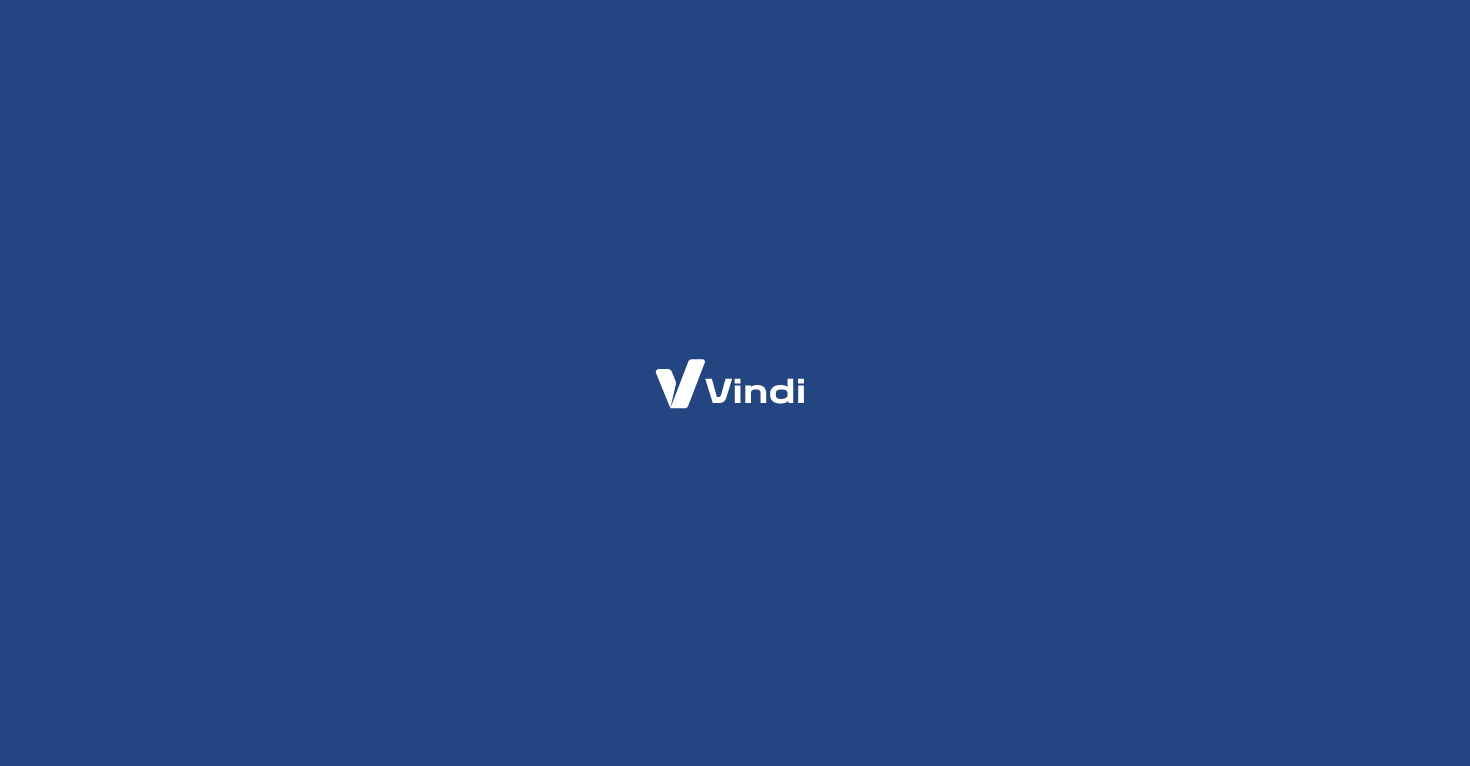 scroll, scrollTop: 0, scrollLeft: 0, axis: both 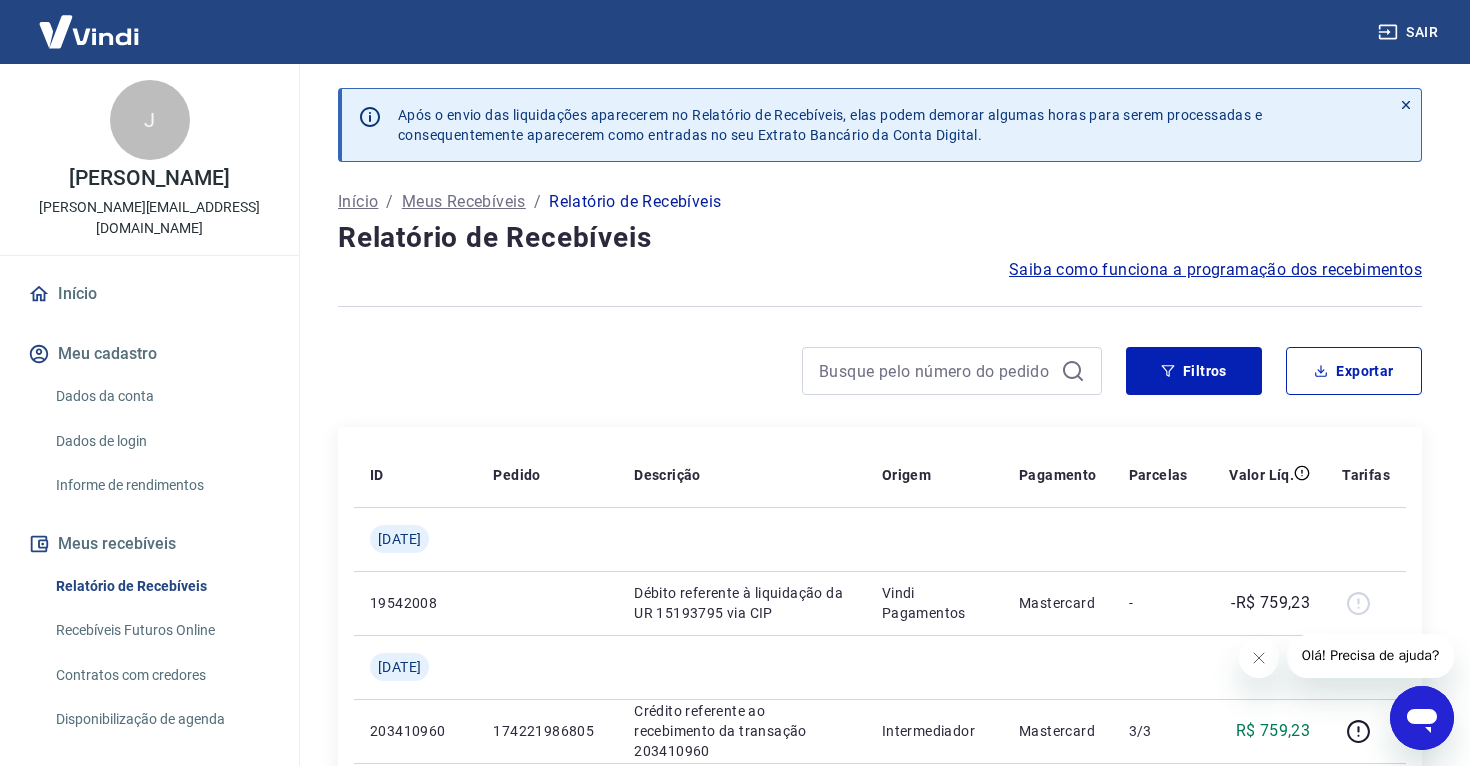 click 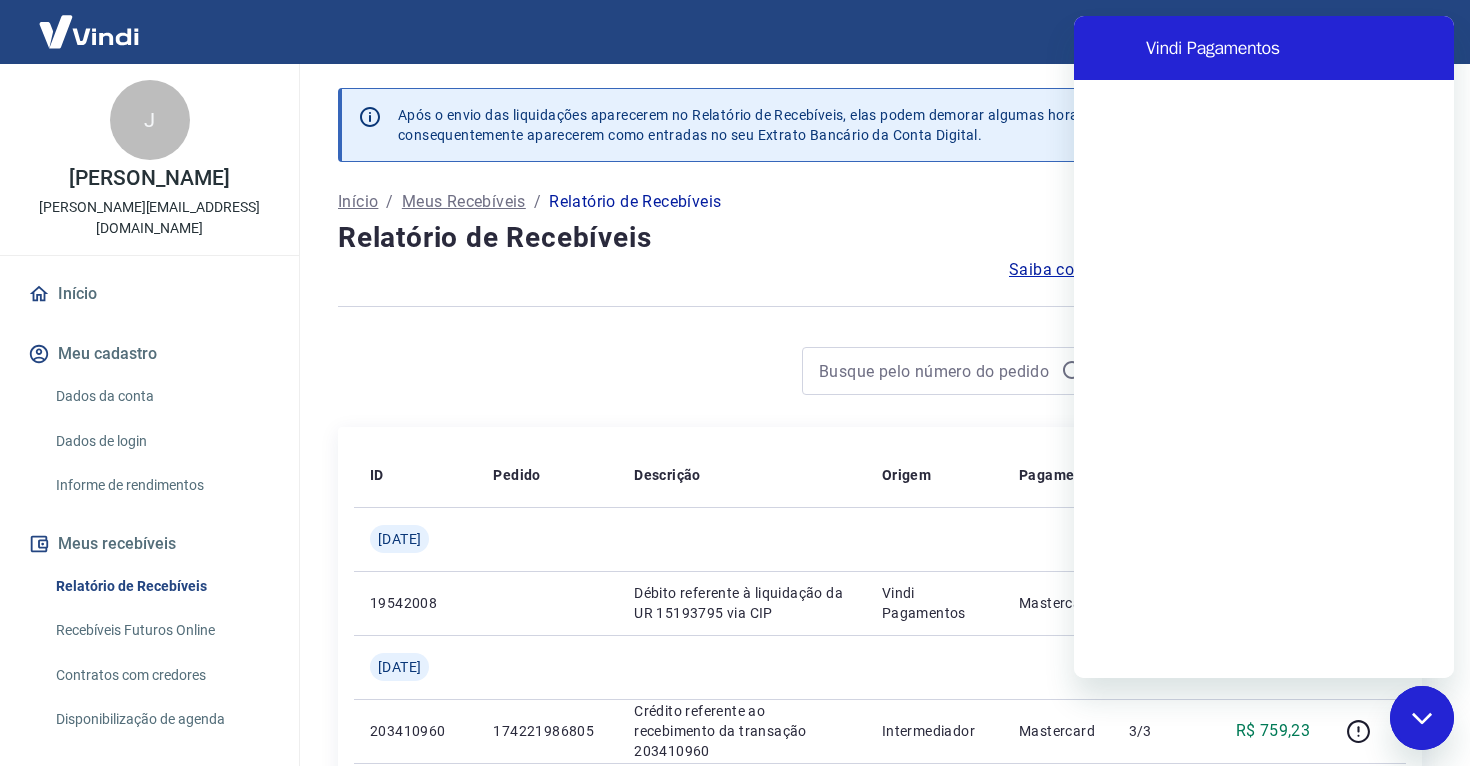 scroll, scrollTop: 0, scrollLeft: 0, axis: both 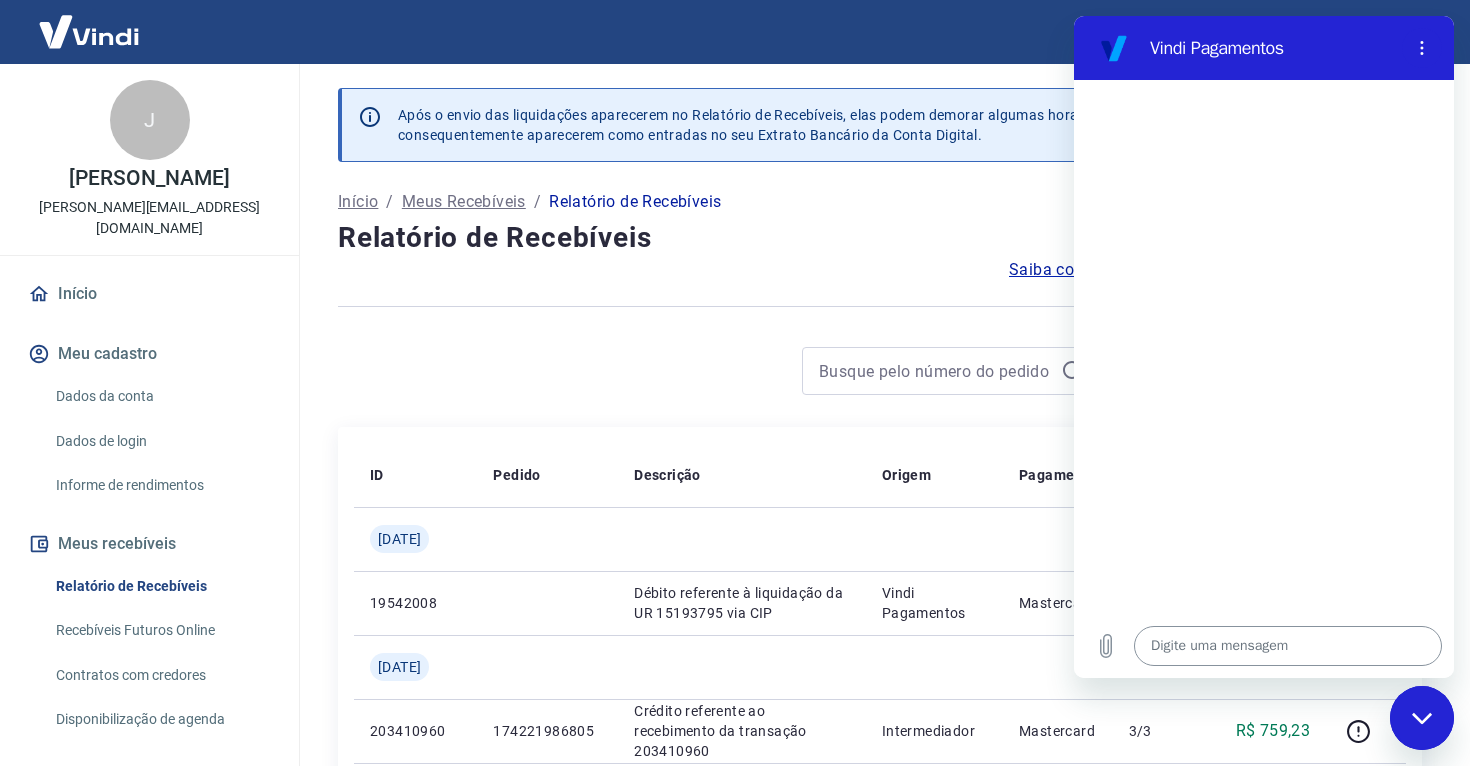 click at bounding box center (1288, 646) 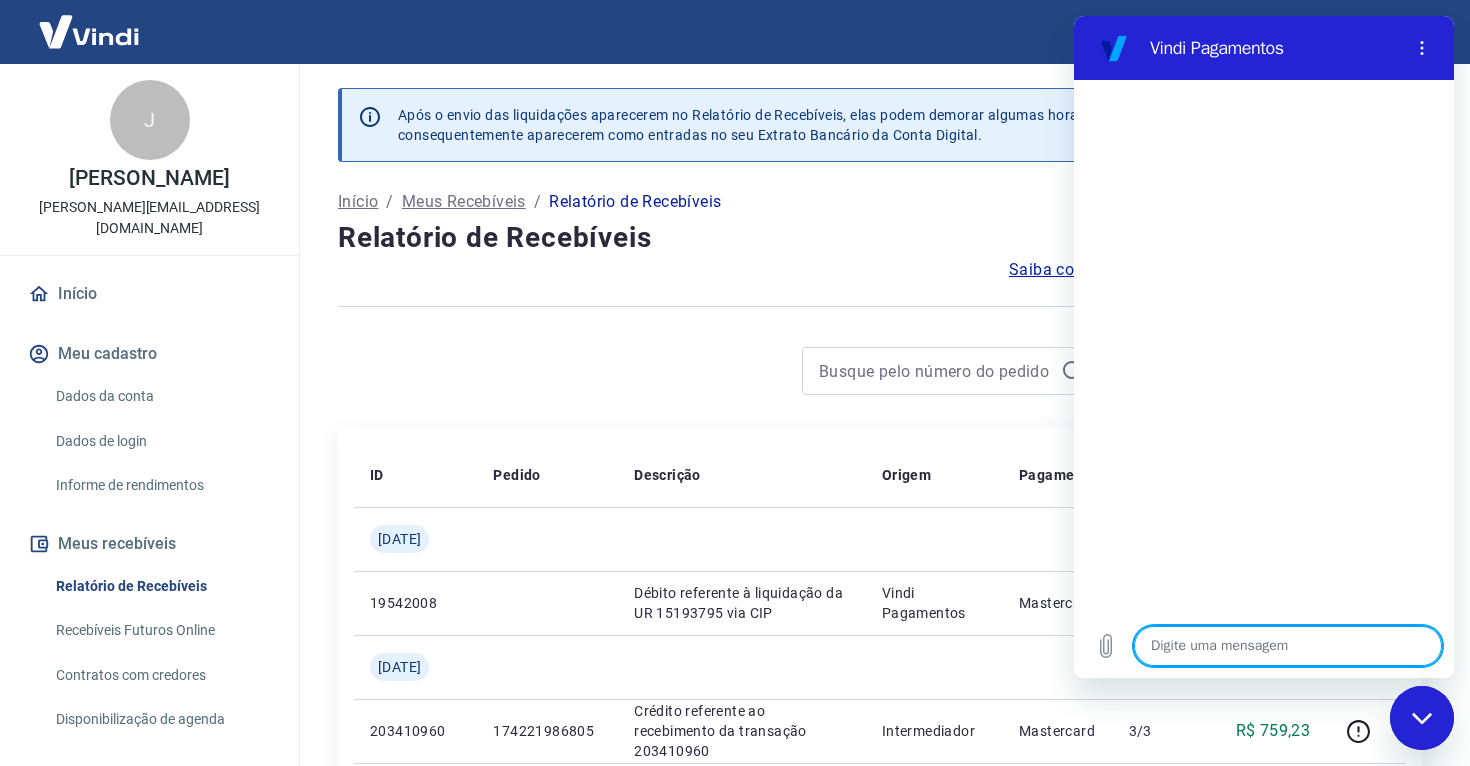 type on "T" 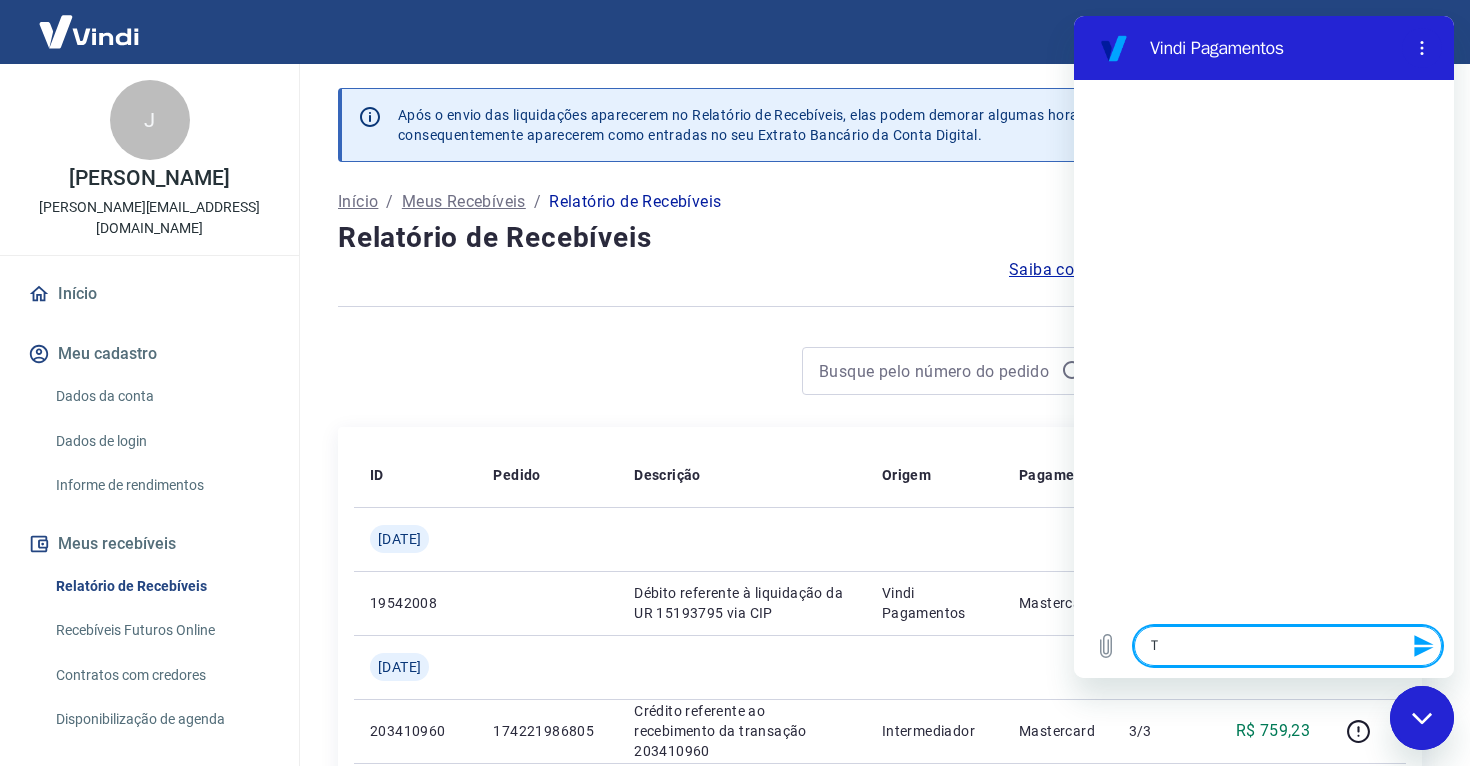 type on "Ta" 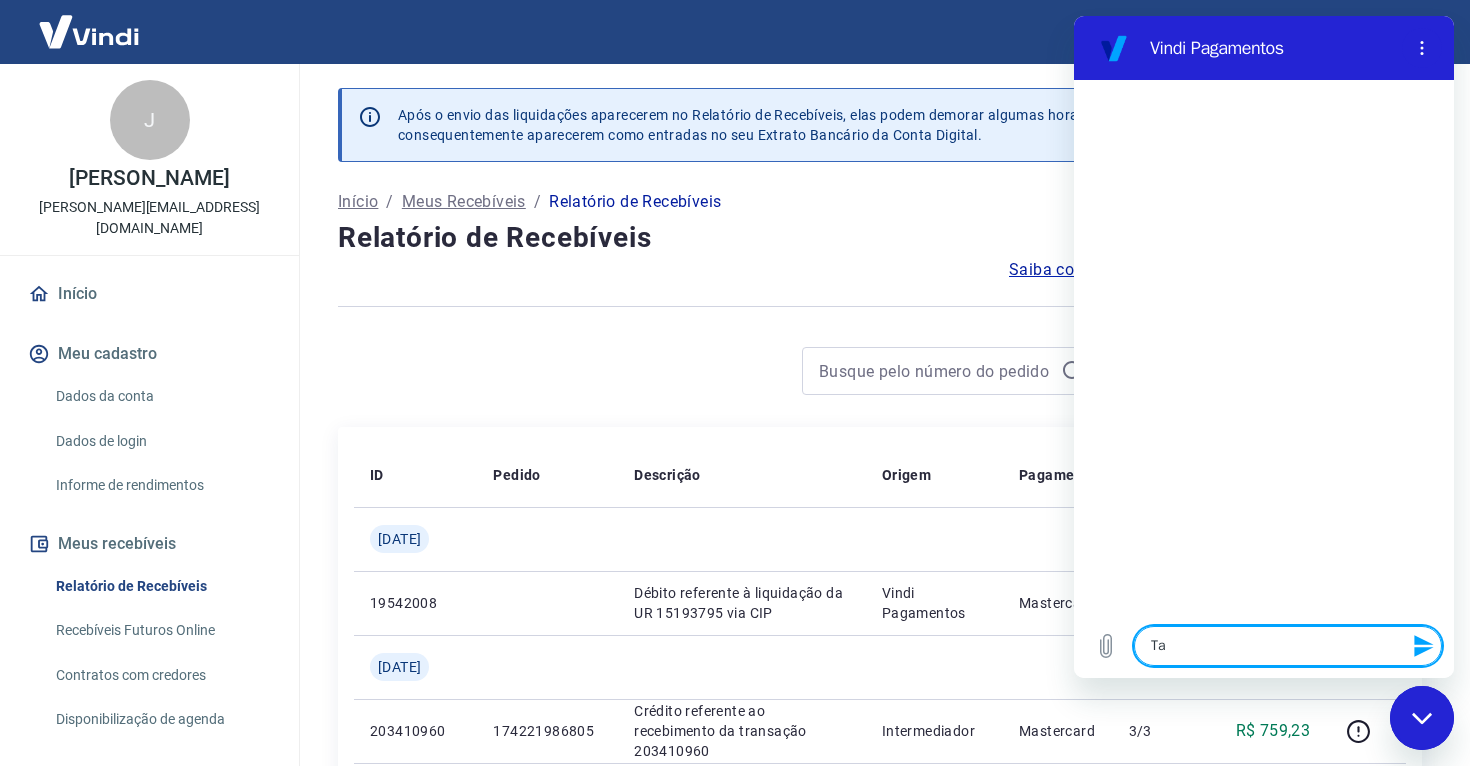 type on "Tax" 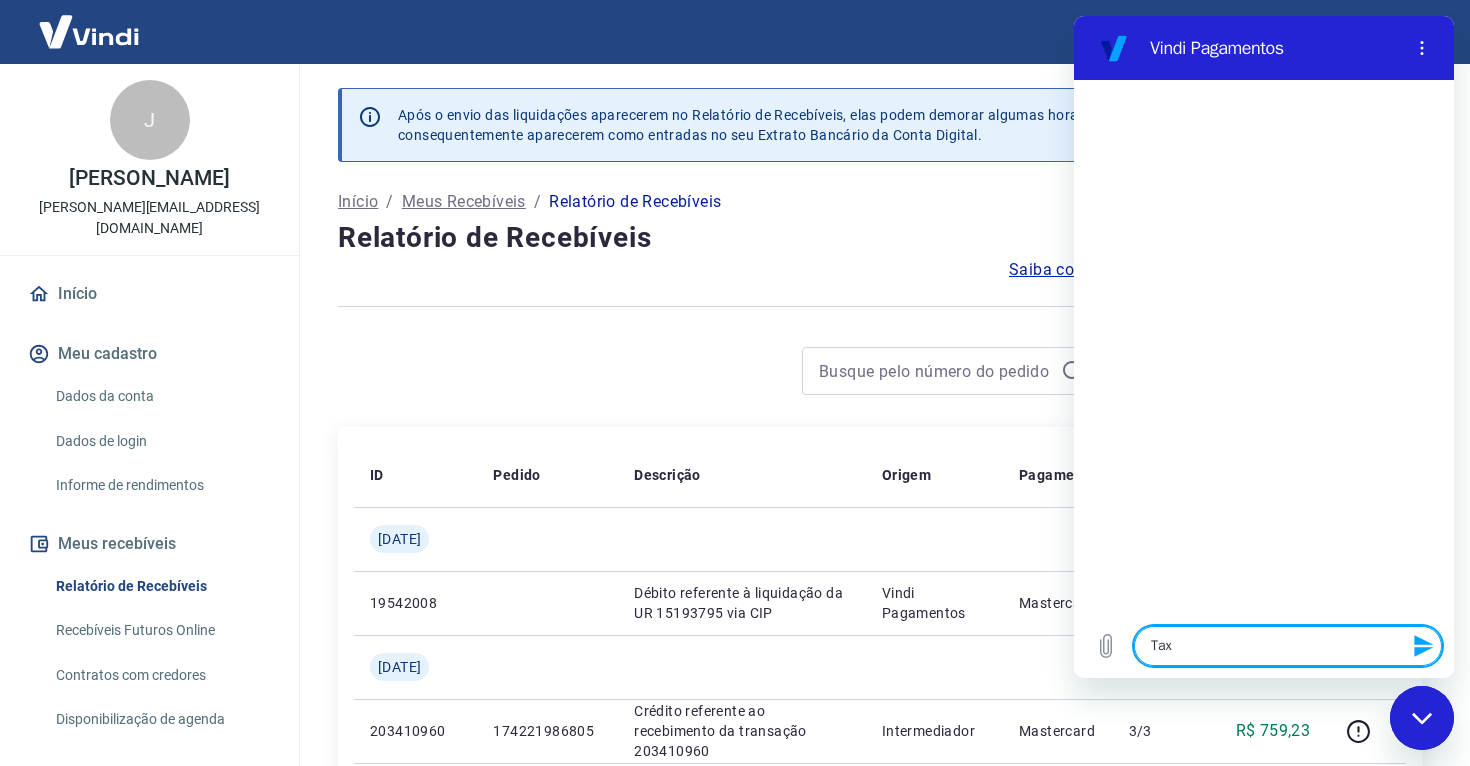 type on "Taxa" 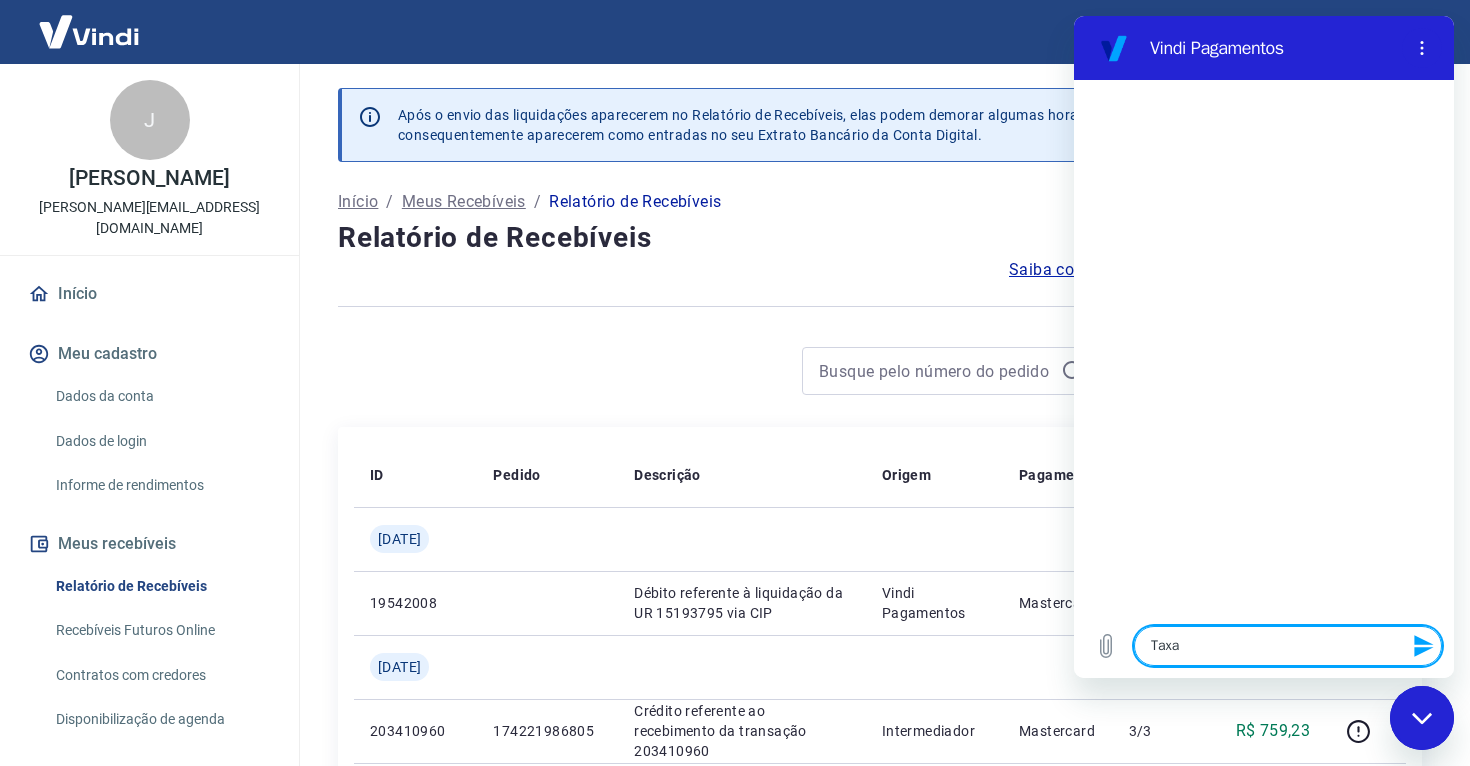 type on "Taxas" 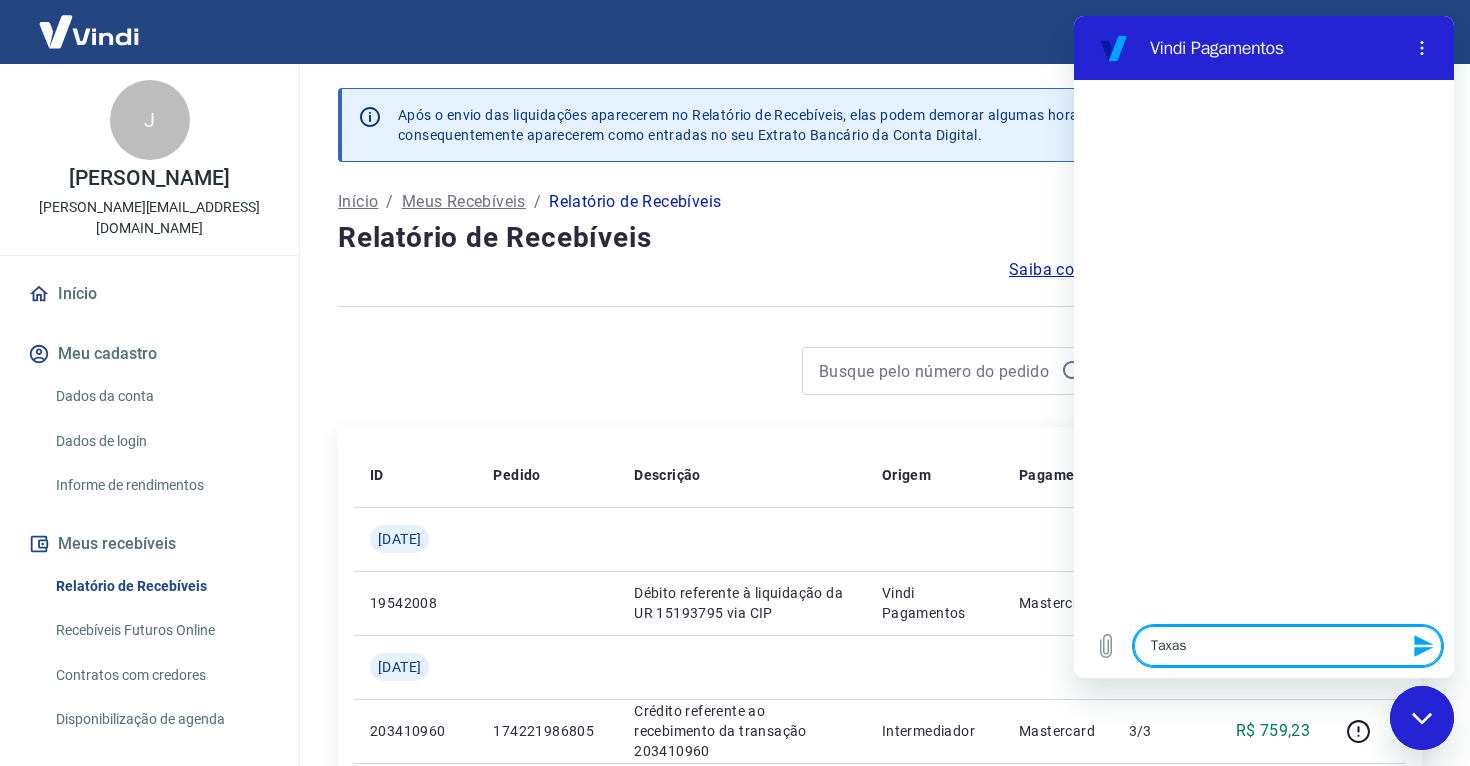 type 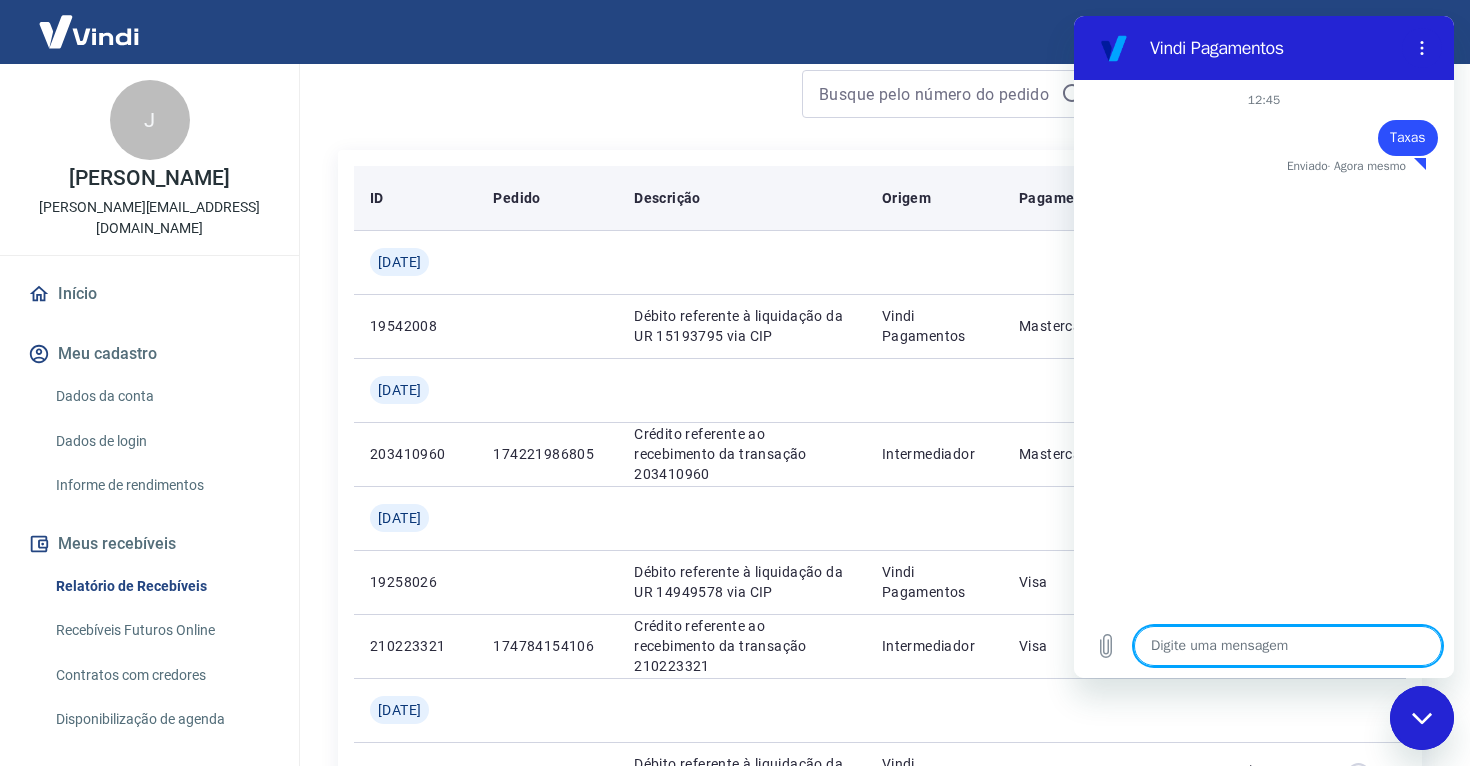 scroll, scrollTop: 674, scrollLeft: 0, axis: vertical 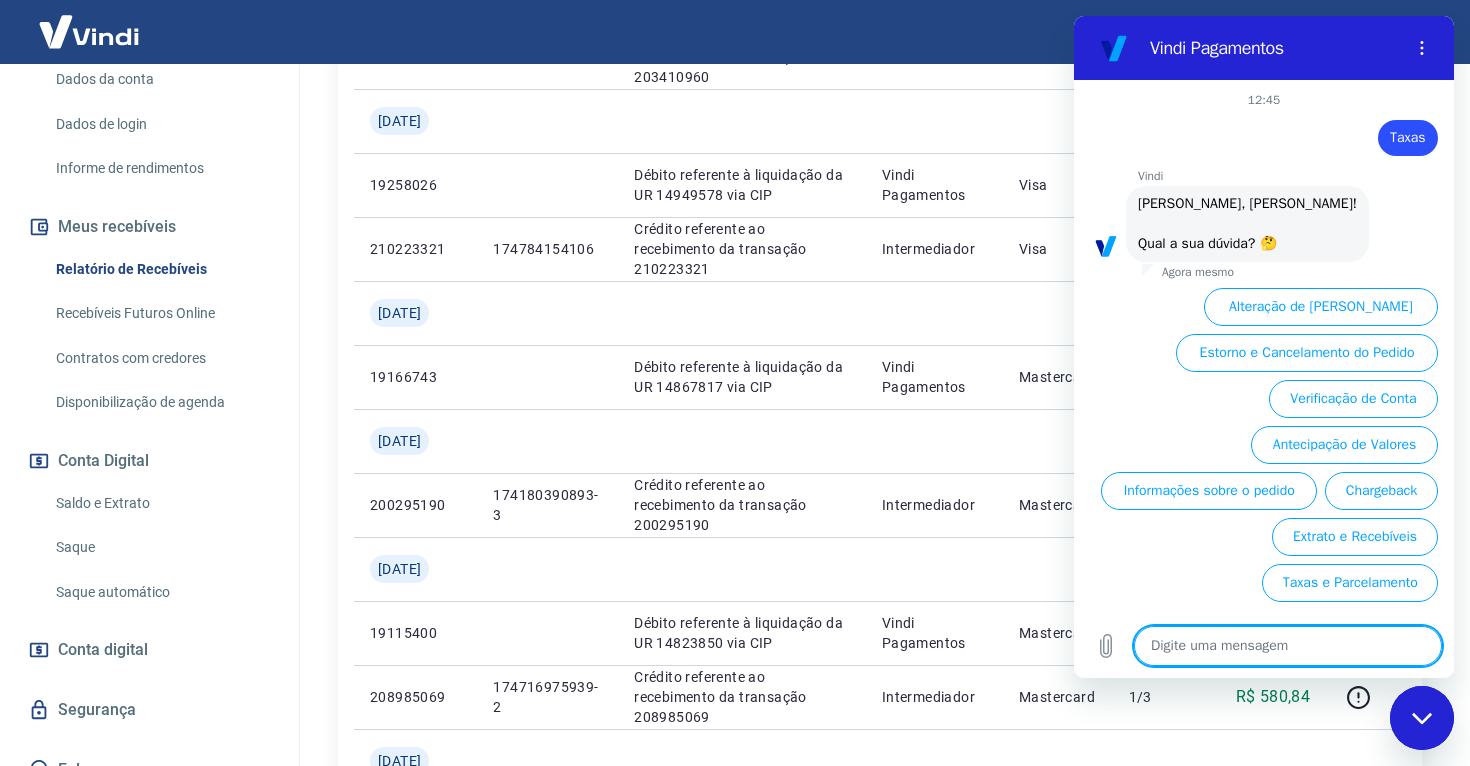 click on "Fale conosco" at bounding box center (149, 770) 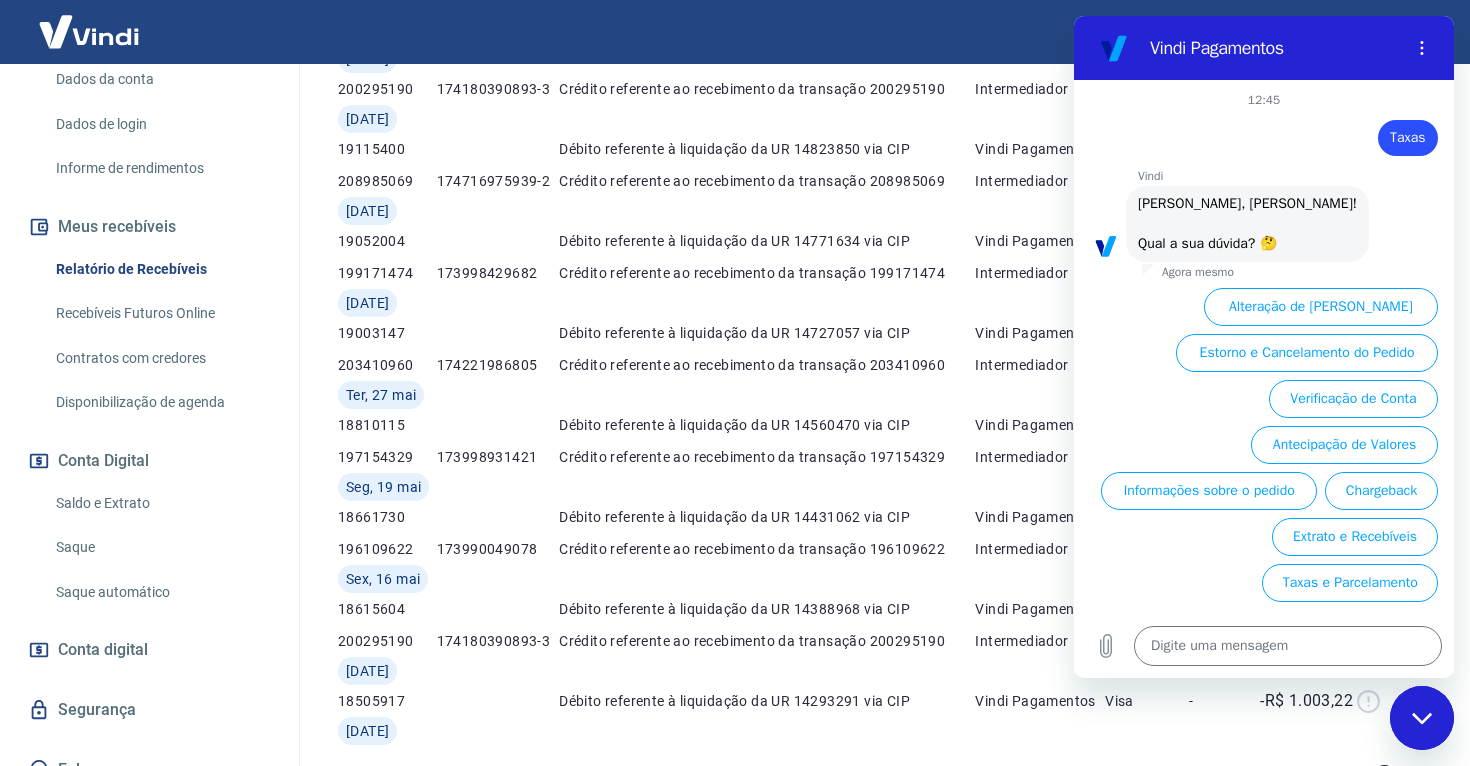 scroll, scrollTop: 0, scrollLeft: 0, axis: both 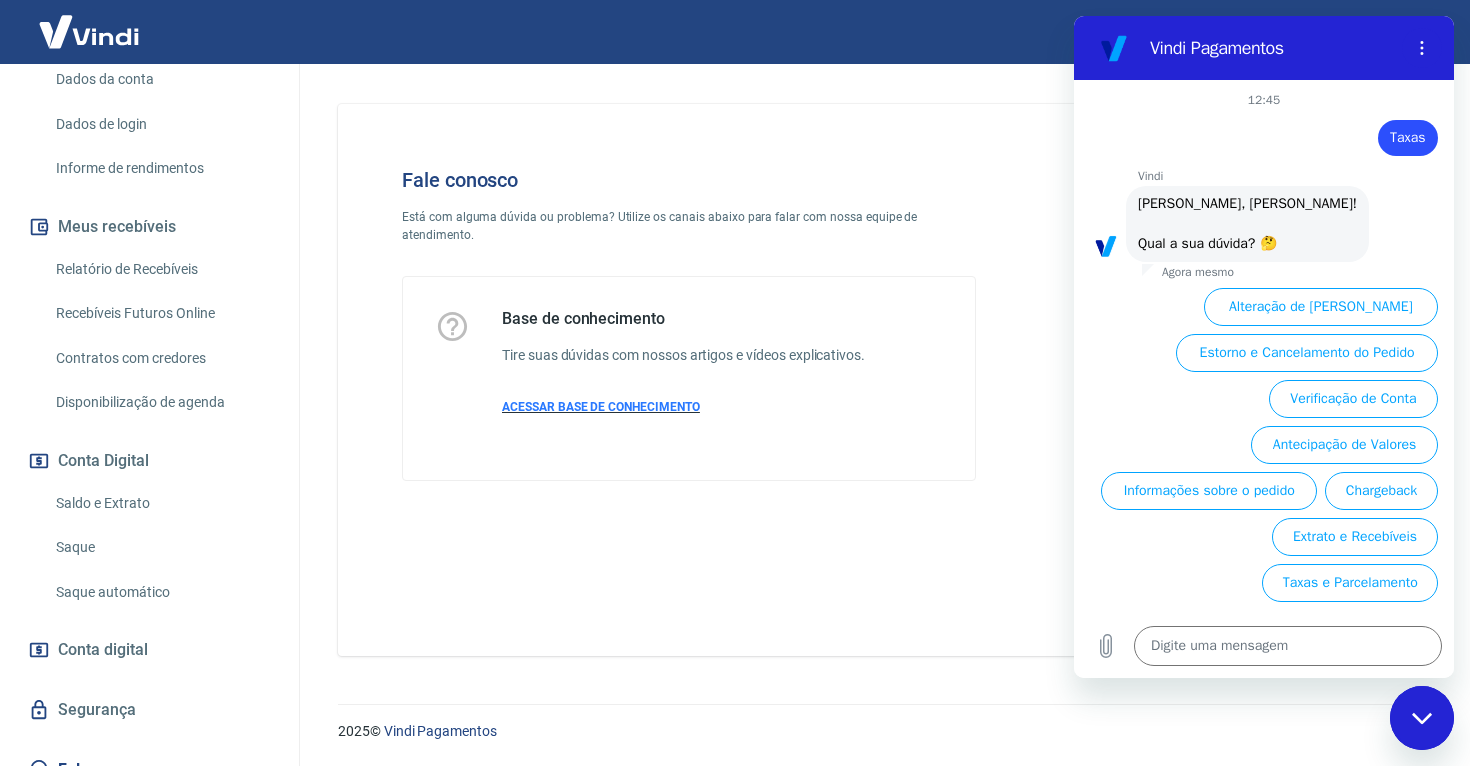 click on "ACESSAR BASE DE CONHECIMENTO" at bounding box center [601, 407] 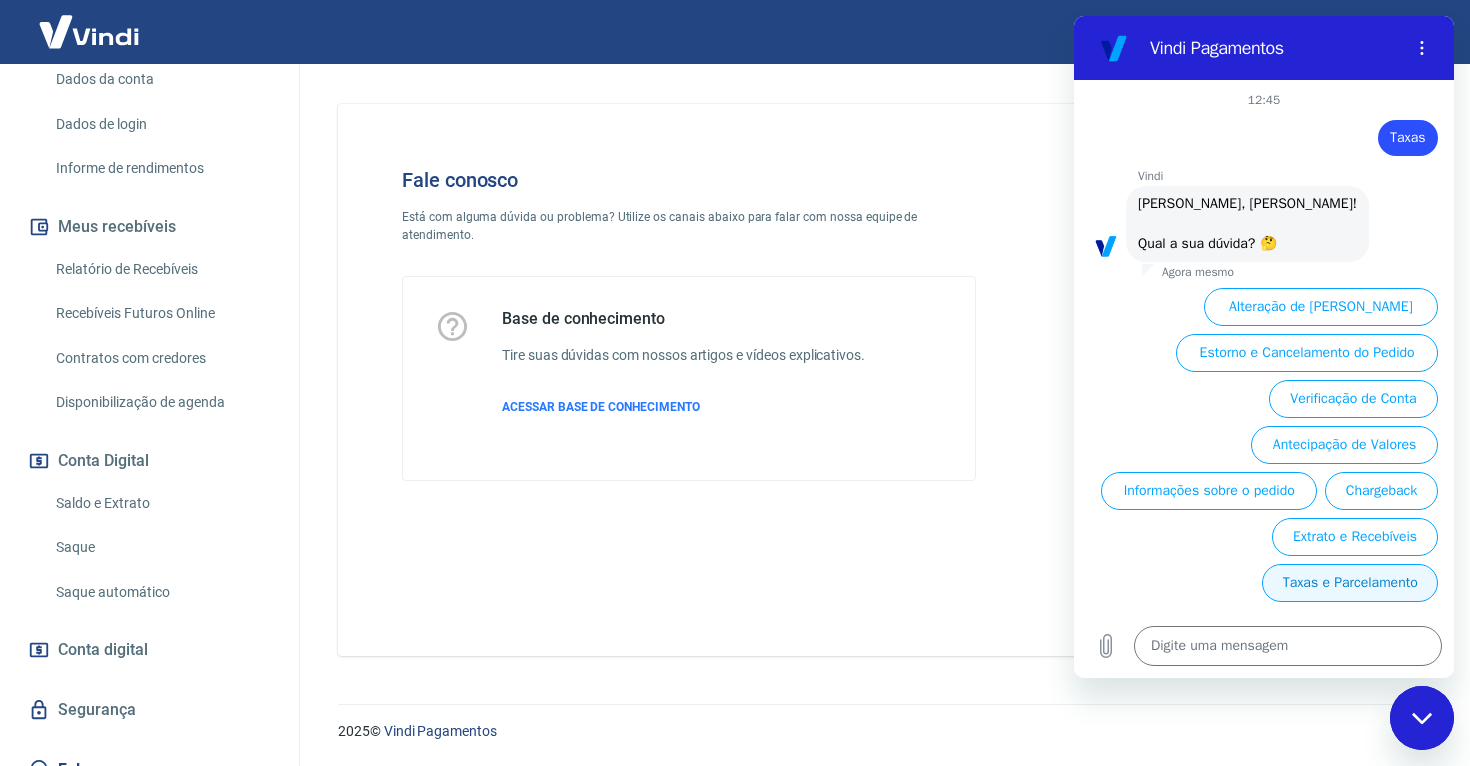 click on "Taxas e Parcelamento" at bounding box center (1350, 583) 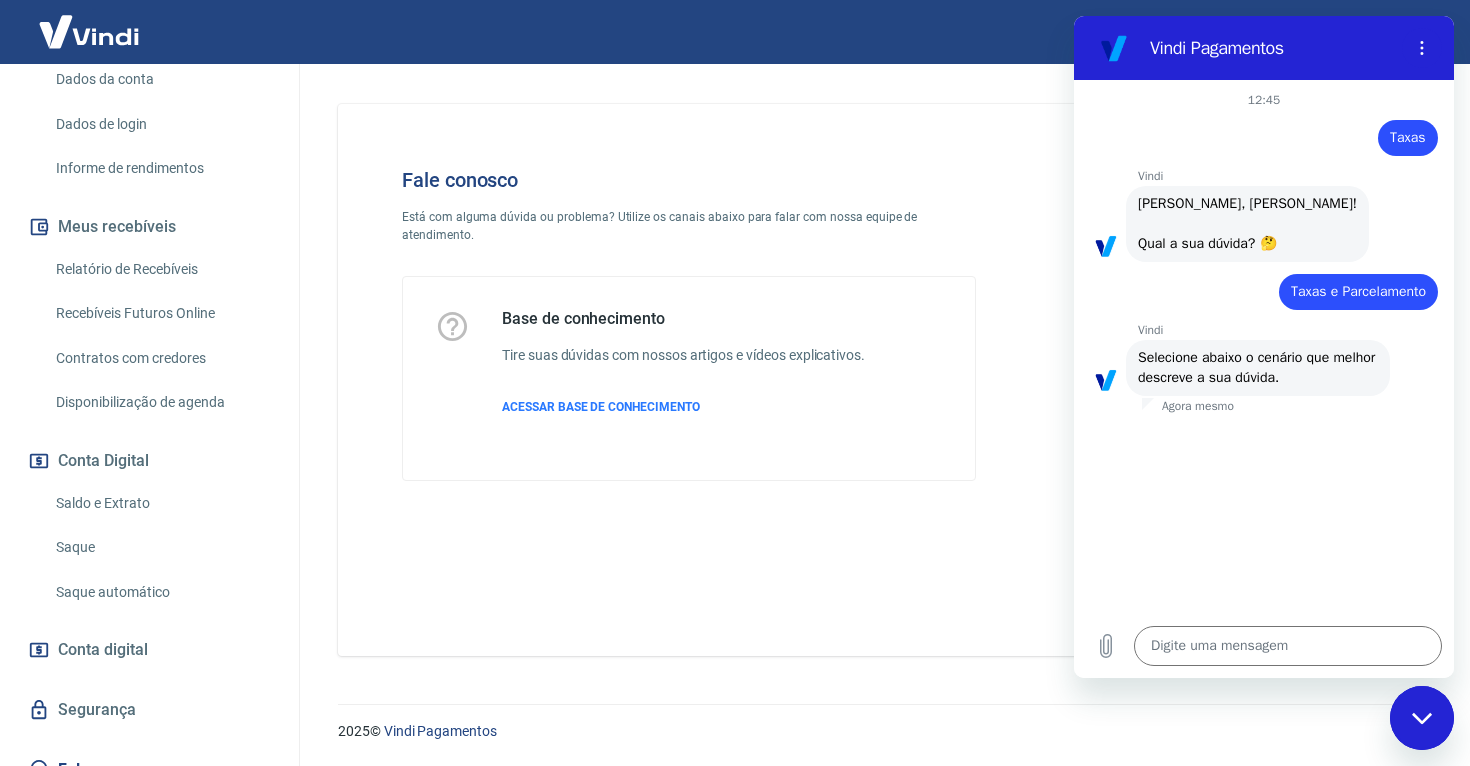 scroll, scrollTop: 75, scrollLeft: 0, axis: vertical 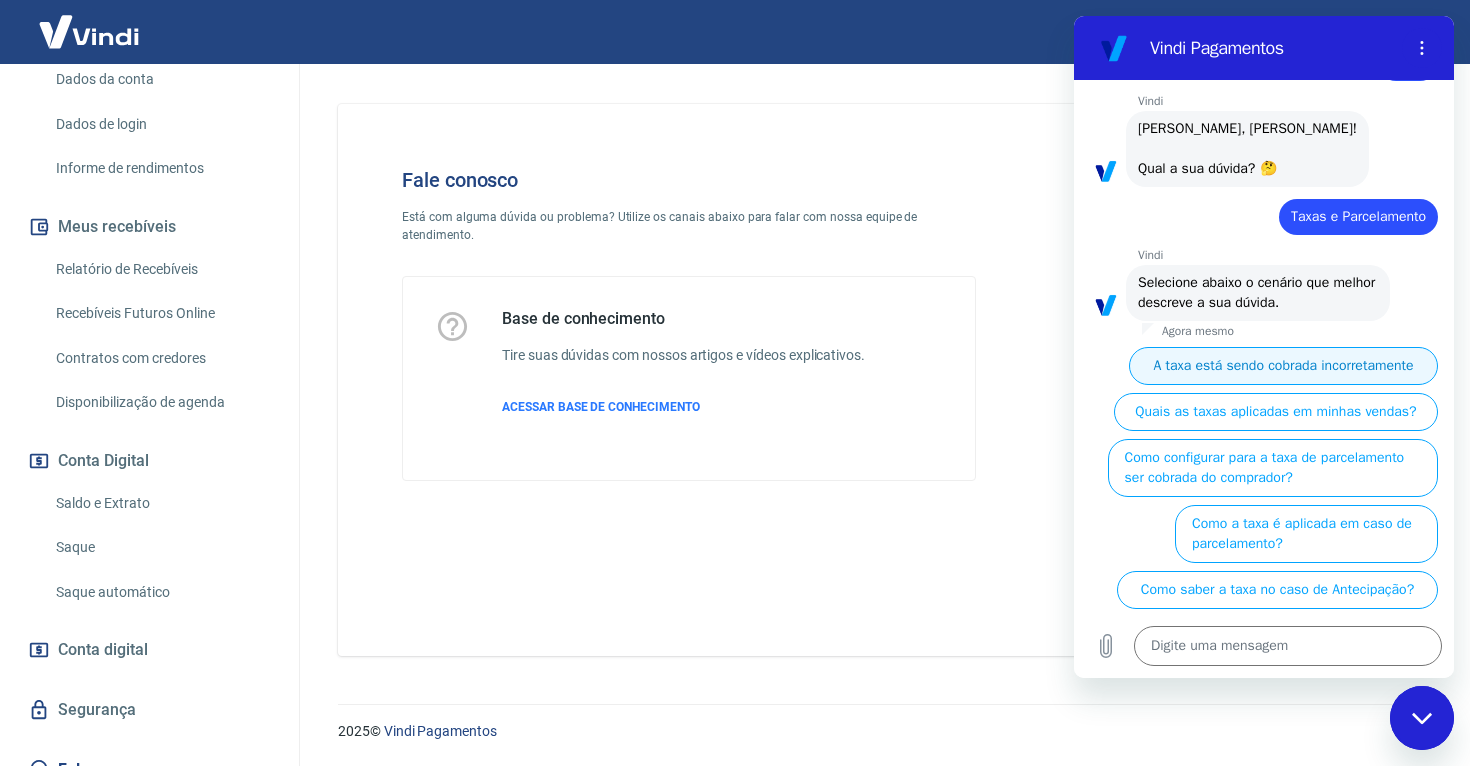 click on "A taxa está sendo cobrada incorretamente" at bounding box center (1283, 366) 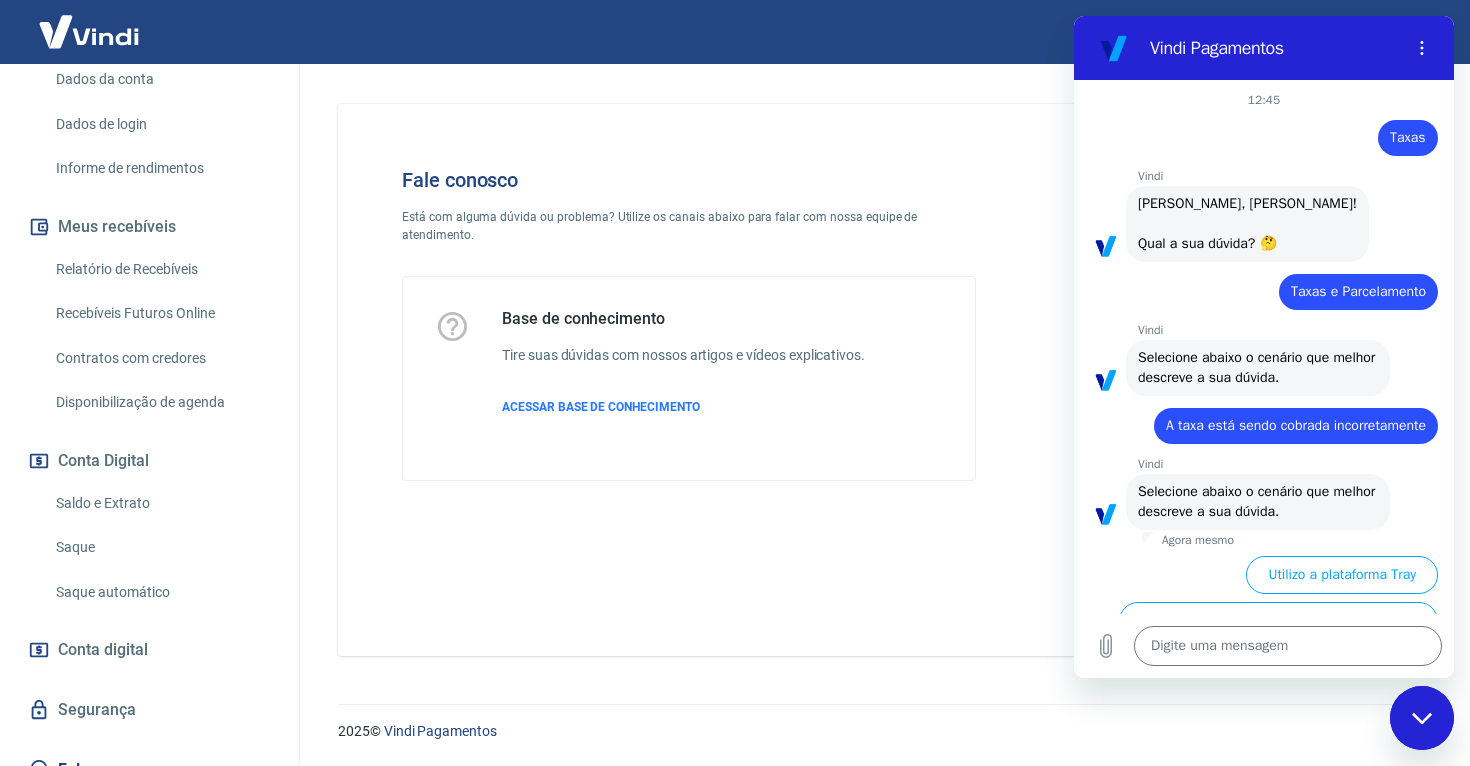 scroll, scrollTop: 51, scrollLeft: 0, axis: vertical 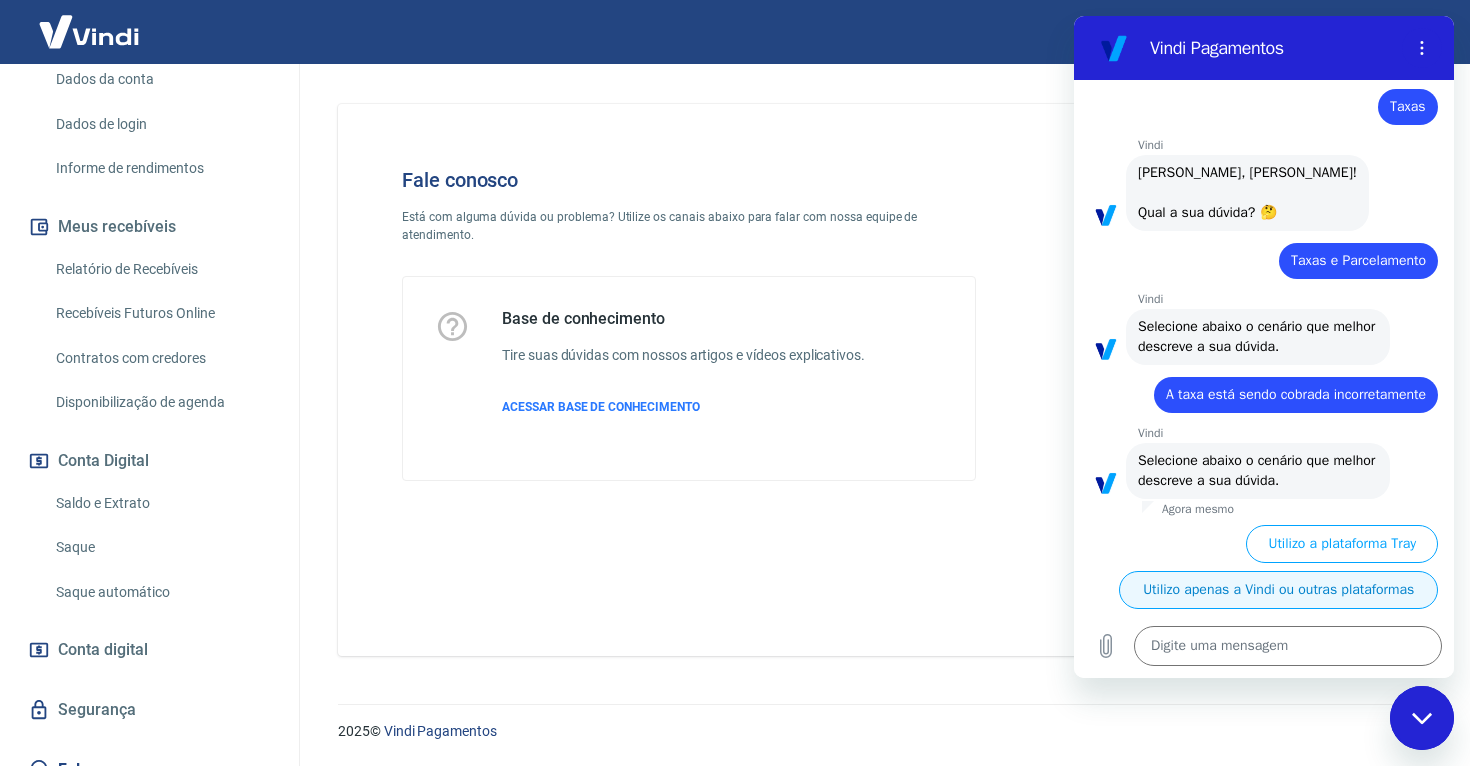 click on "Utilizo apenas a Vindi ou outras plataformas" at bounding box center [1278, 590] 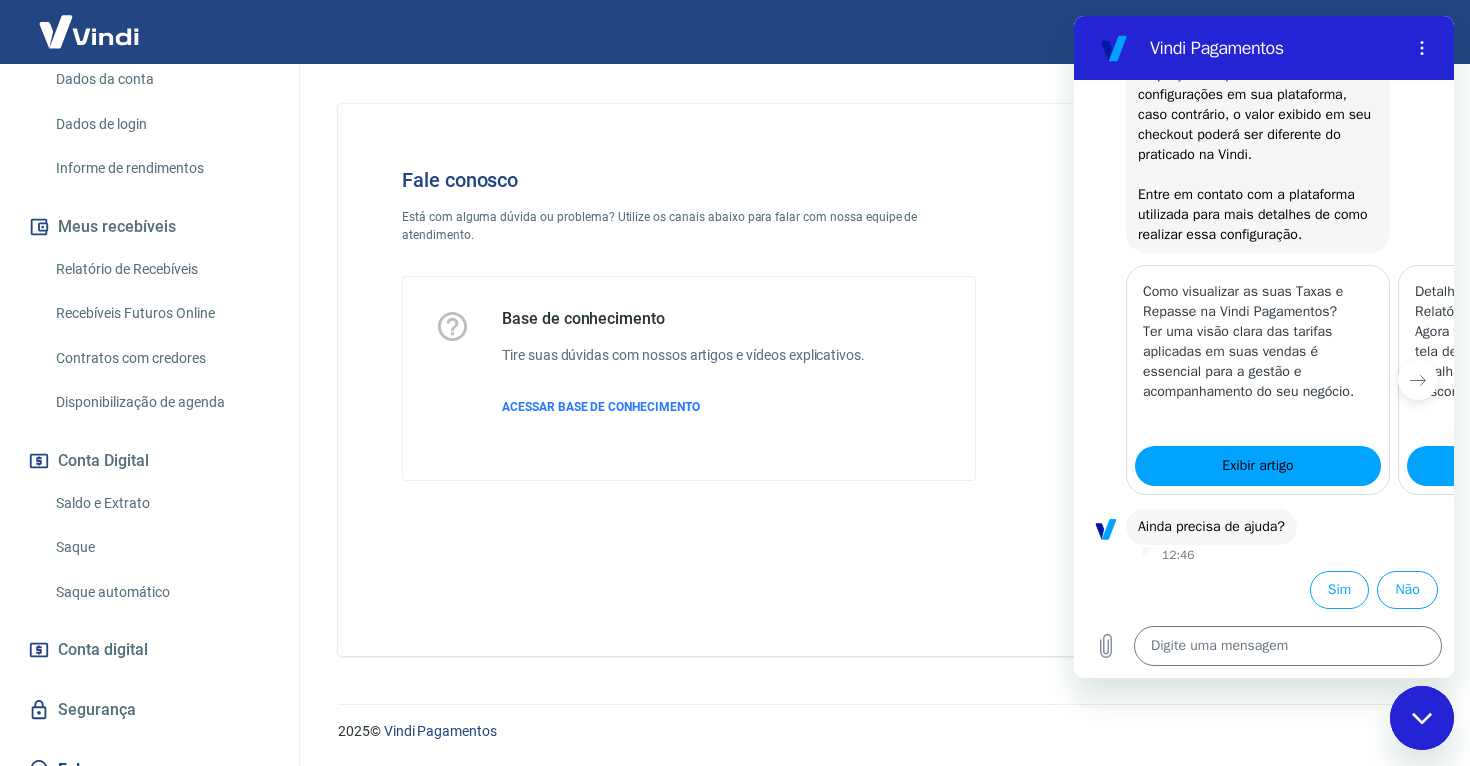 scroll, scrollTop: 1451, scrollLeft: 0, axis: vertical 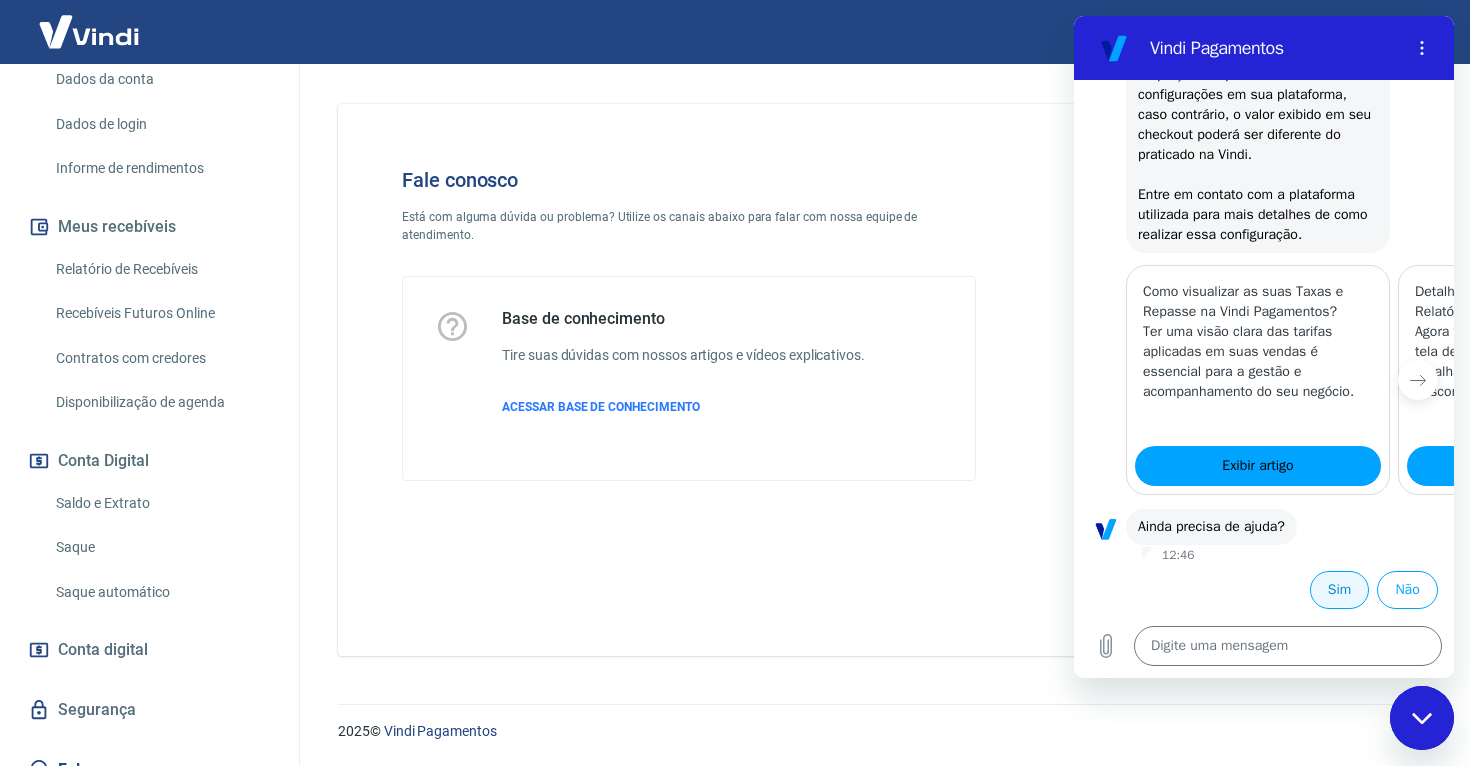click on "Sim" at bounding box center (1339, 590) 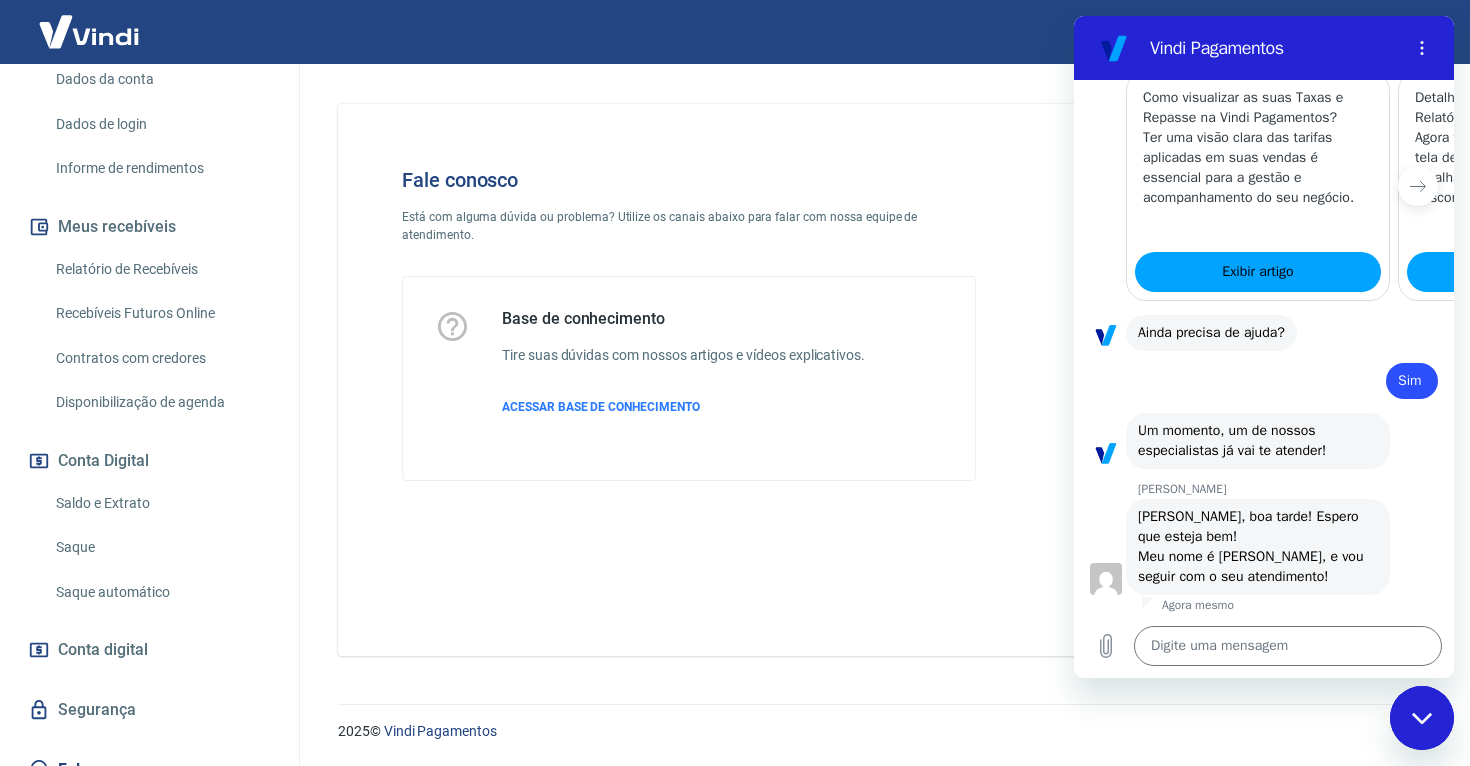scroll, scrollTop: 1649, scrollLeft: 0, axis: vertical 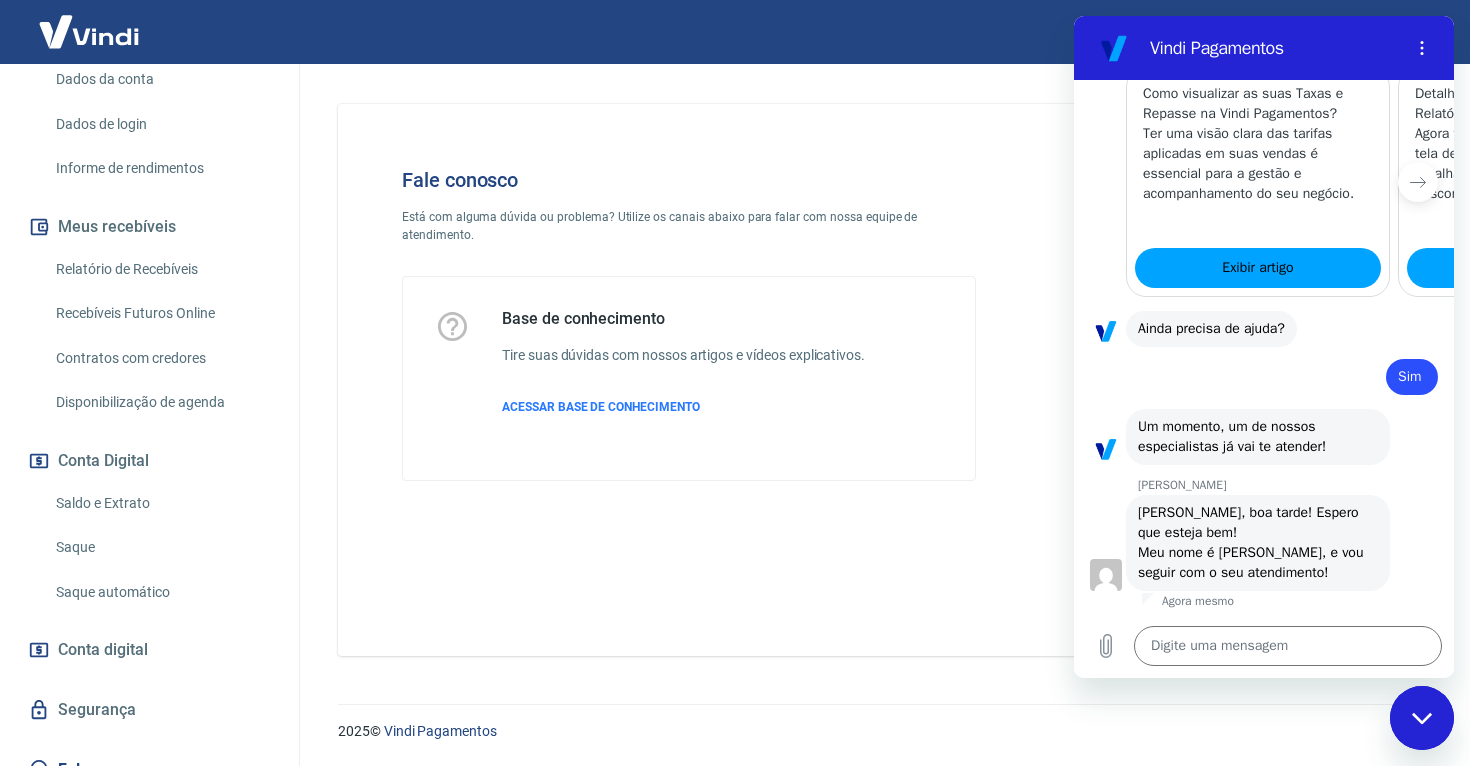 type on "x" 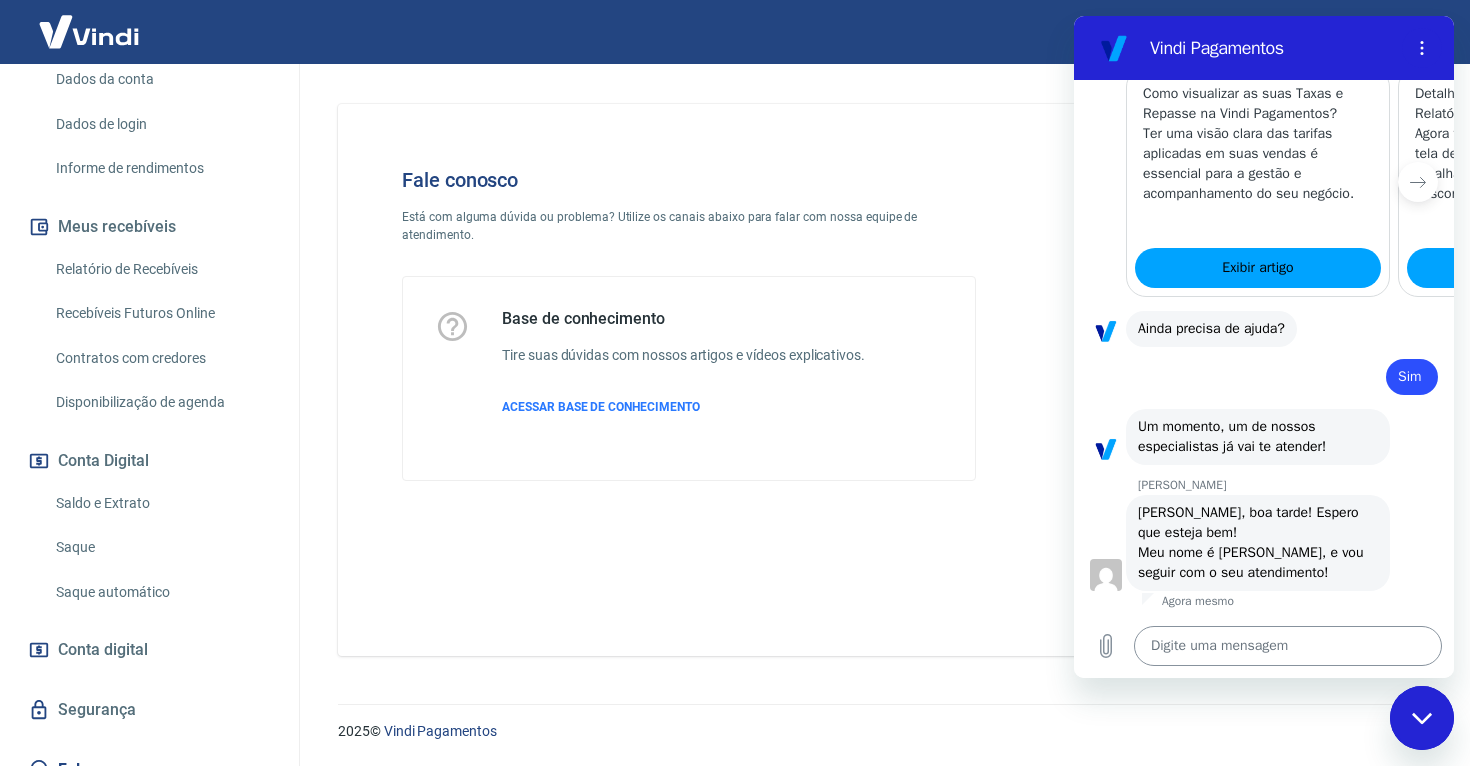 type on "B" 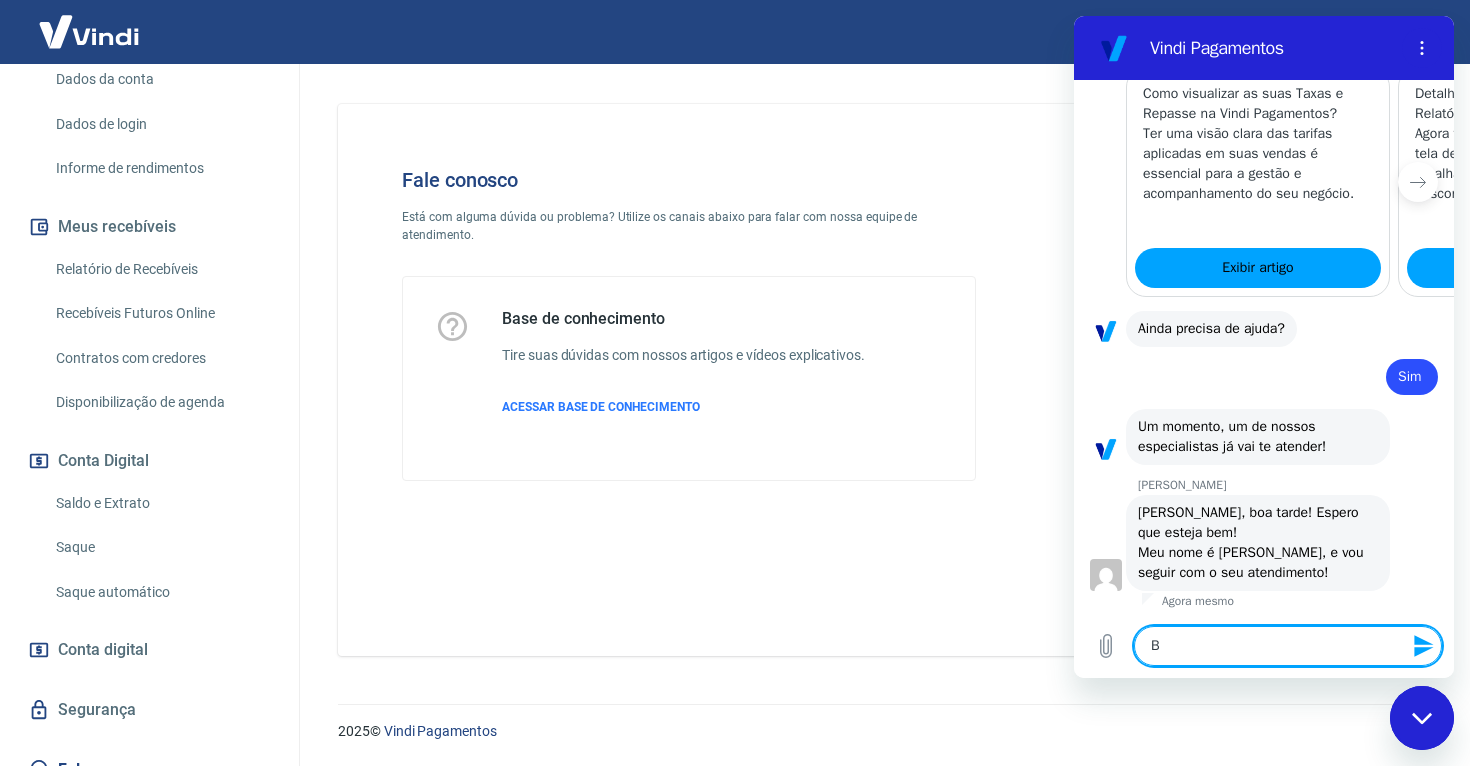 type on "Bo" 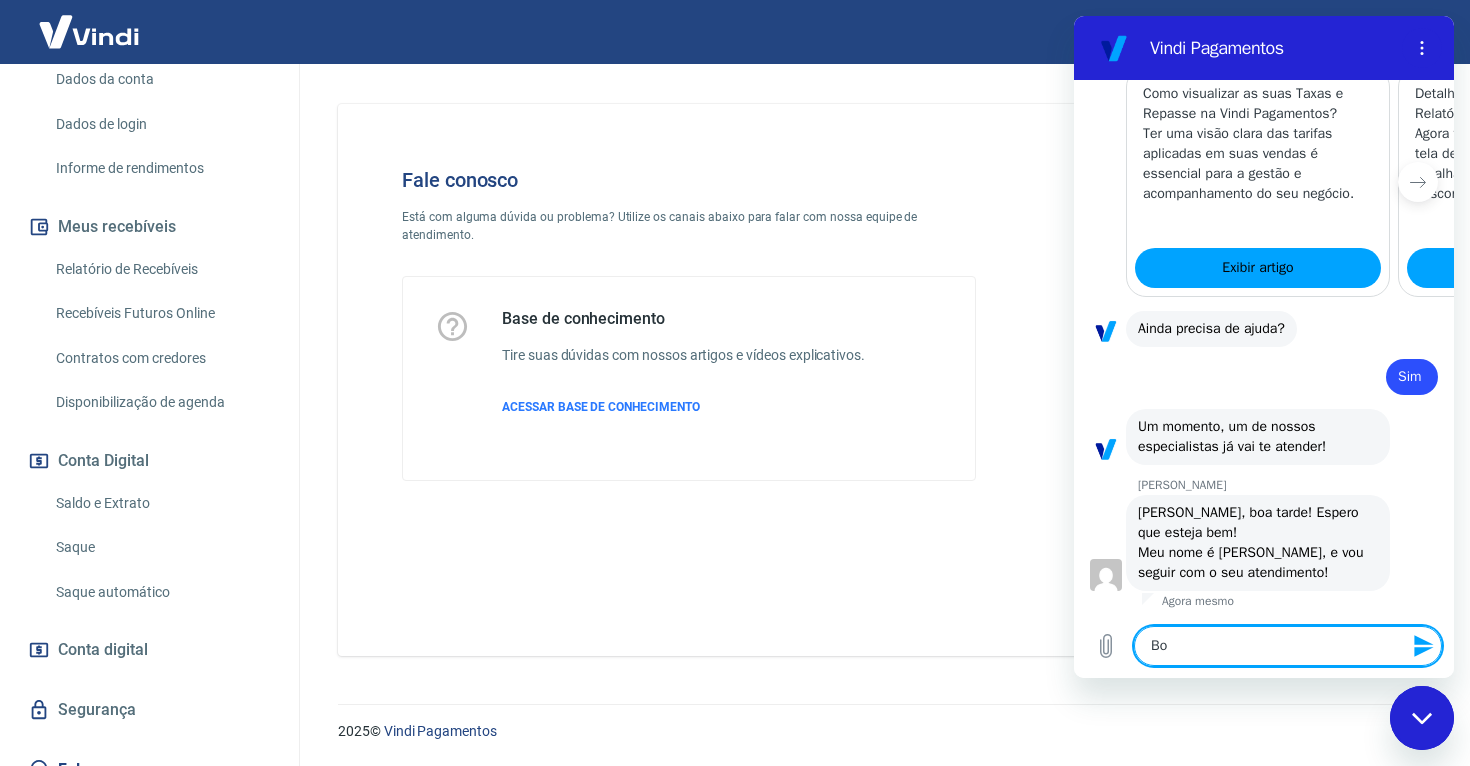 type on "Boa" 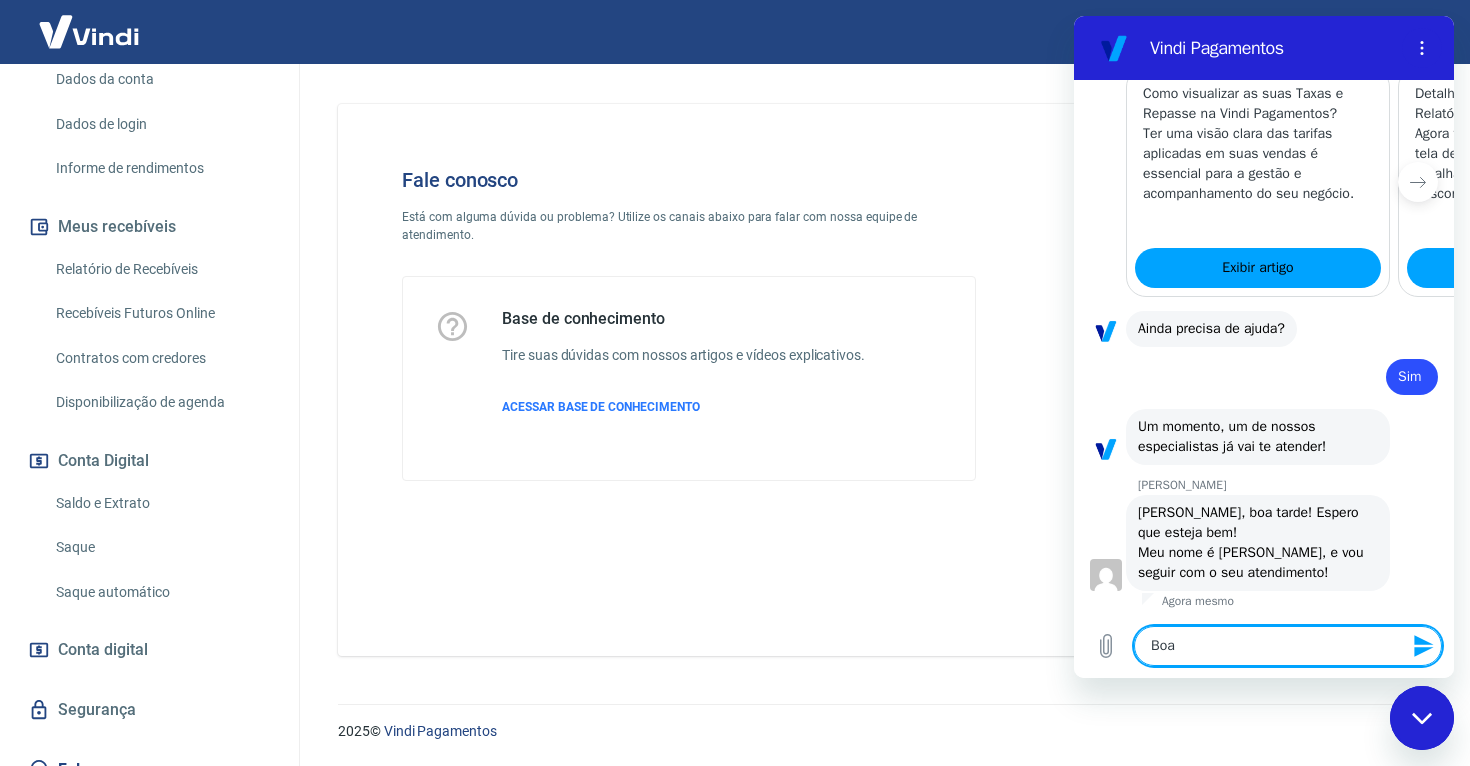 type on "Boa" 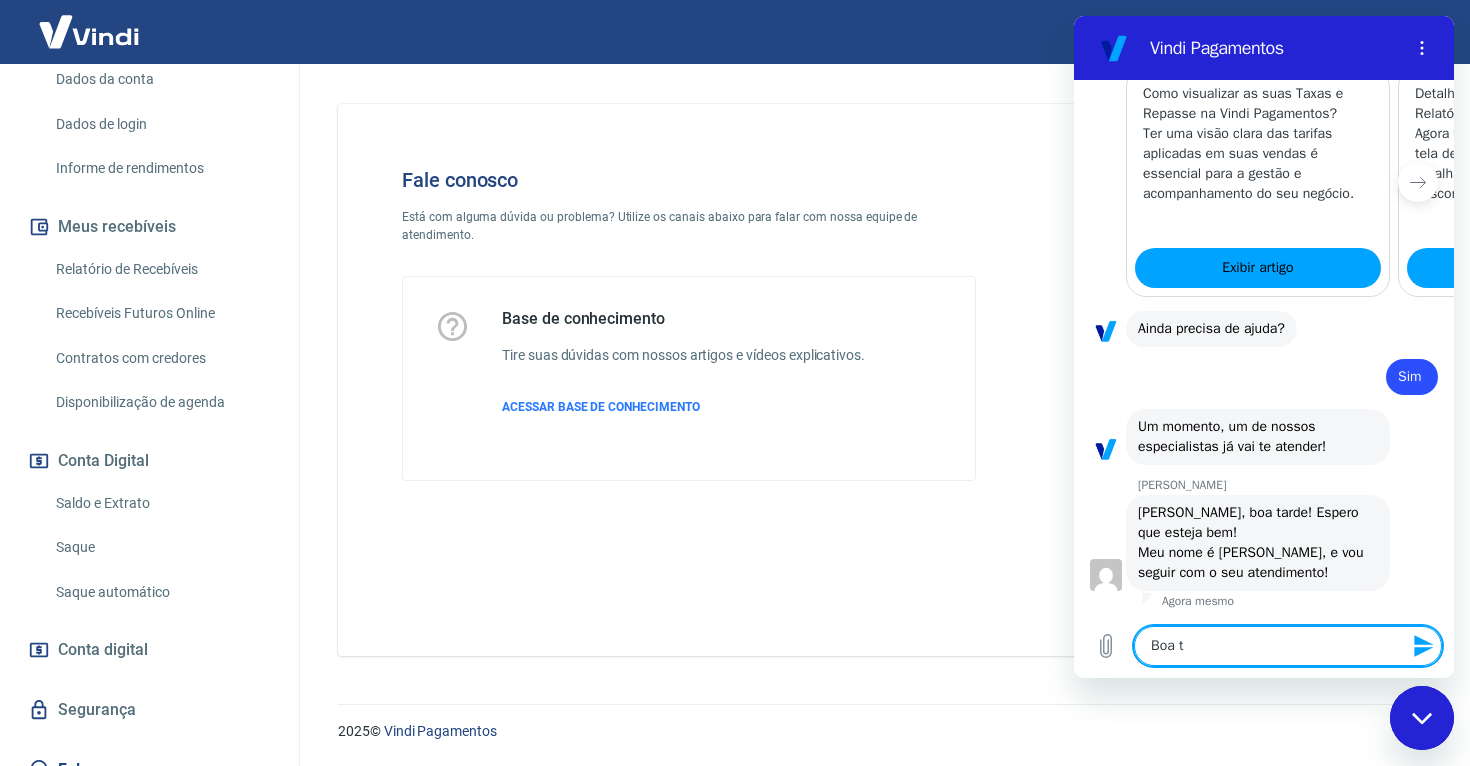 type on "Boa ta" 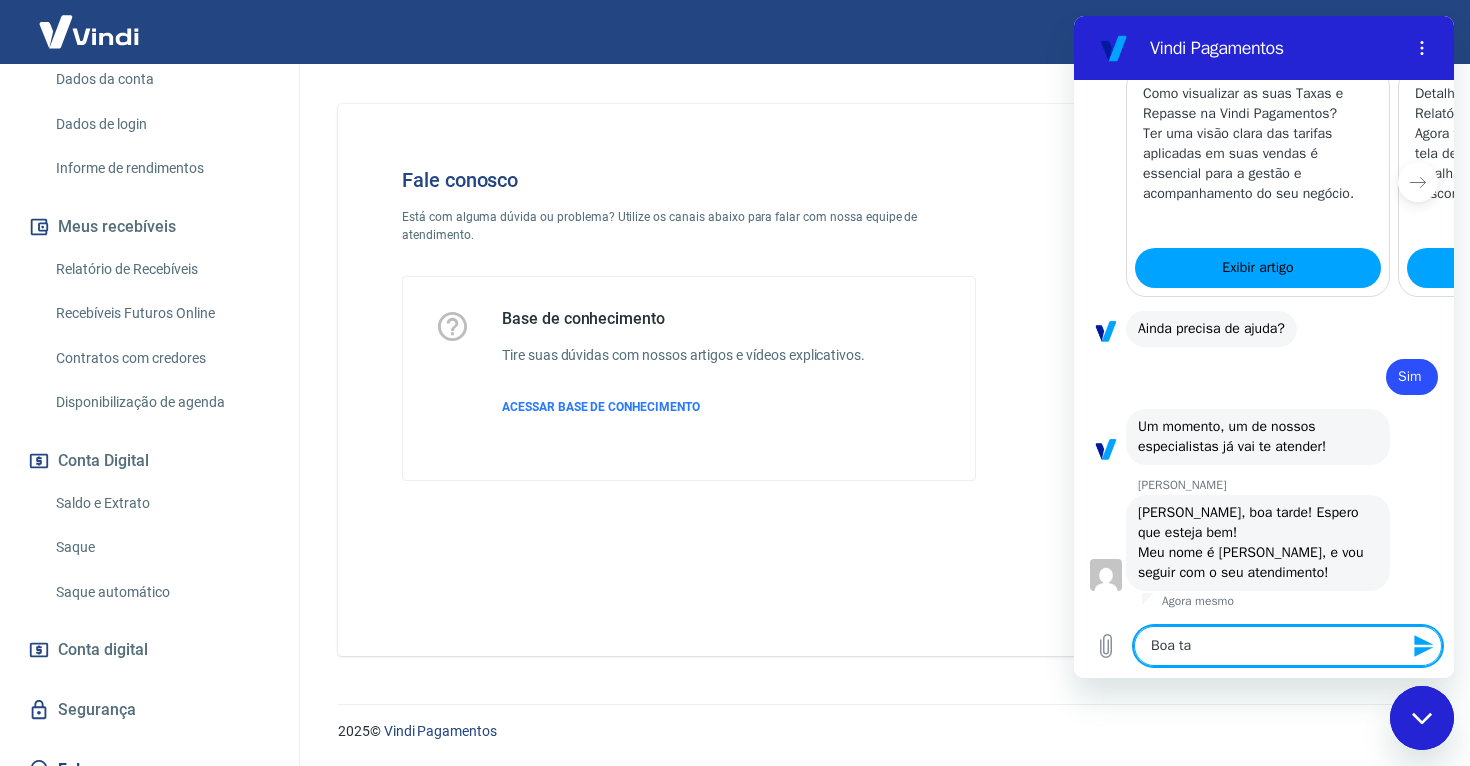 type on "x" 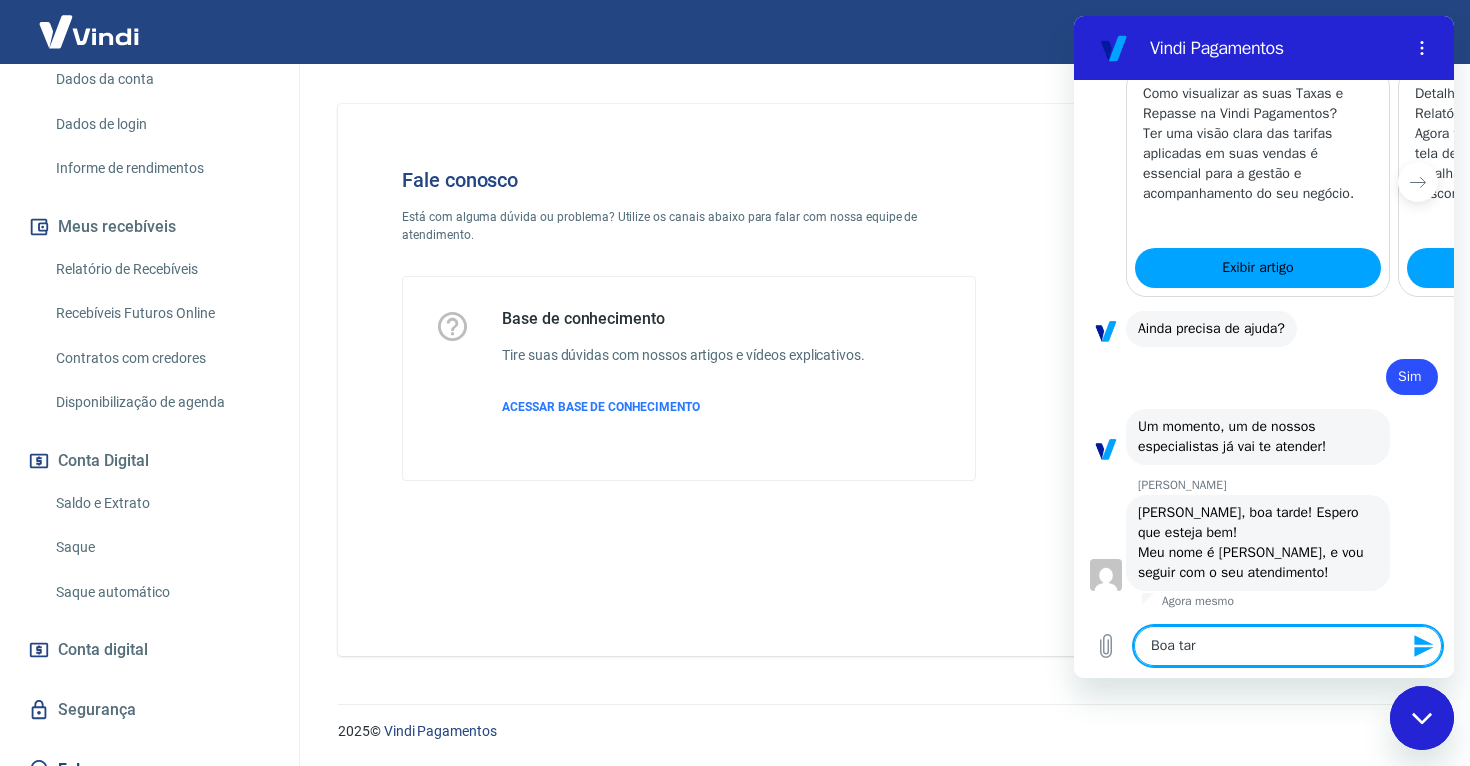 type on "Boa tare" 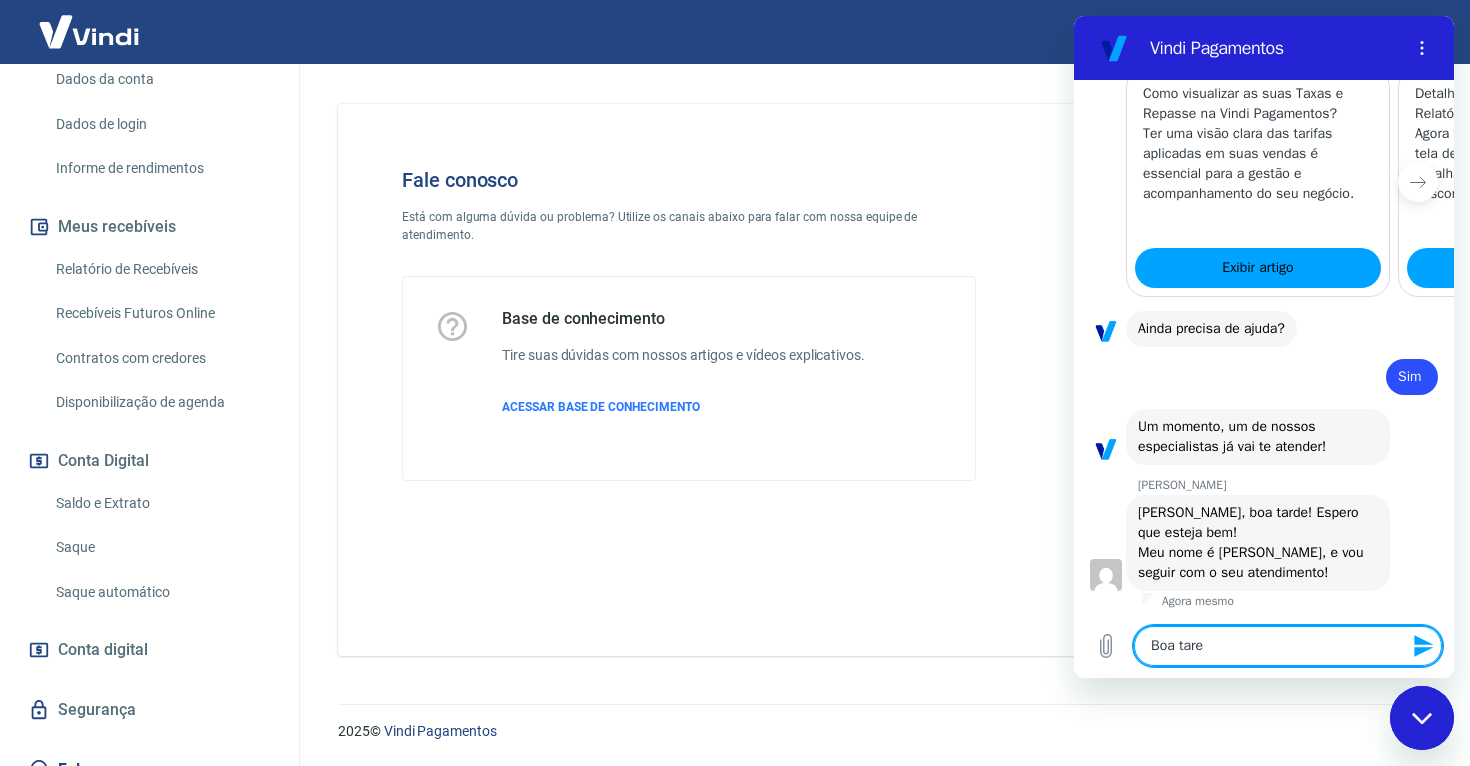 type on "Boa tar" 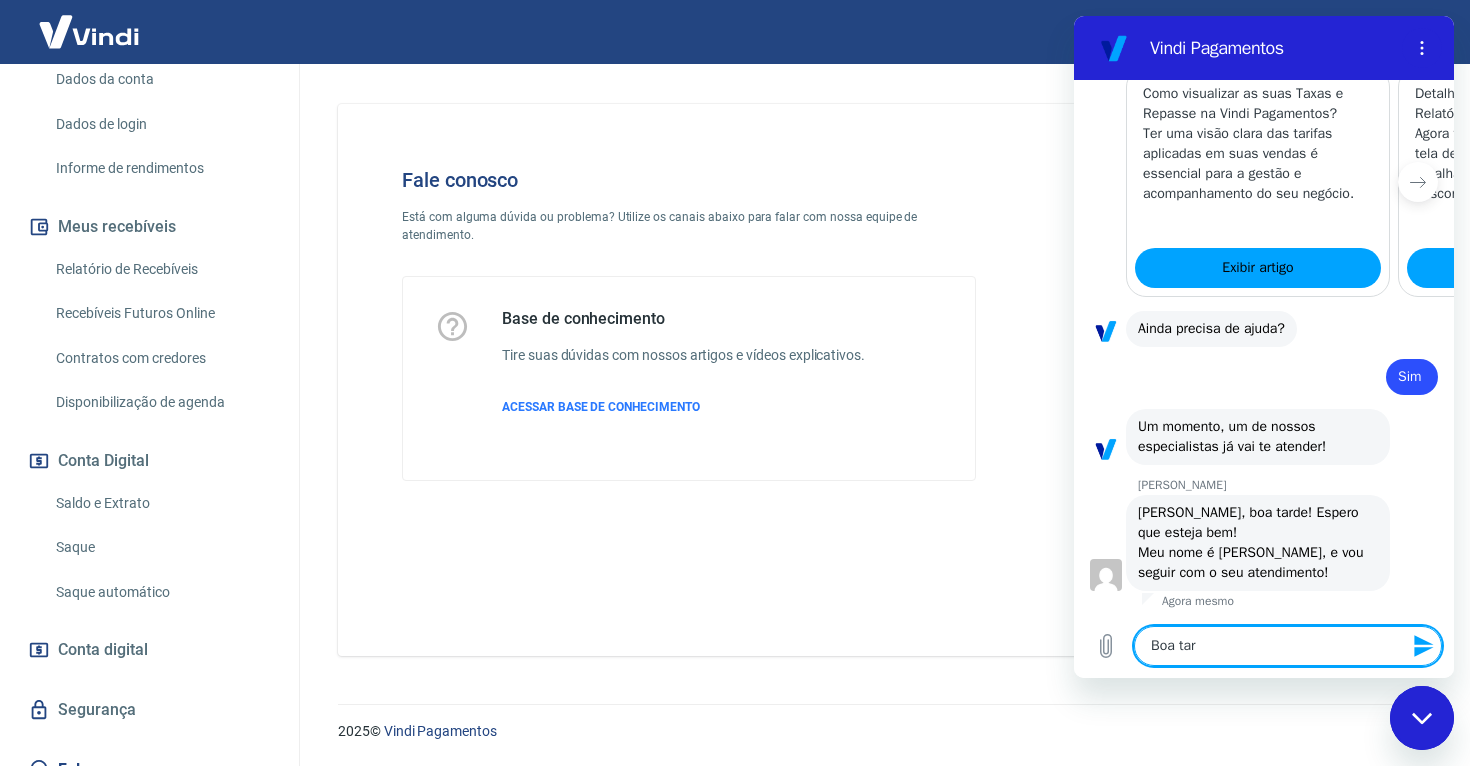 type on "x" 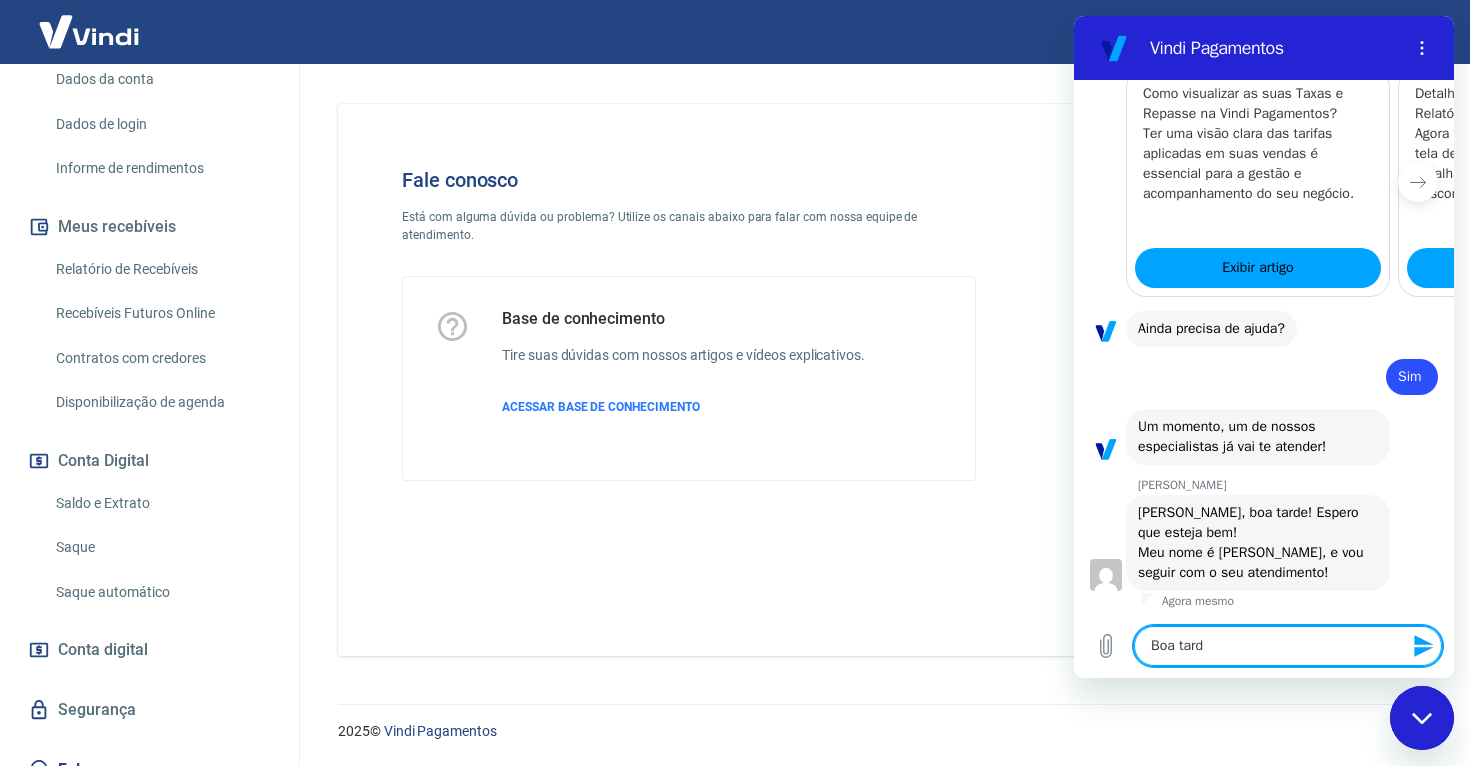 type on "Boa tarde" 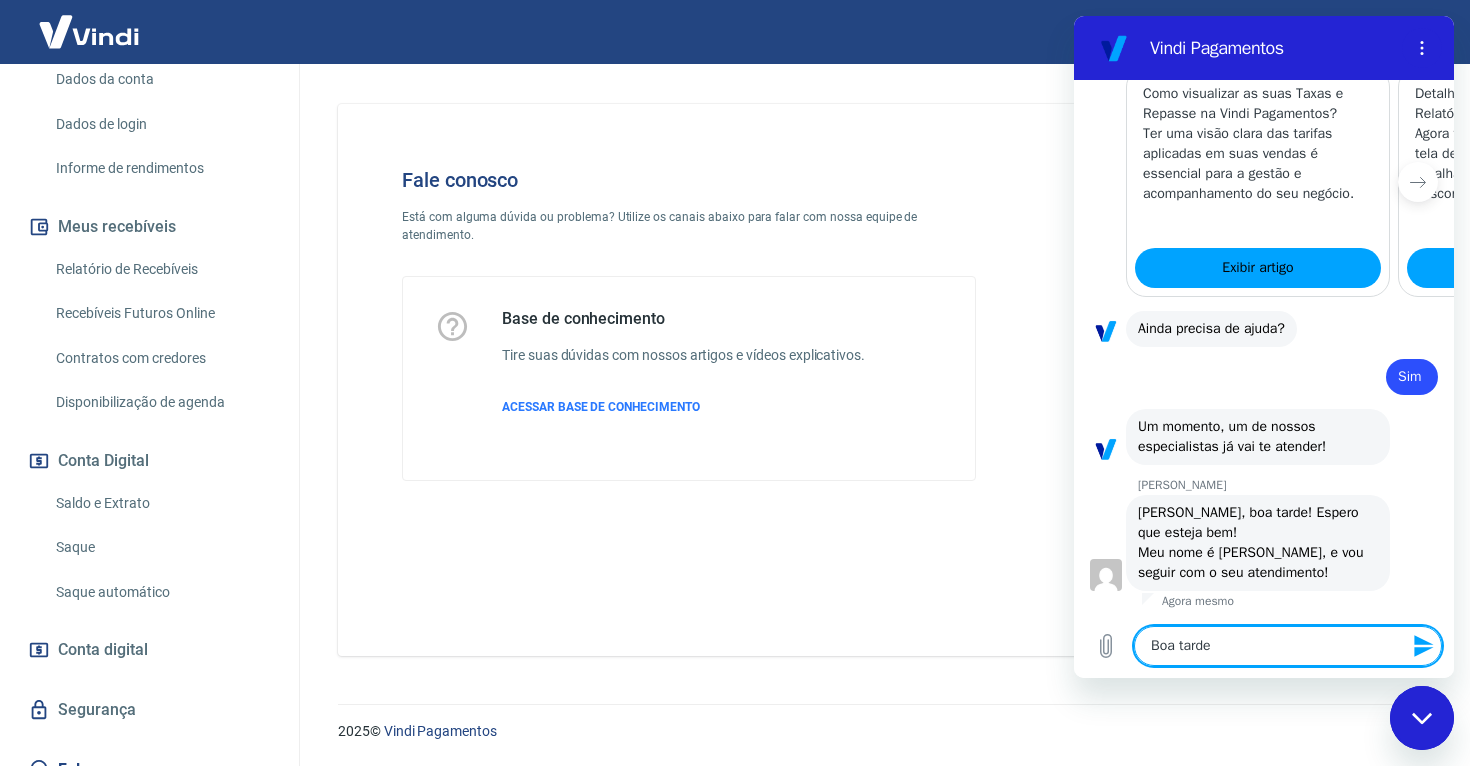 type on "Boa tarde" 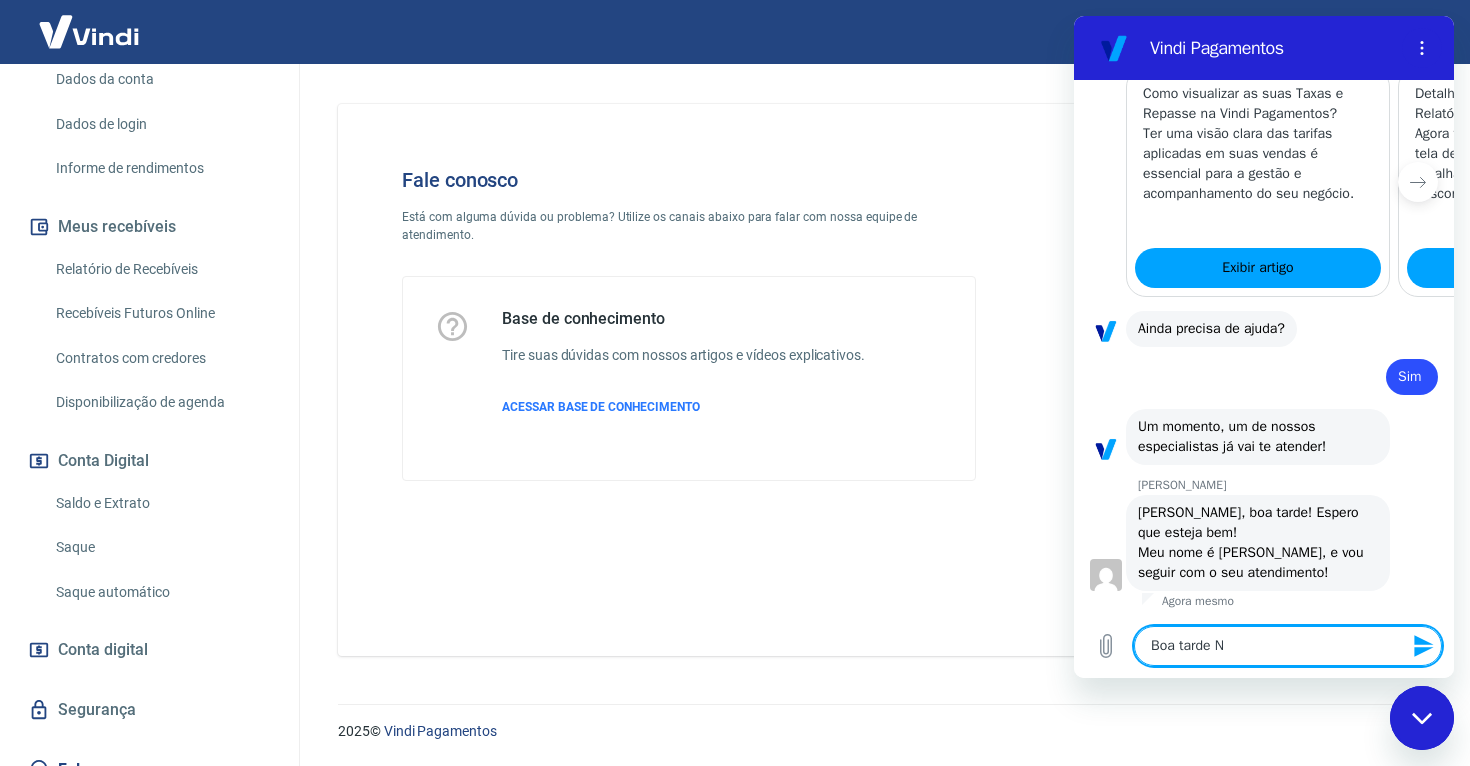 type on "Boa tarde Na" 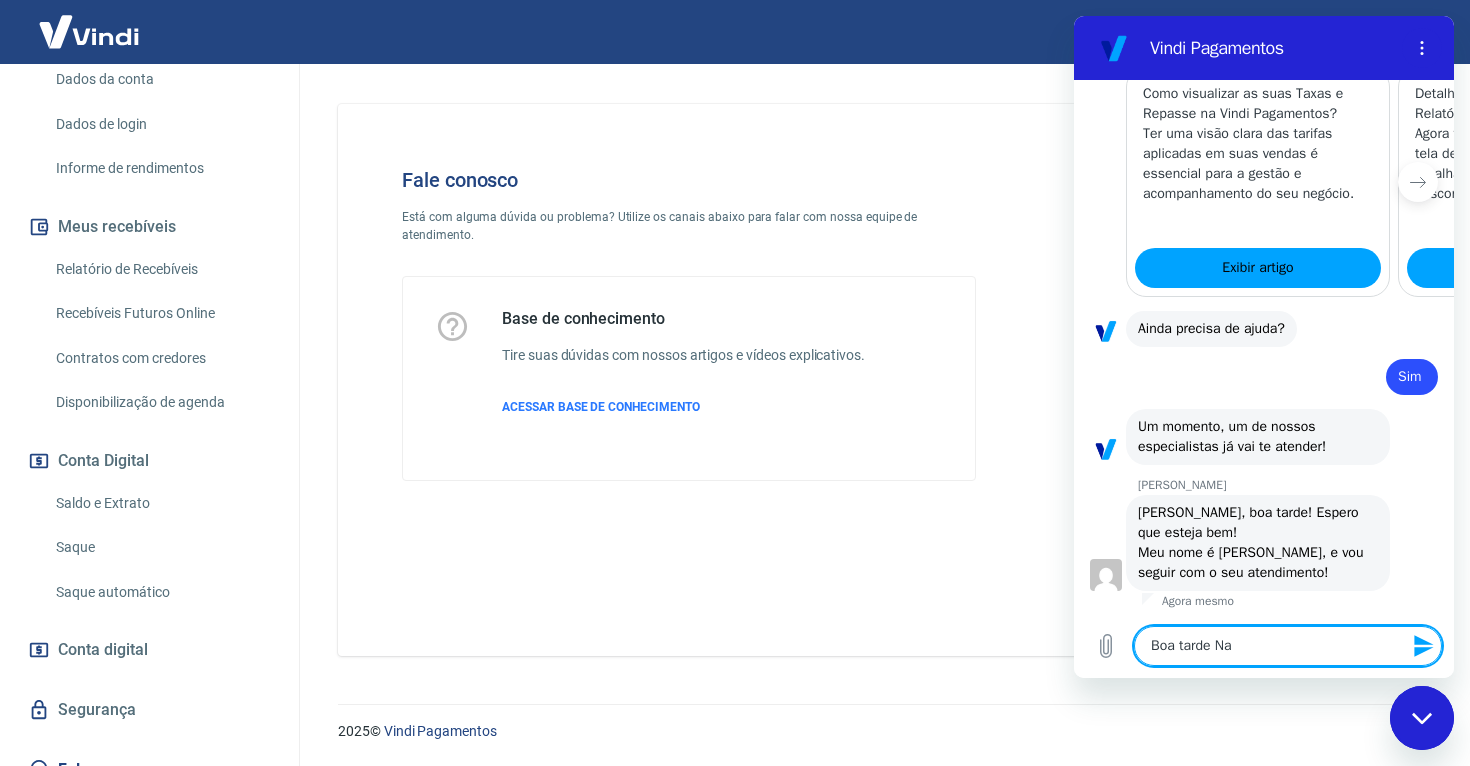 type on "Boa tarde Nan" 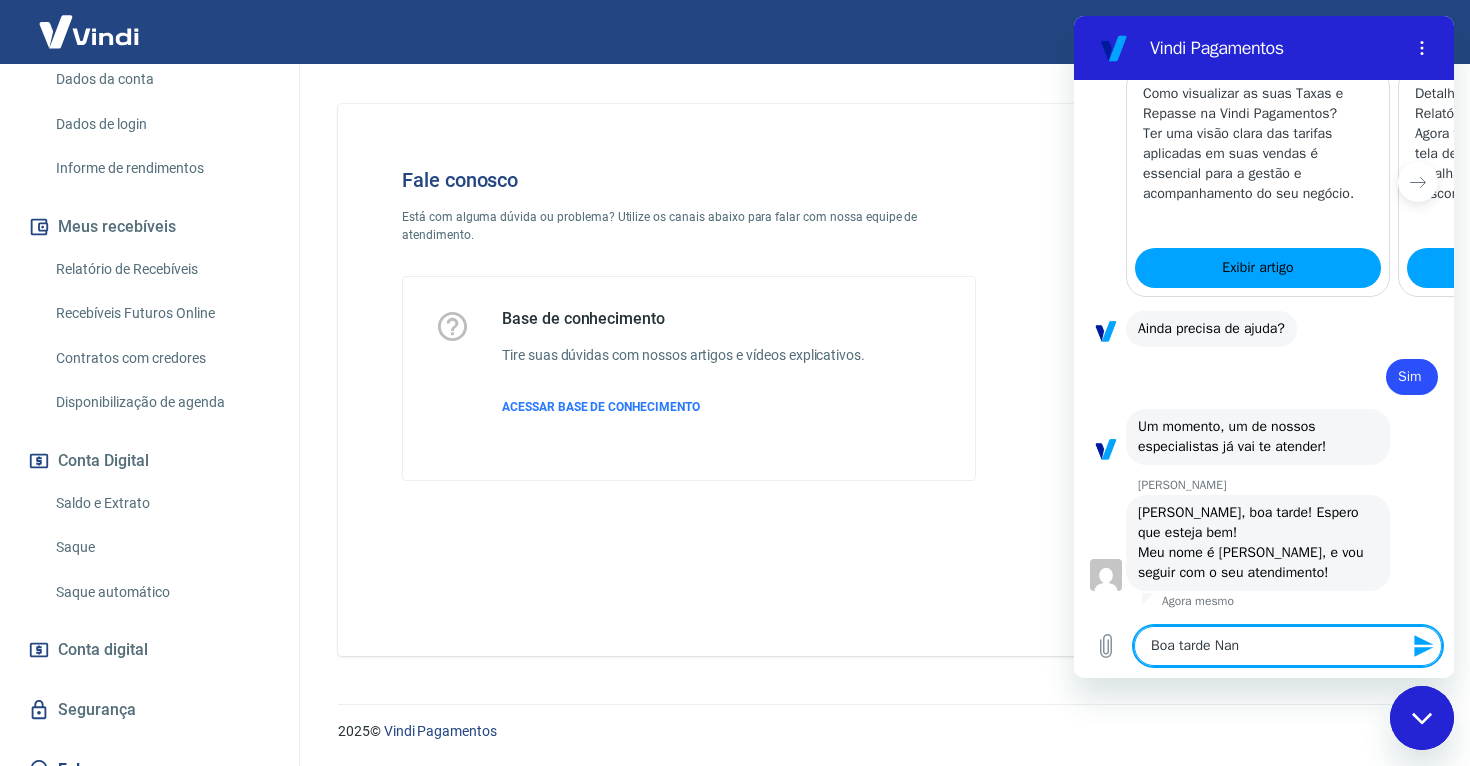 type on "Boa tarde Nani" 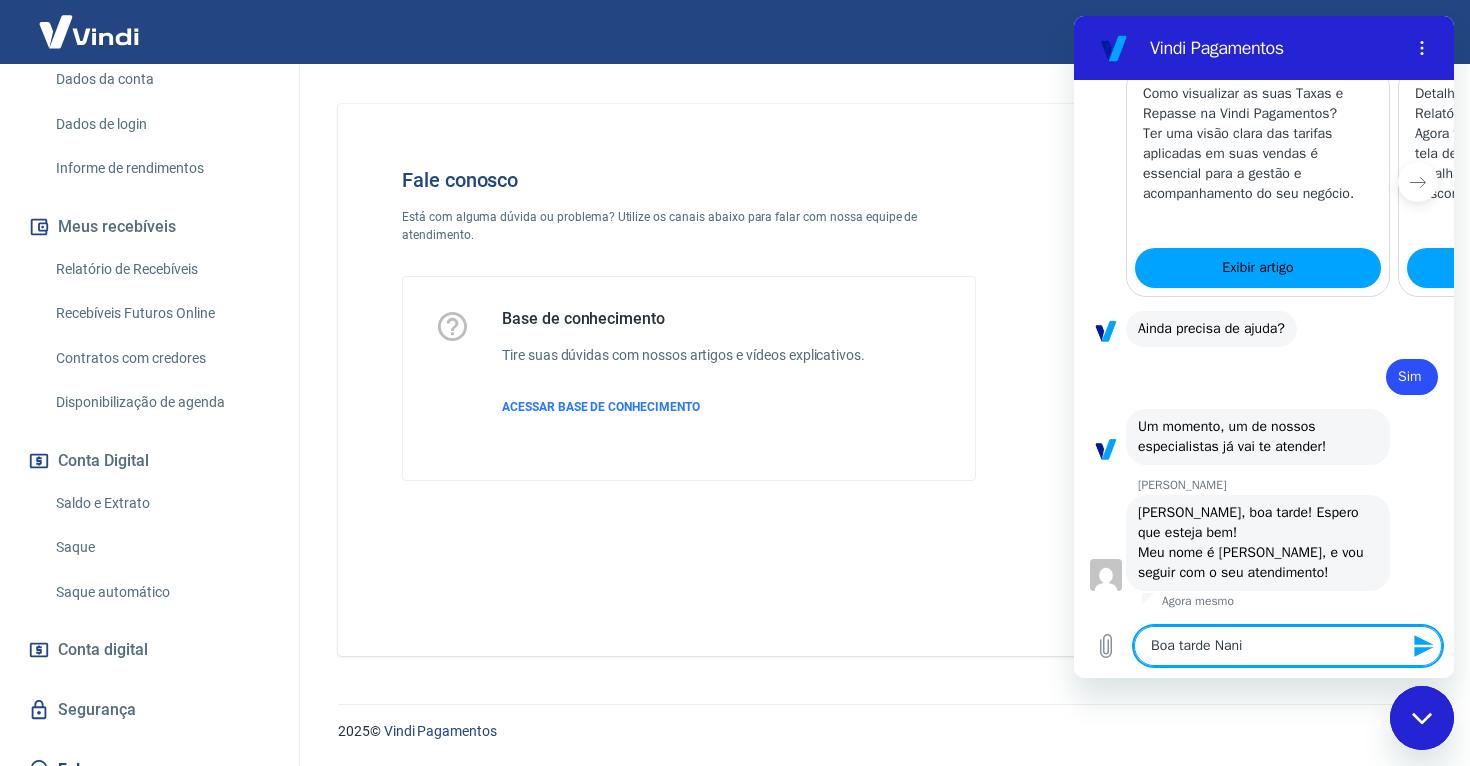 type on "Boa tarde [PERSON_NAME]," 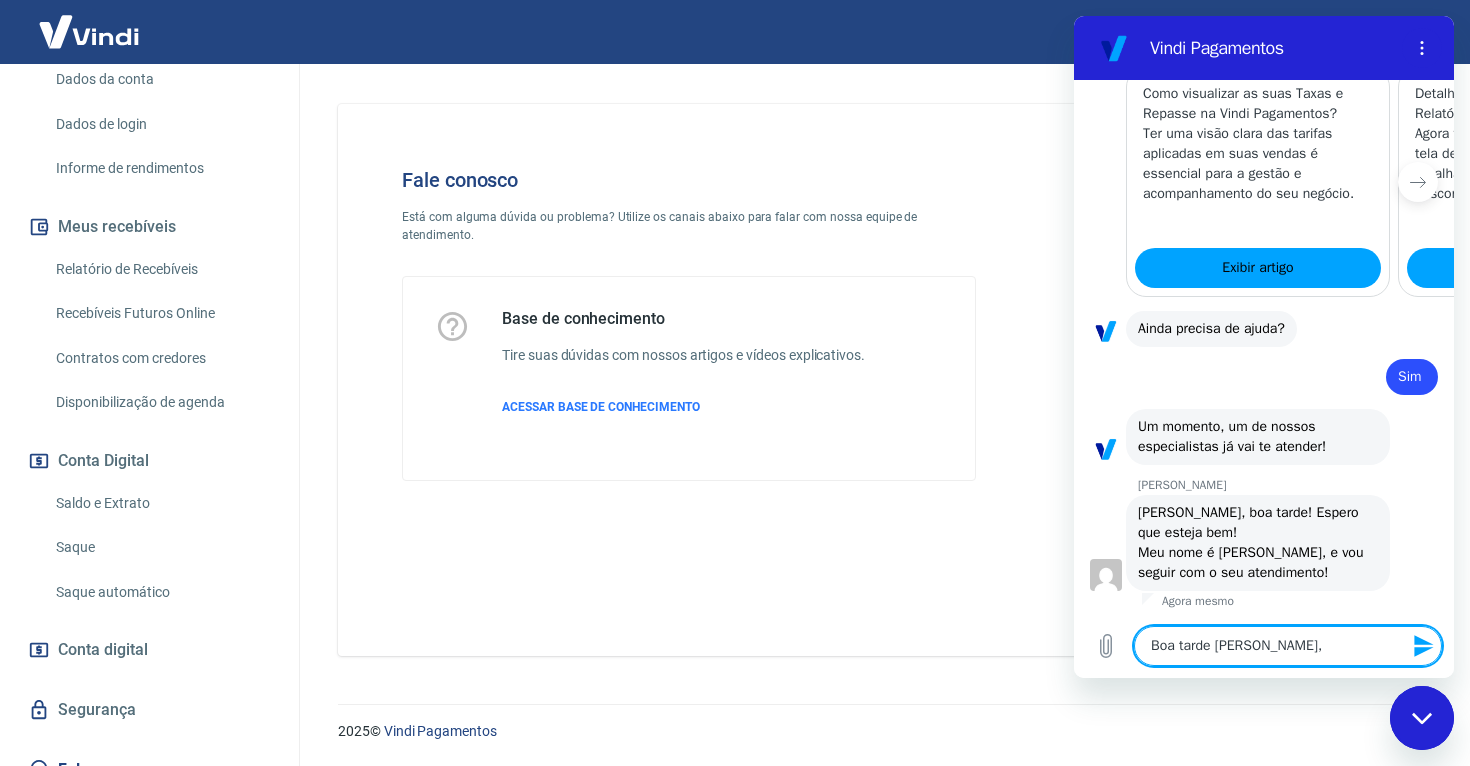 type on "Boa tarde [PERSON_NAME]," 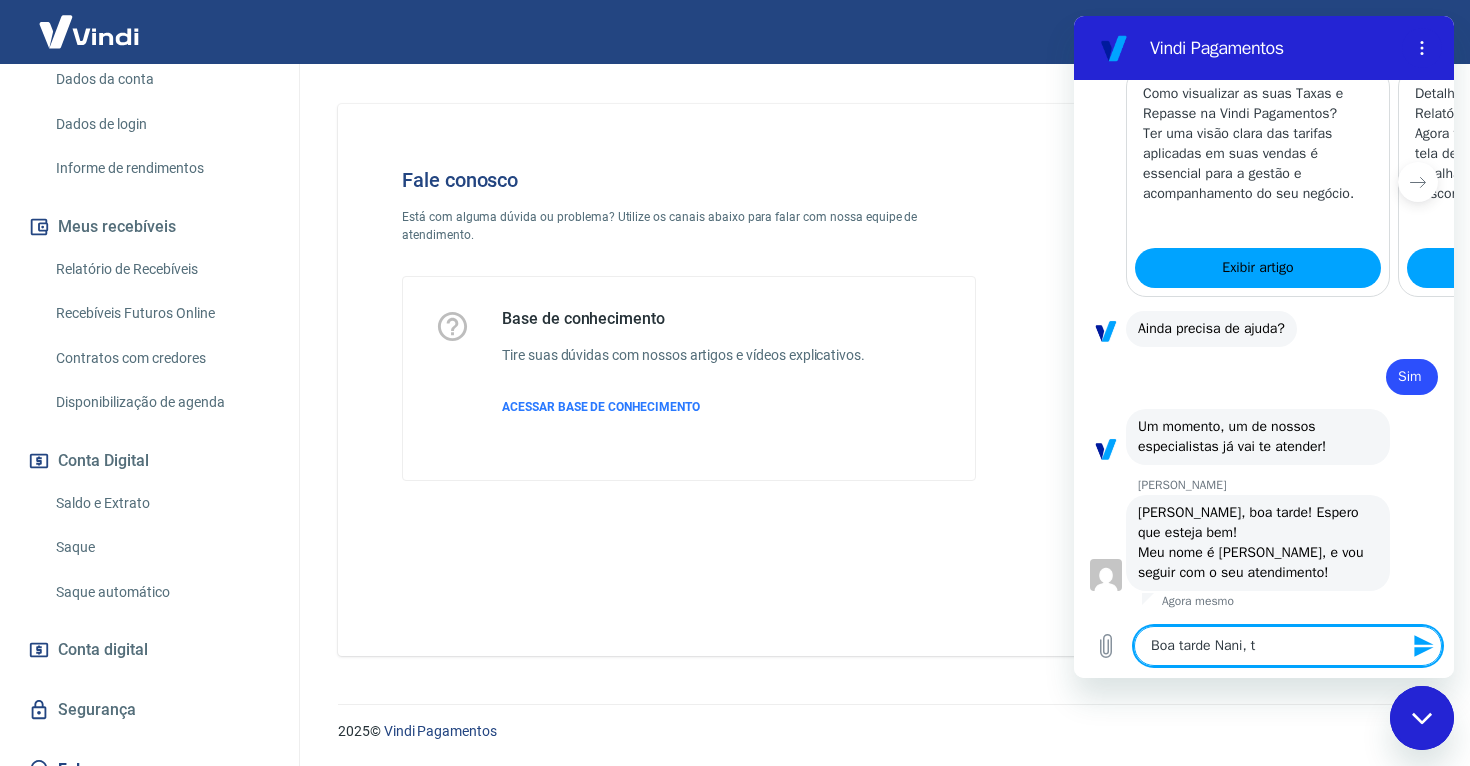 type on "Boa tarde Nani, tu" 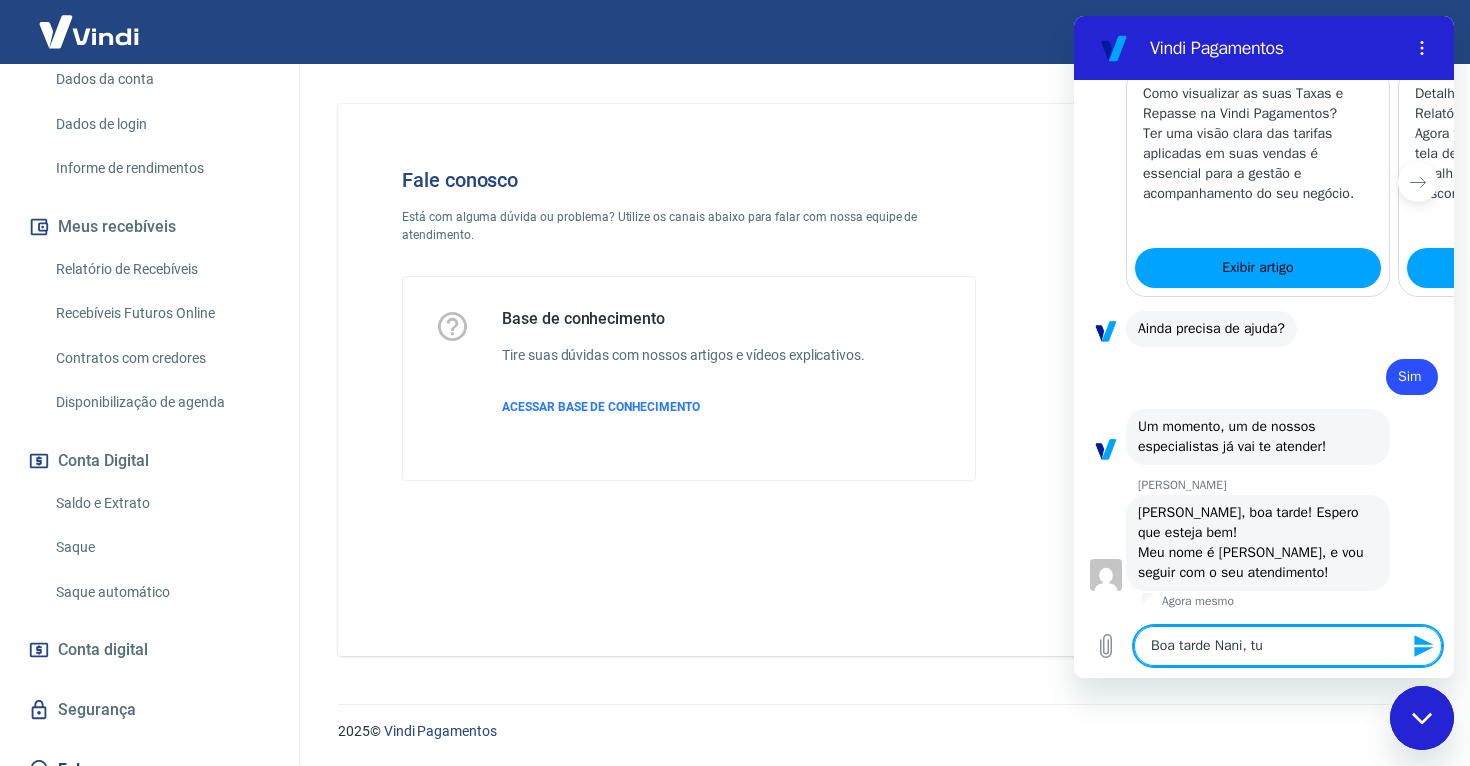 type on "Boa tarde Nani, tud" 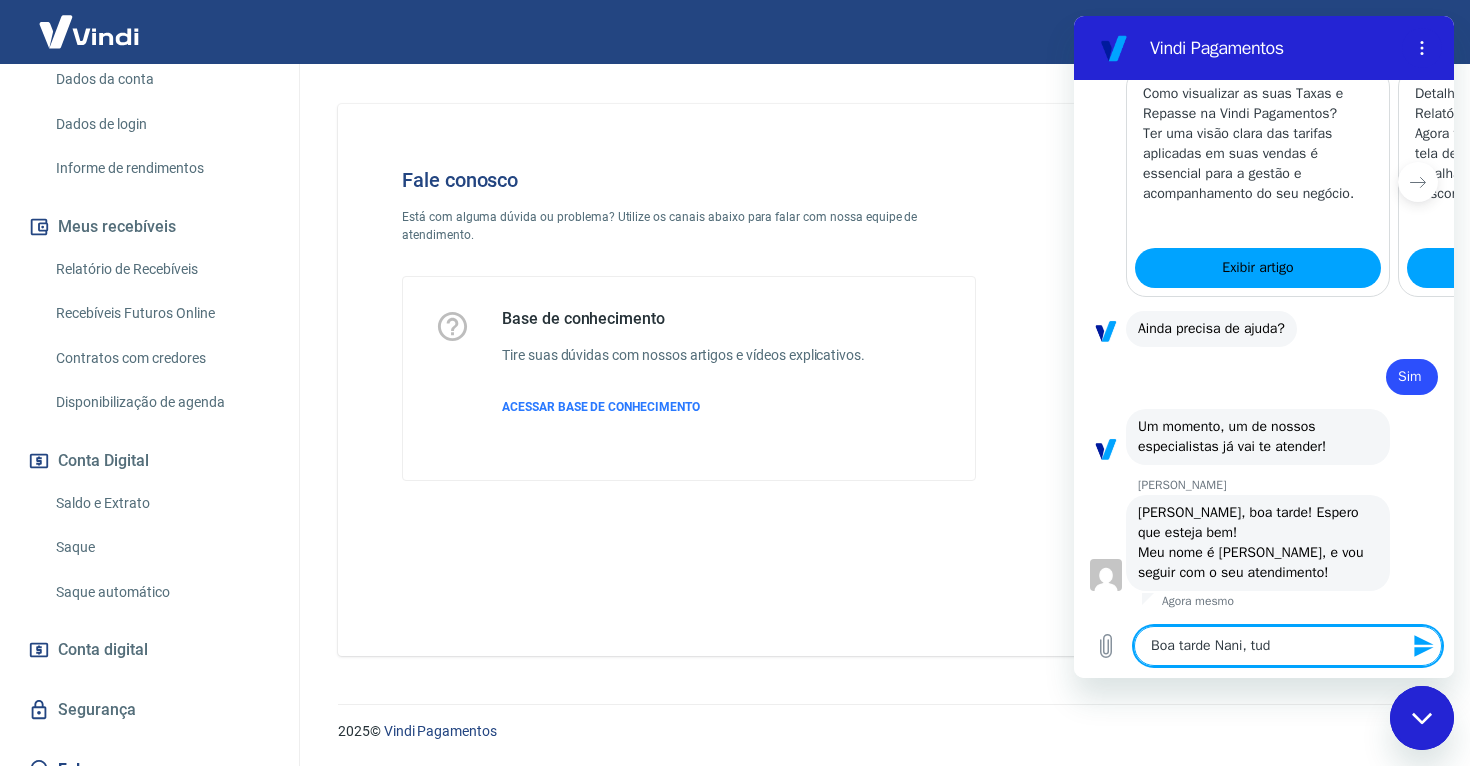 type on "Boa tarde Nani, tudo" 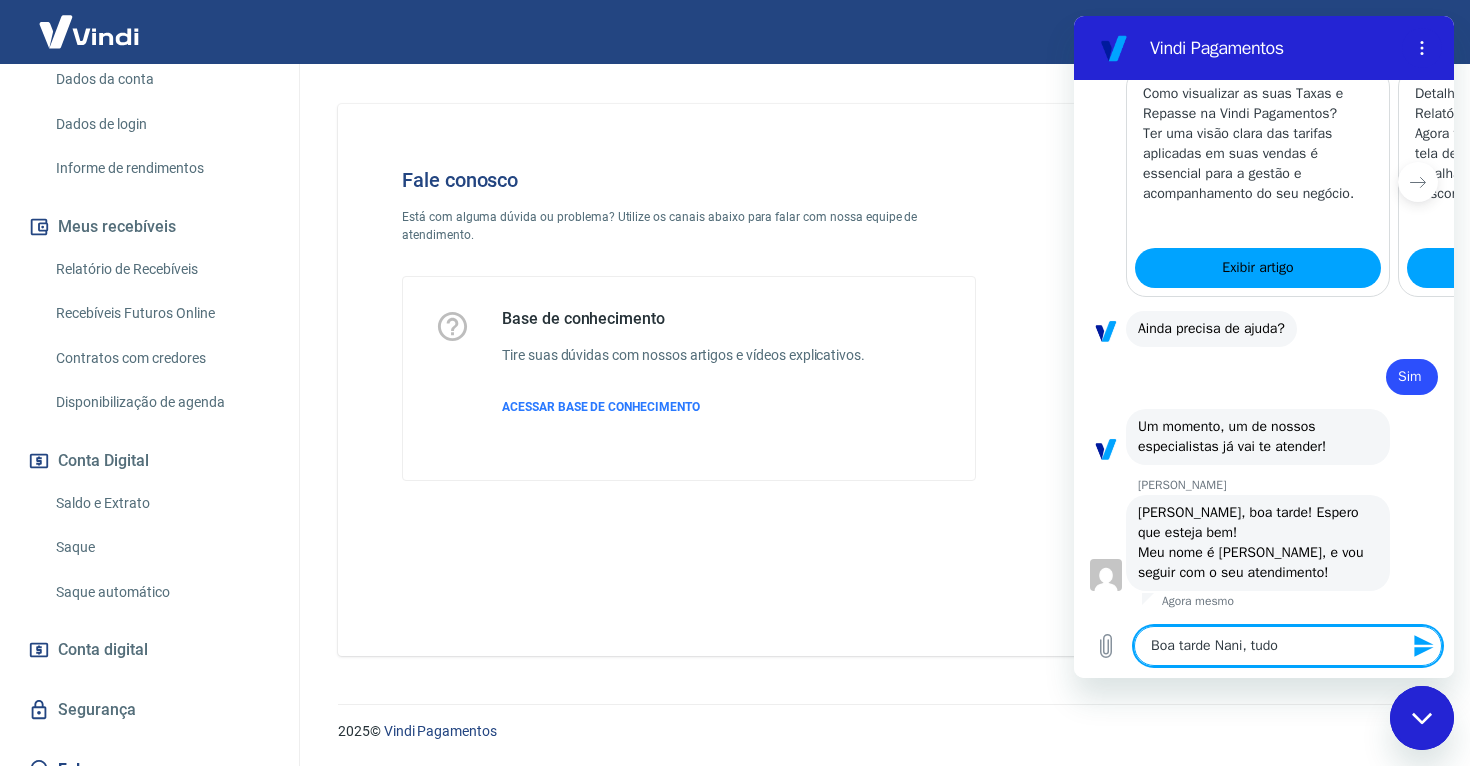 type on "Boa tarde Nani, tudo" 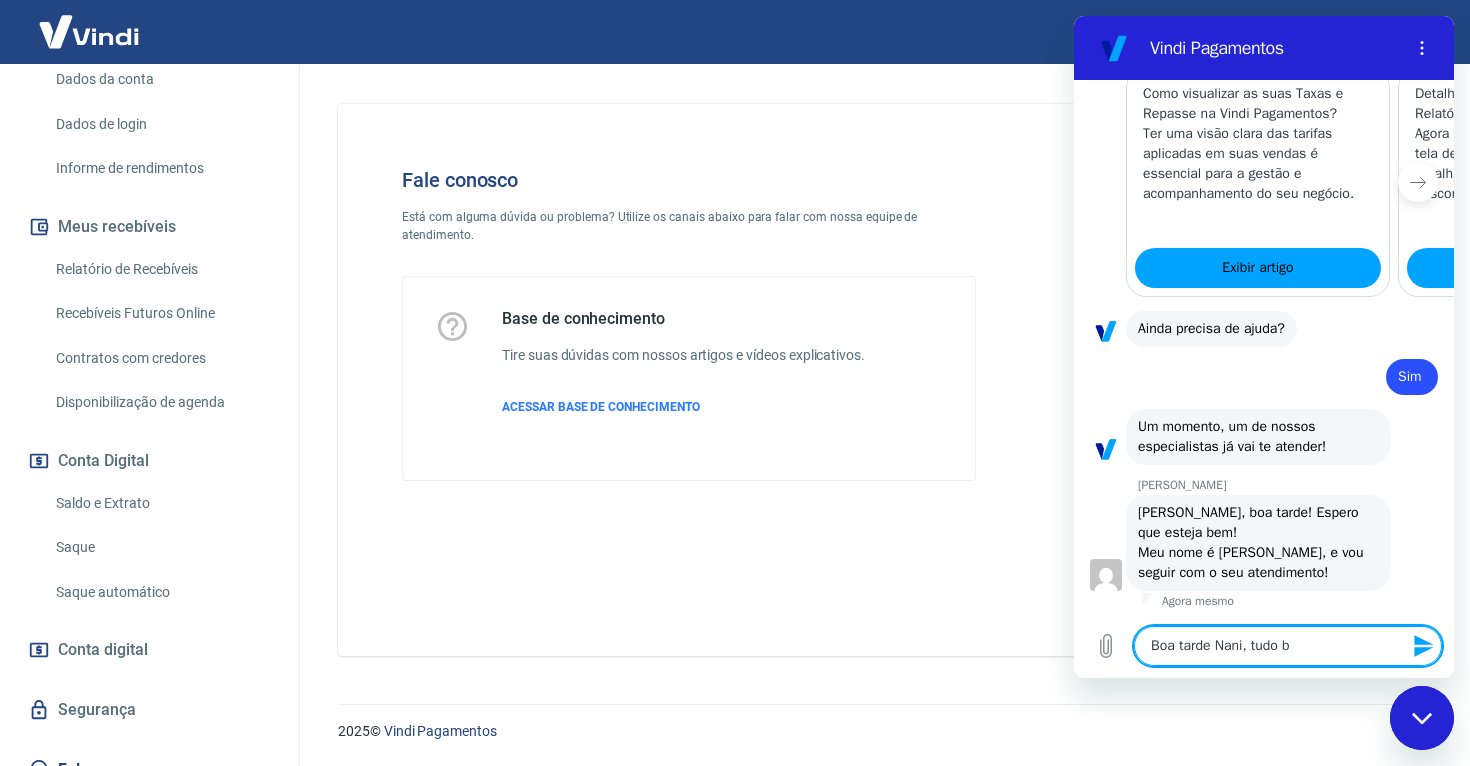 type on "Boa tarde Nani, tudo be" 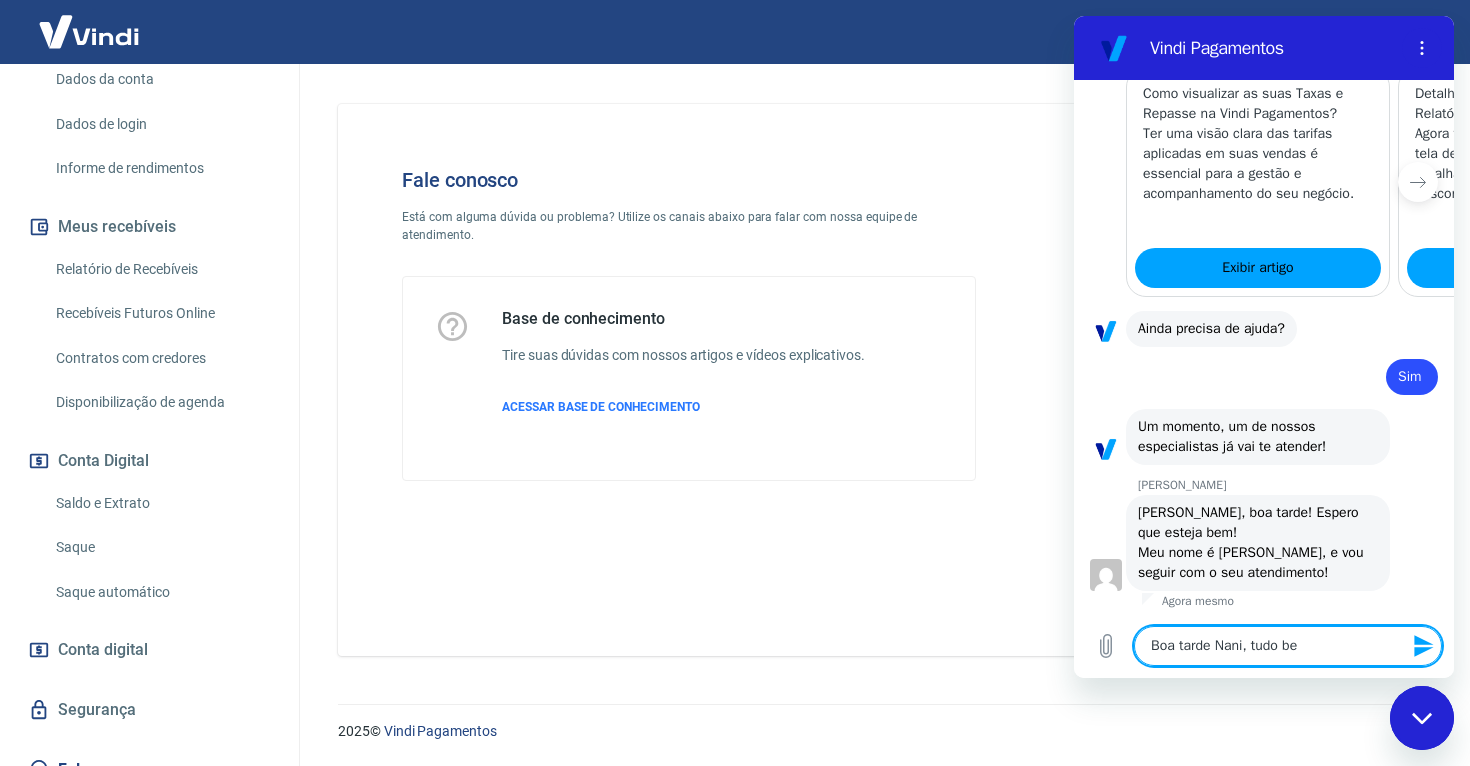 type on "Boa tarde Nani, tudo bem" 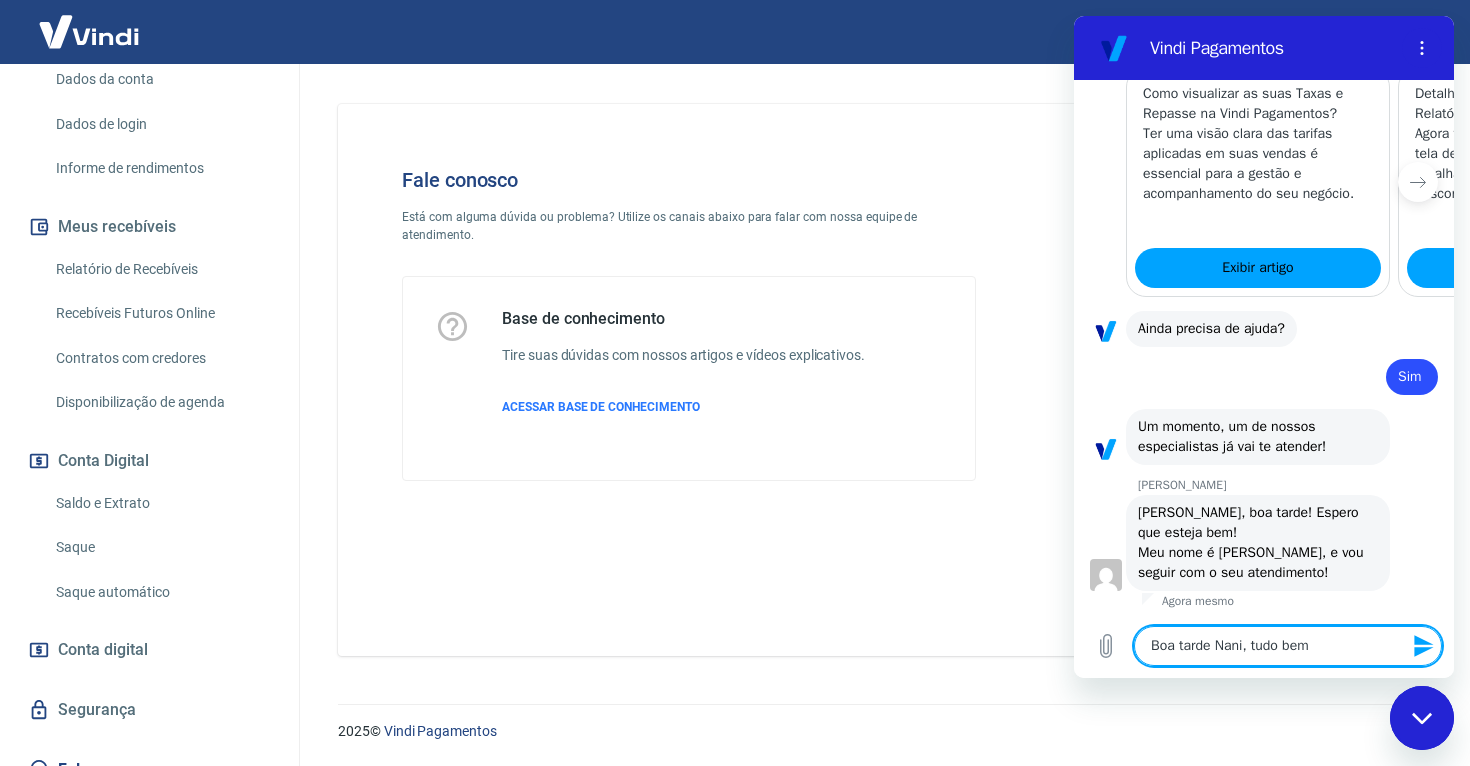 type on "Boa tarde Nani, tudo bem?" 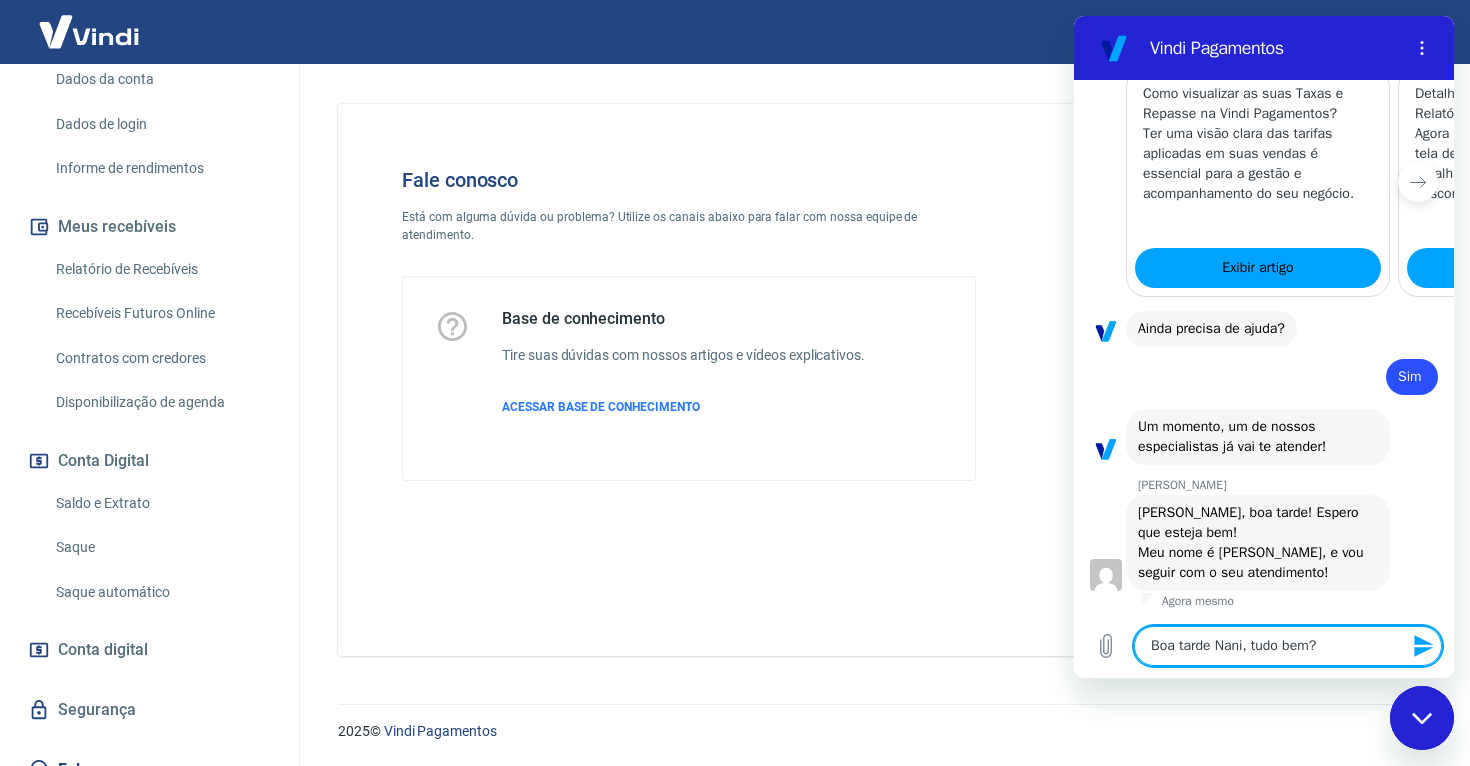 type 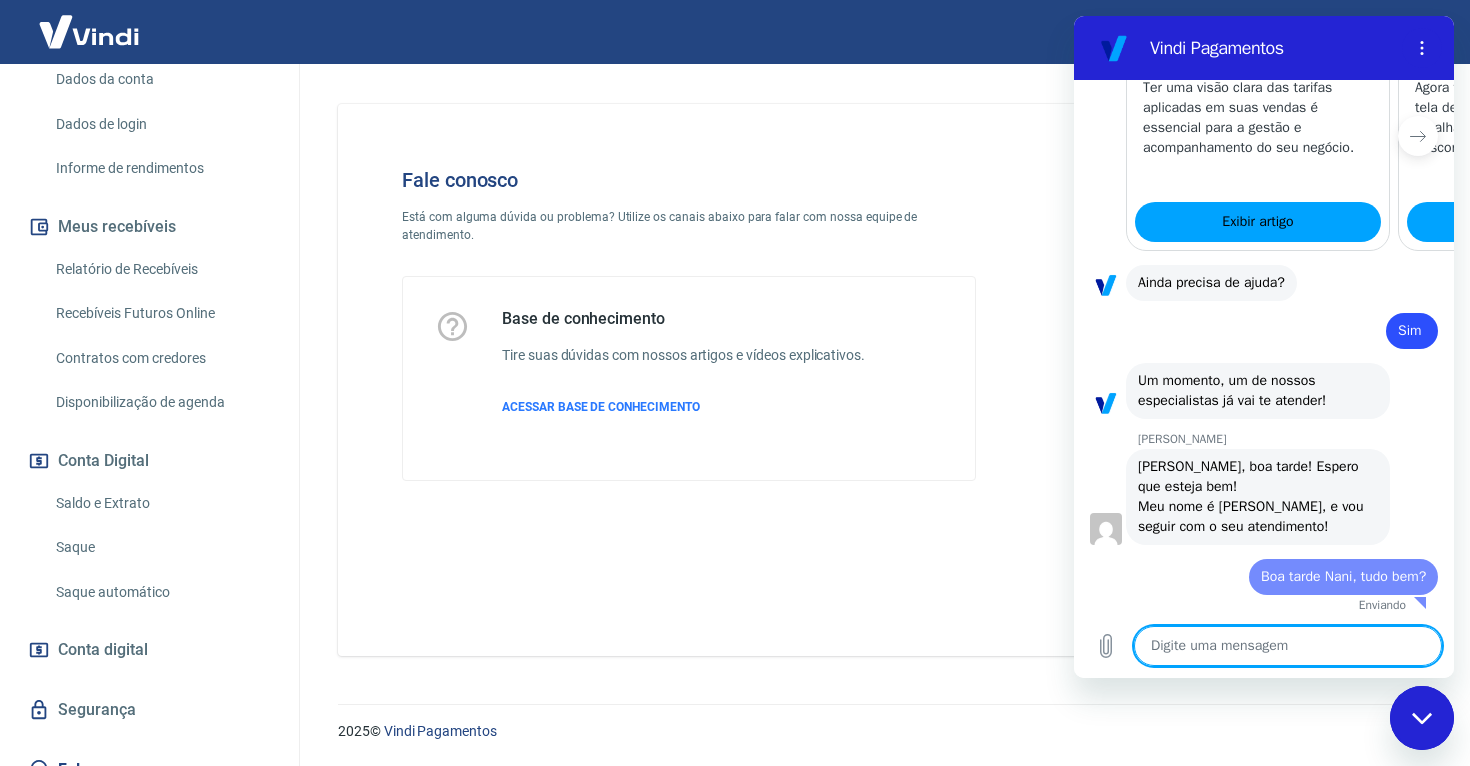 type on "x" 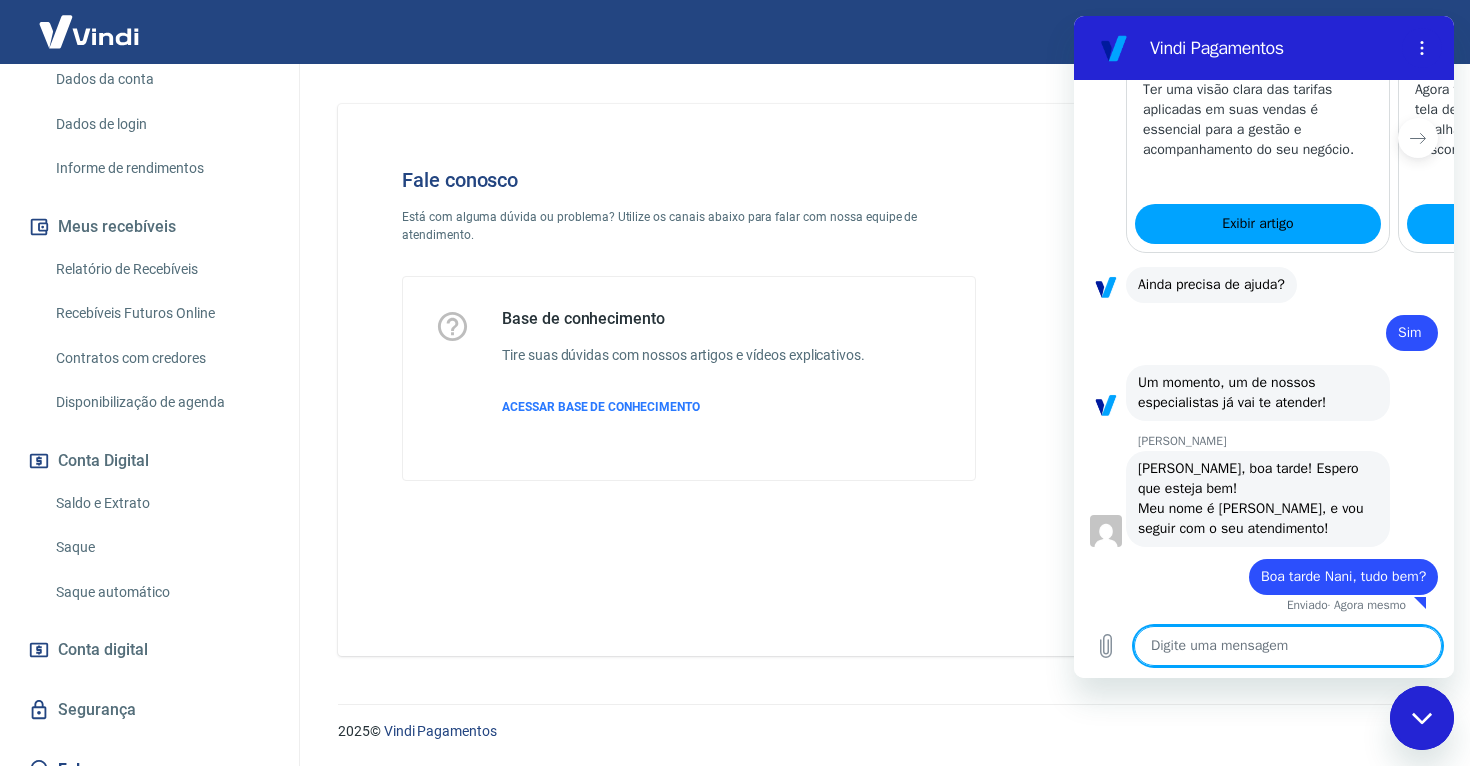 scroll, scrollTop: 1697, scrollLeft: 0, axis: vertical 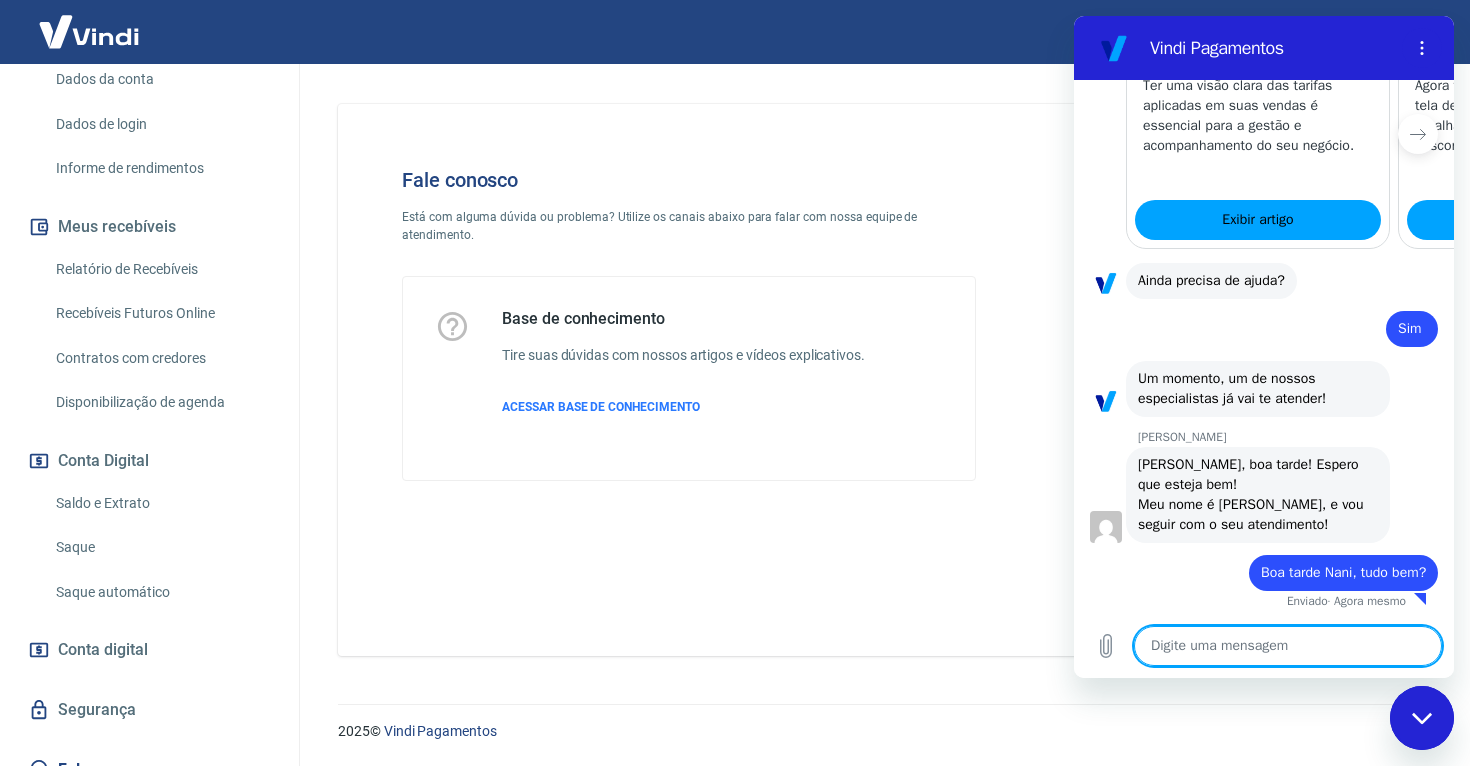 type on "E" 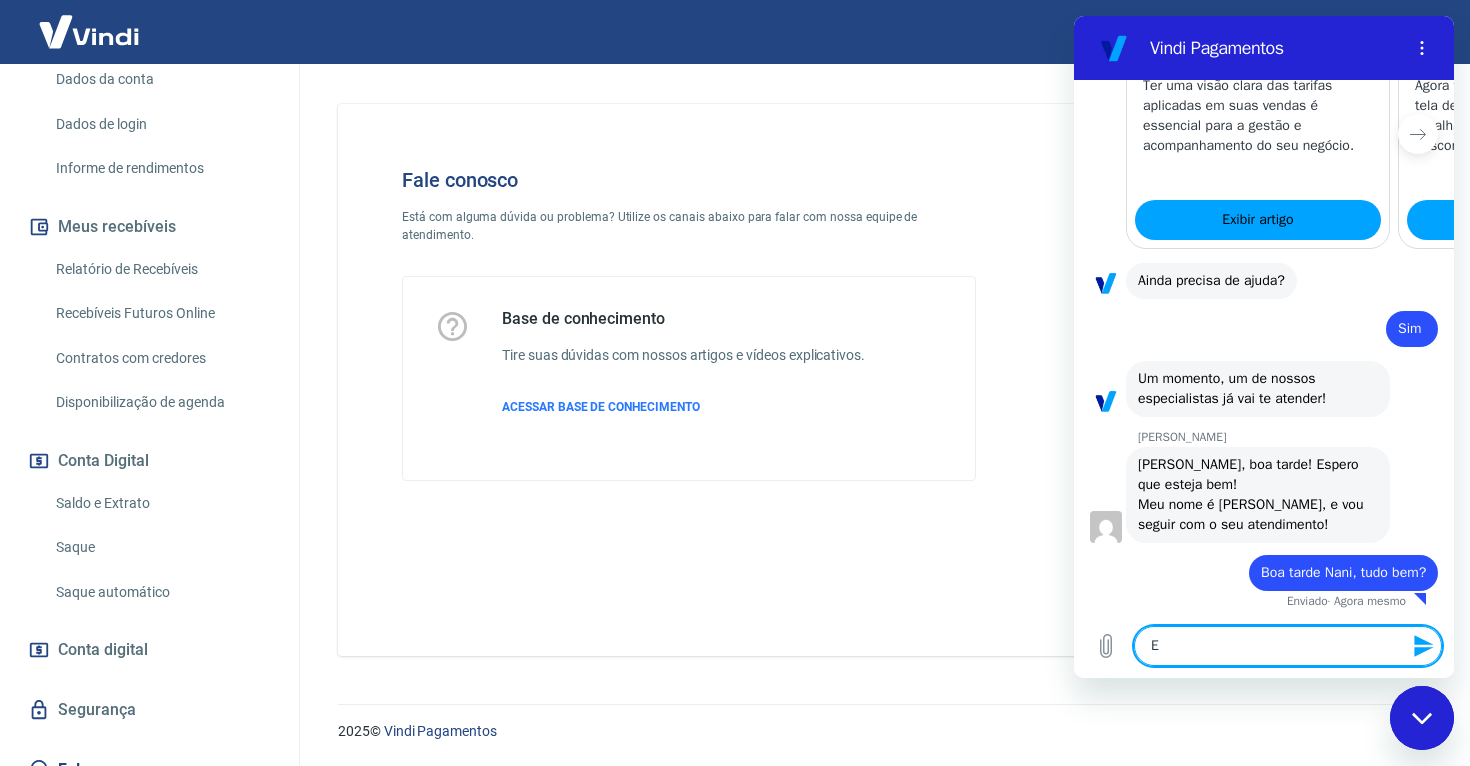 type on "En" 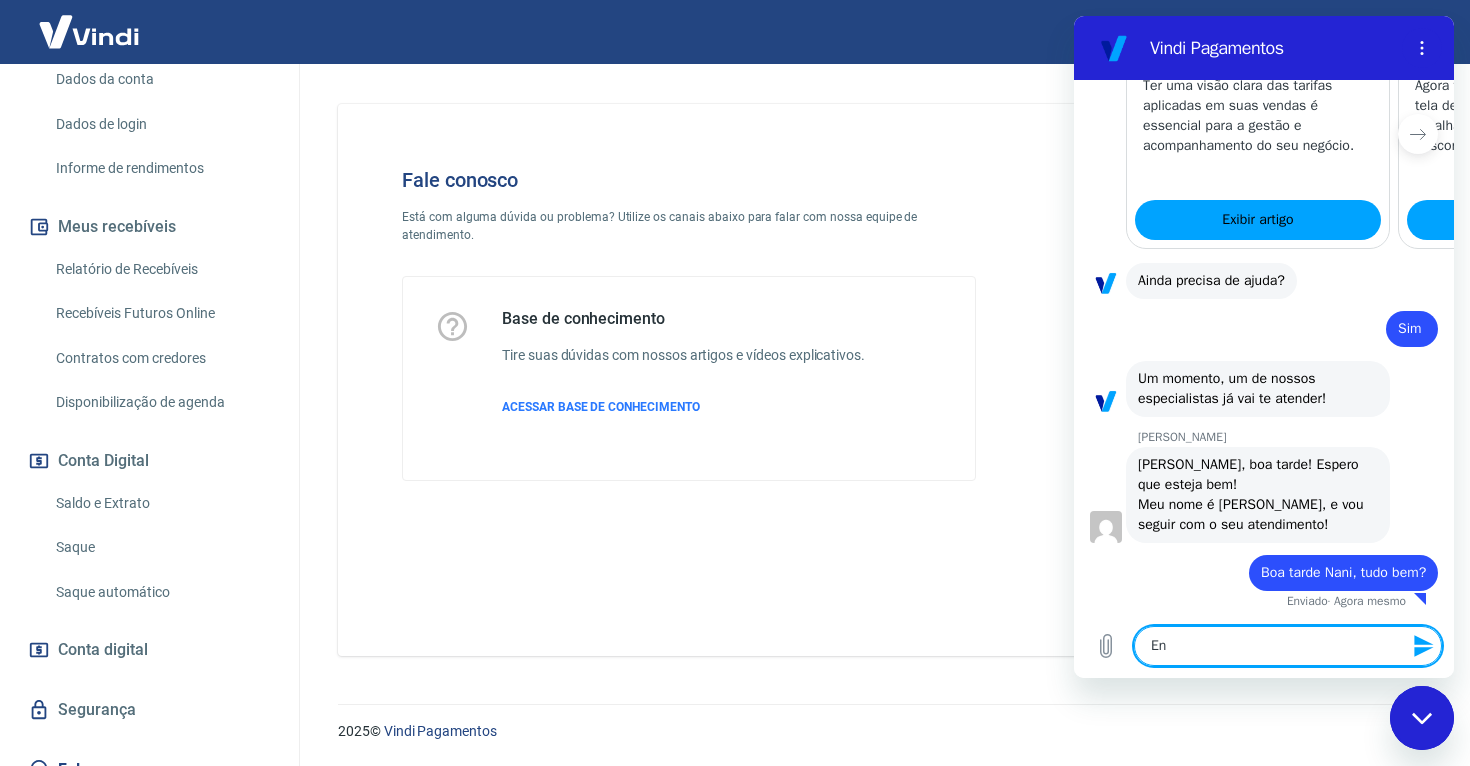 type on "Ent" 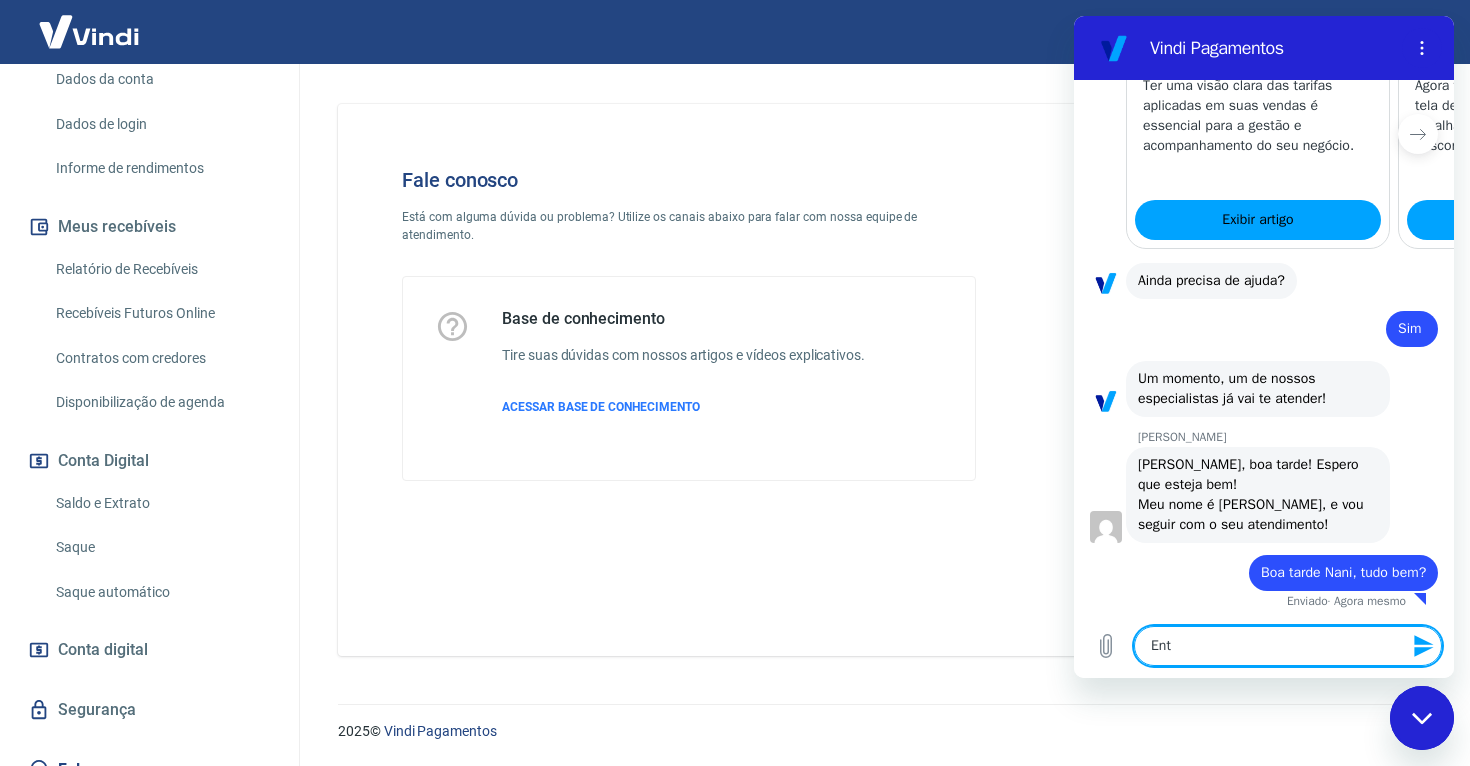 type on "Entr" 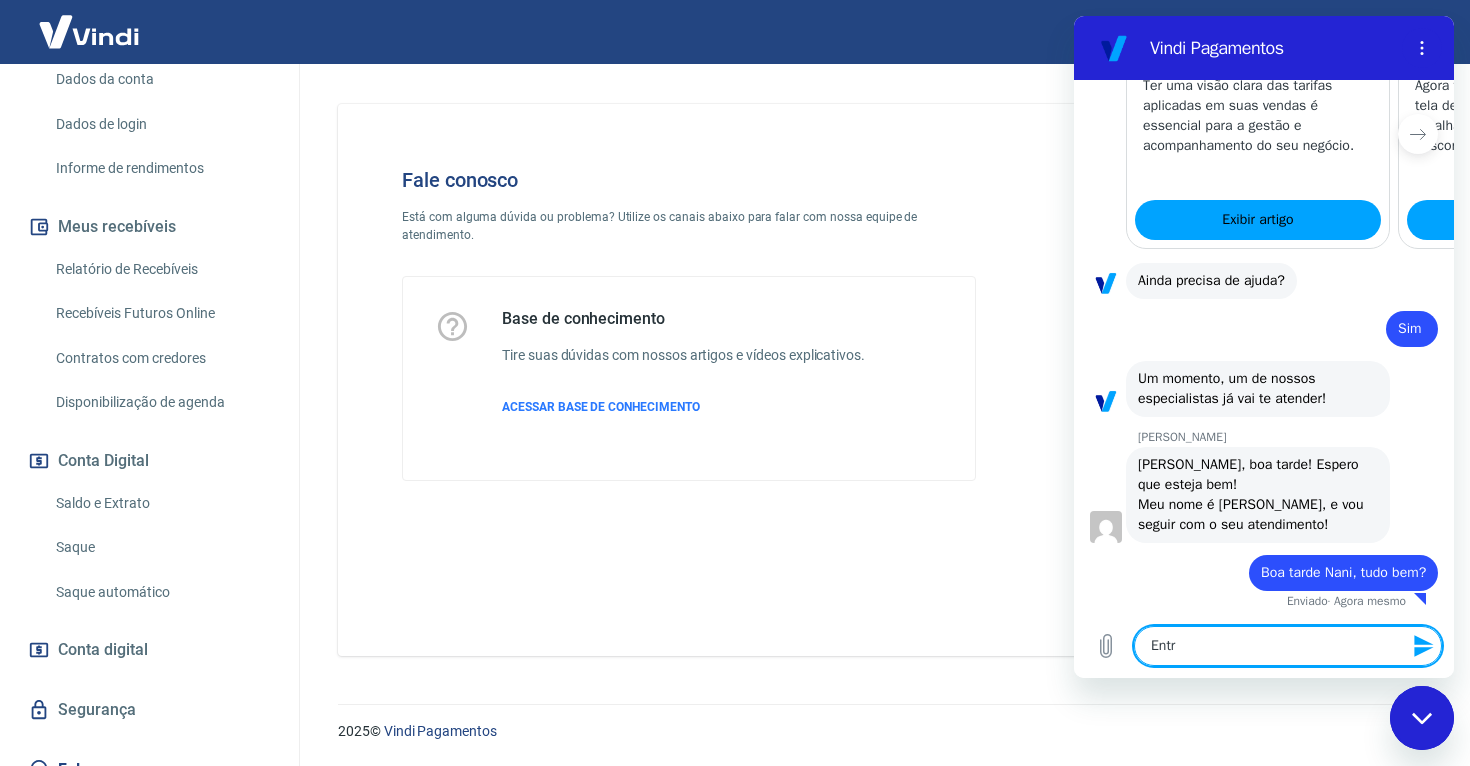 type on "Entre" 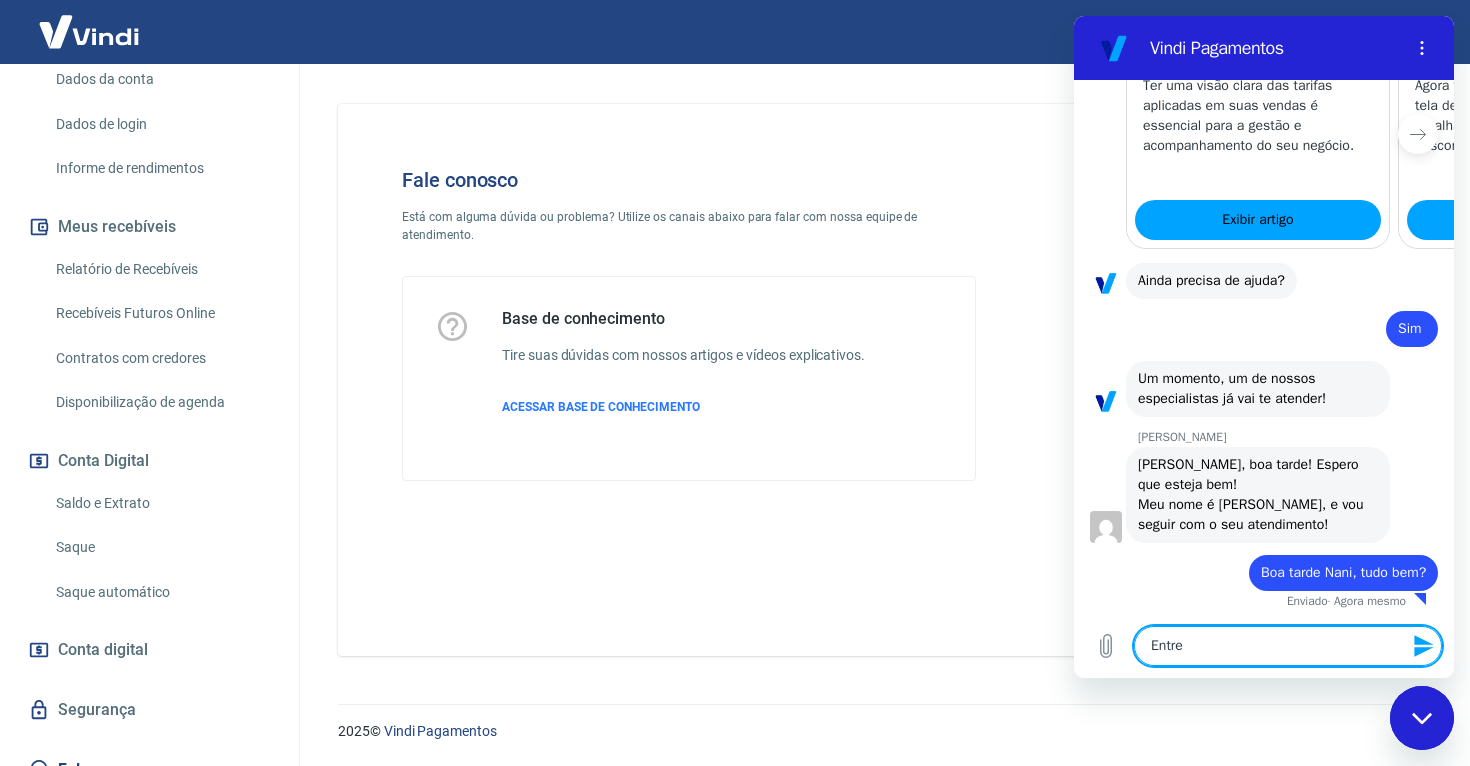 type on "Entrei" 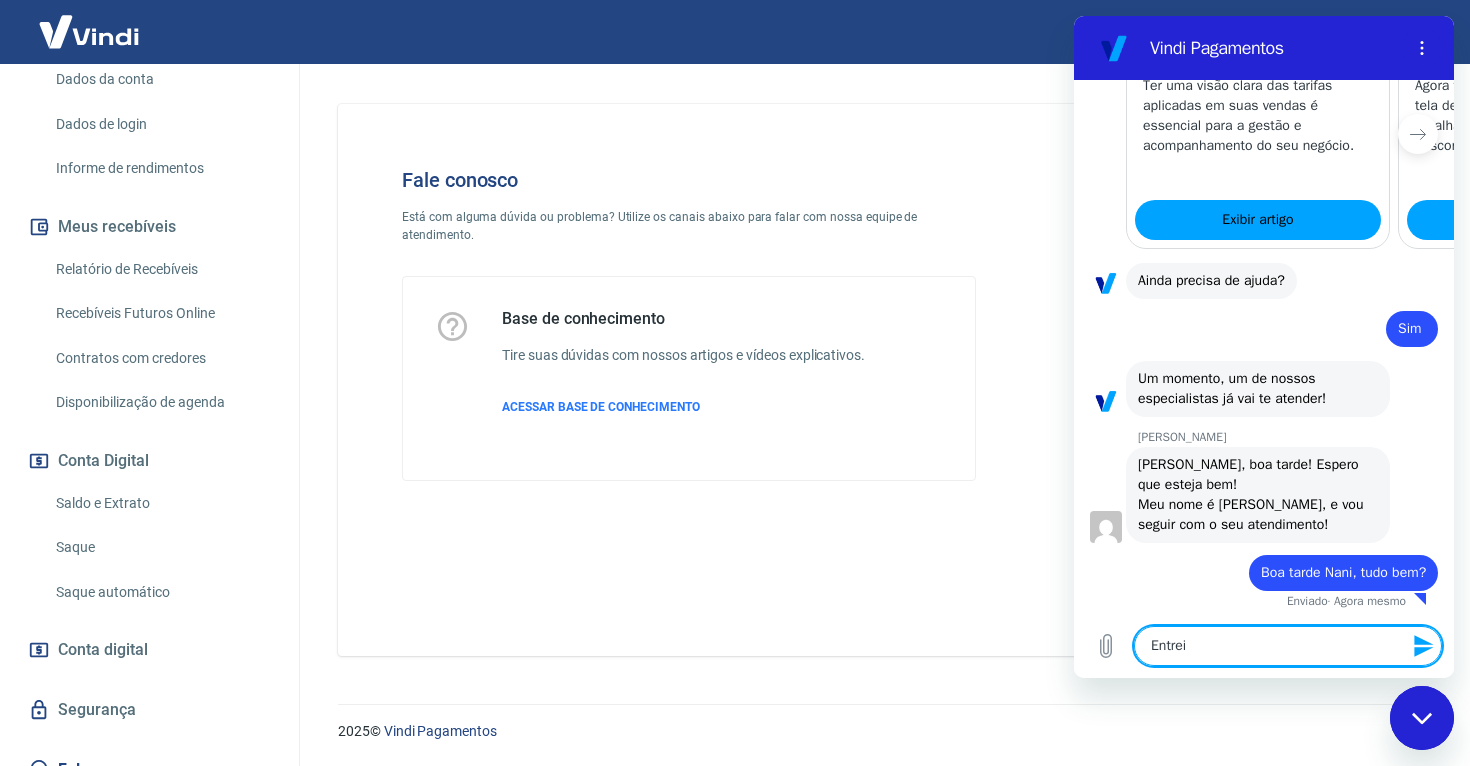 type on "Entrei" 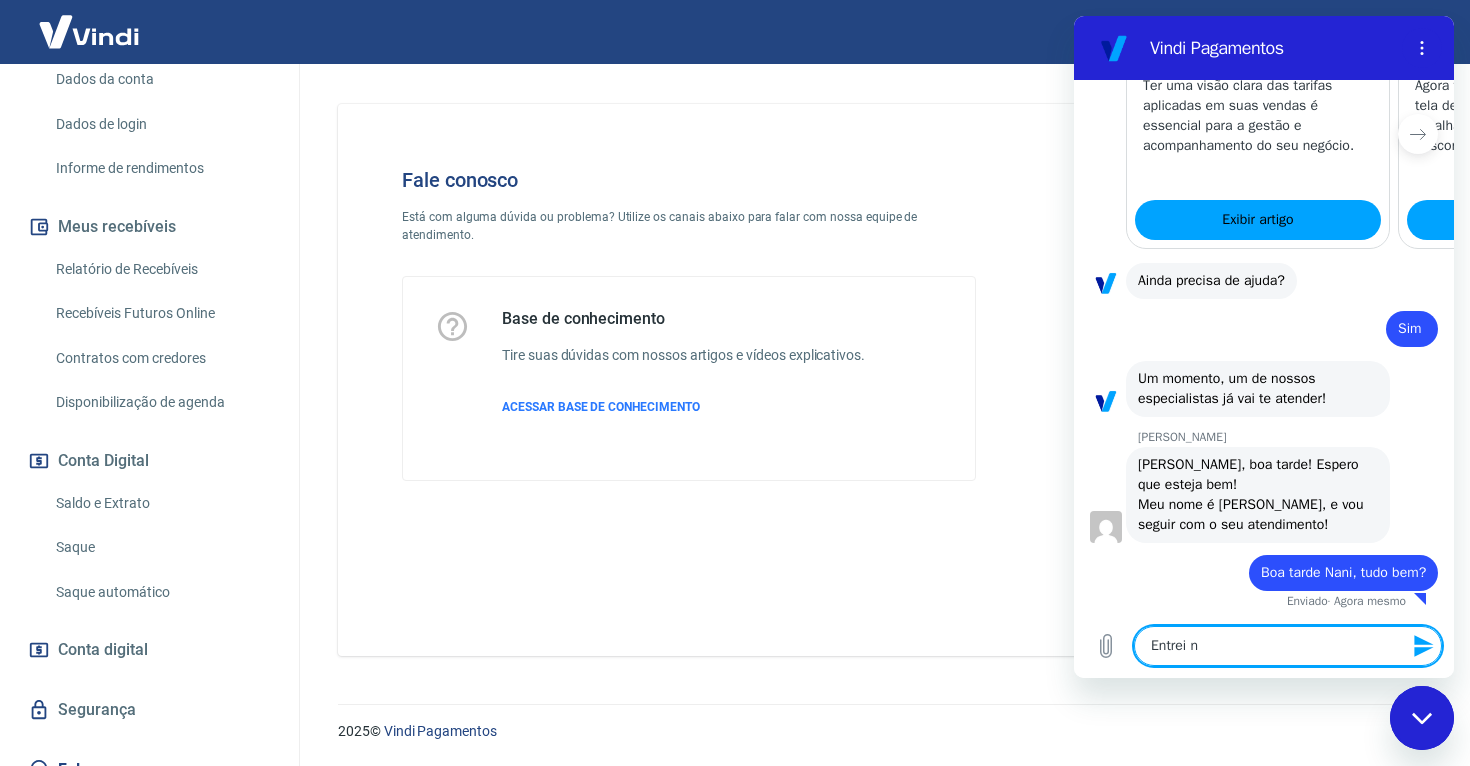type on "Entrei na" 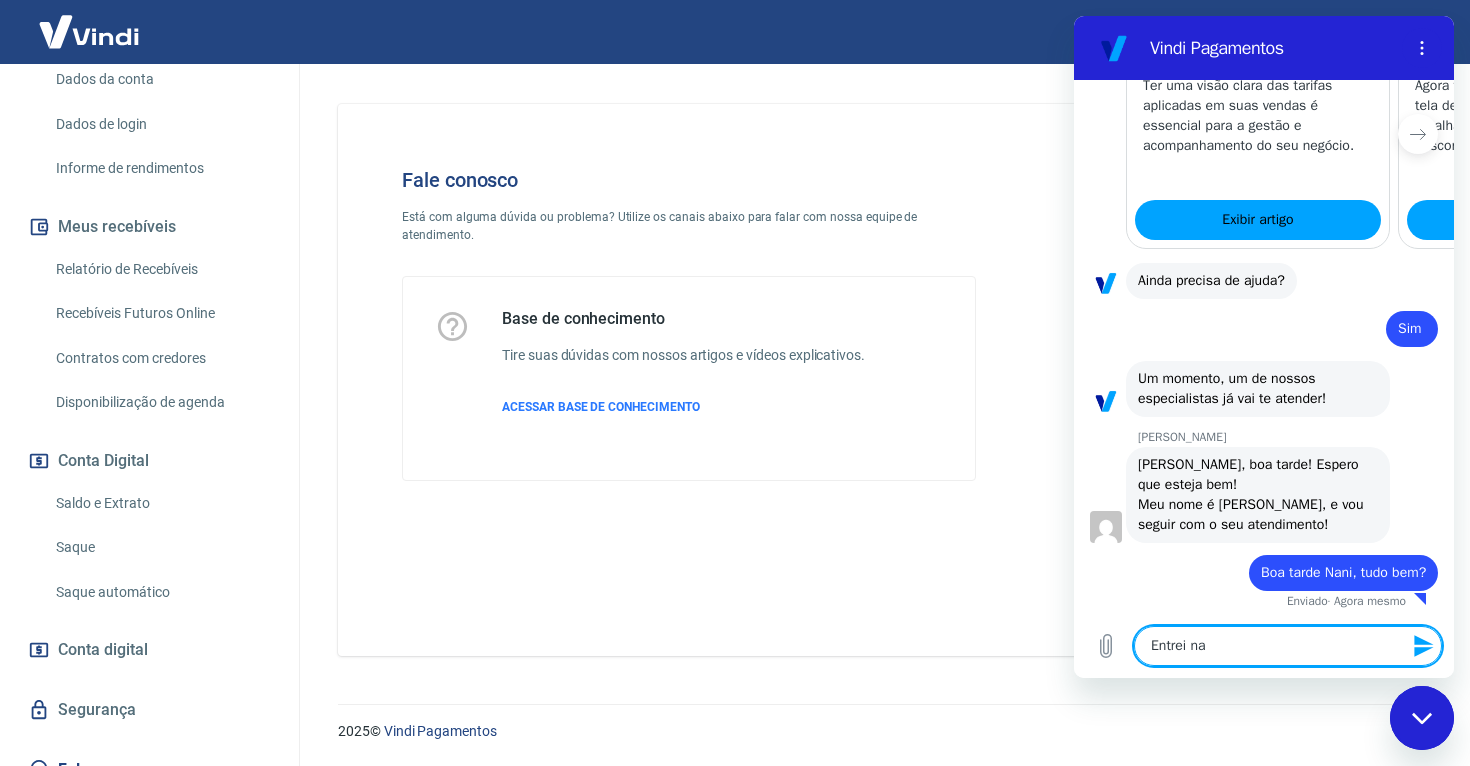 type on "Entrei na" 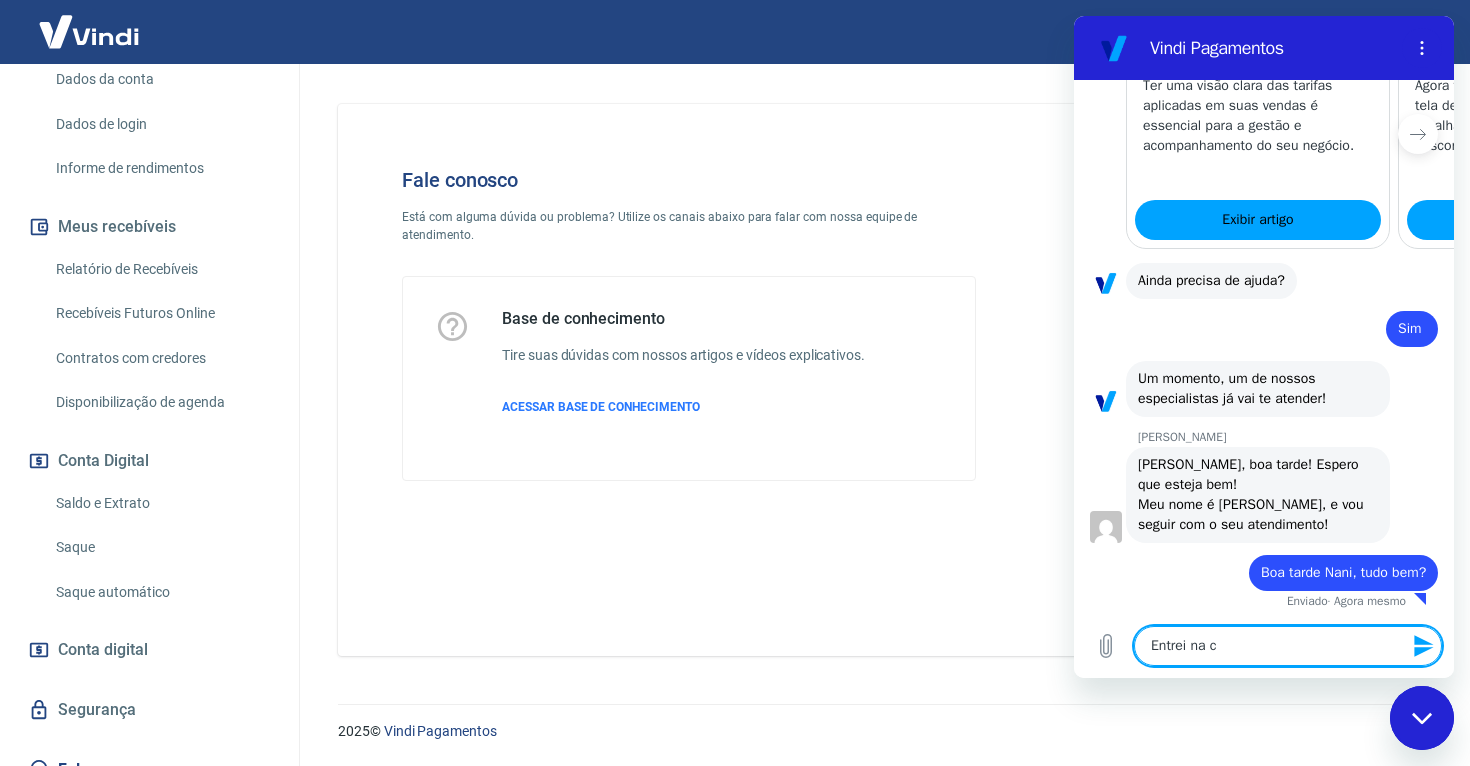 type on "Entrei na co" 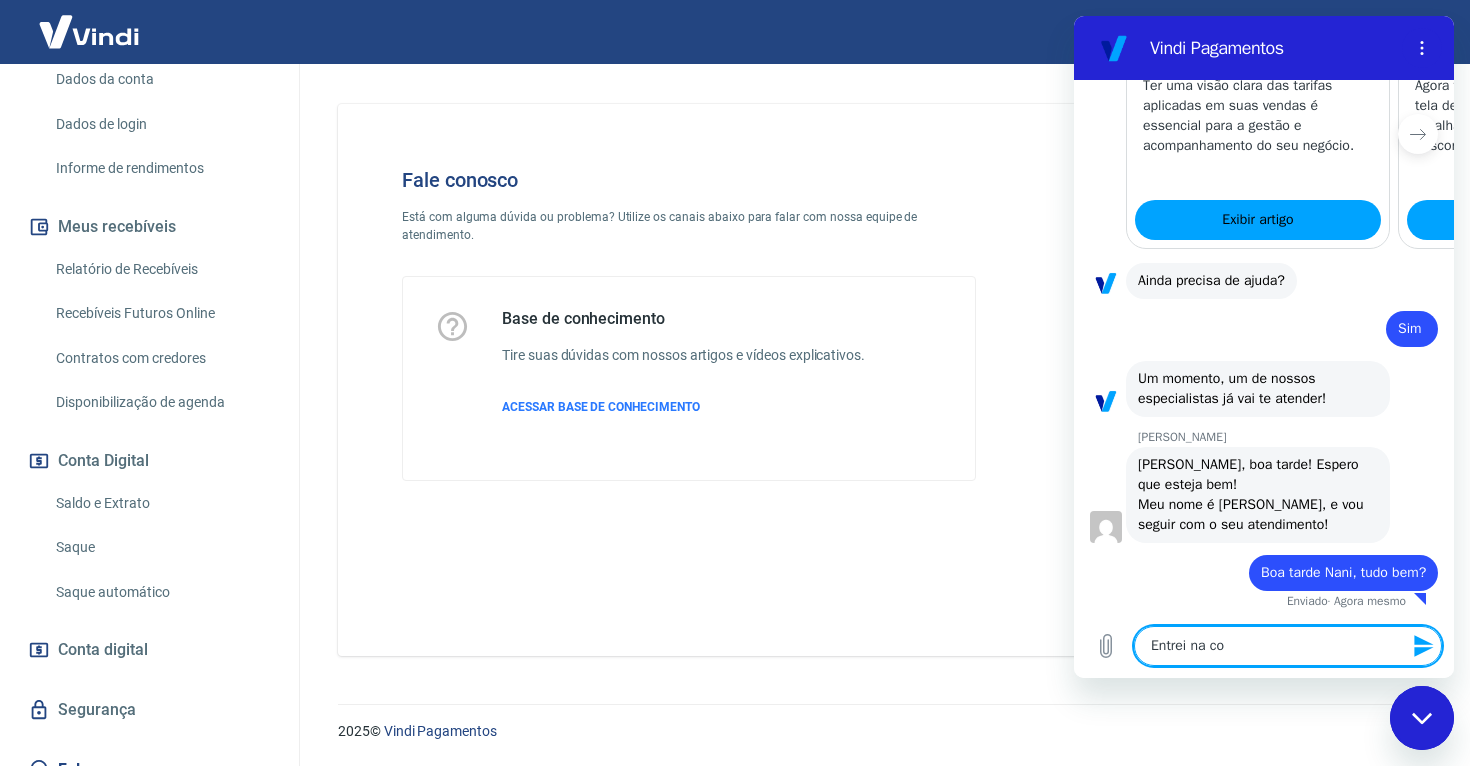 type on "Entrei na con" 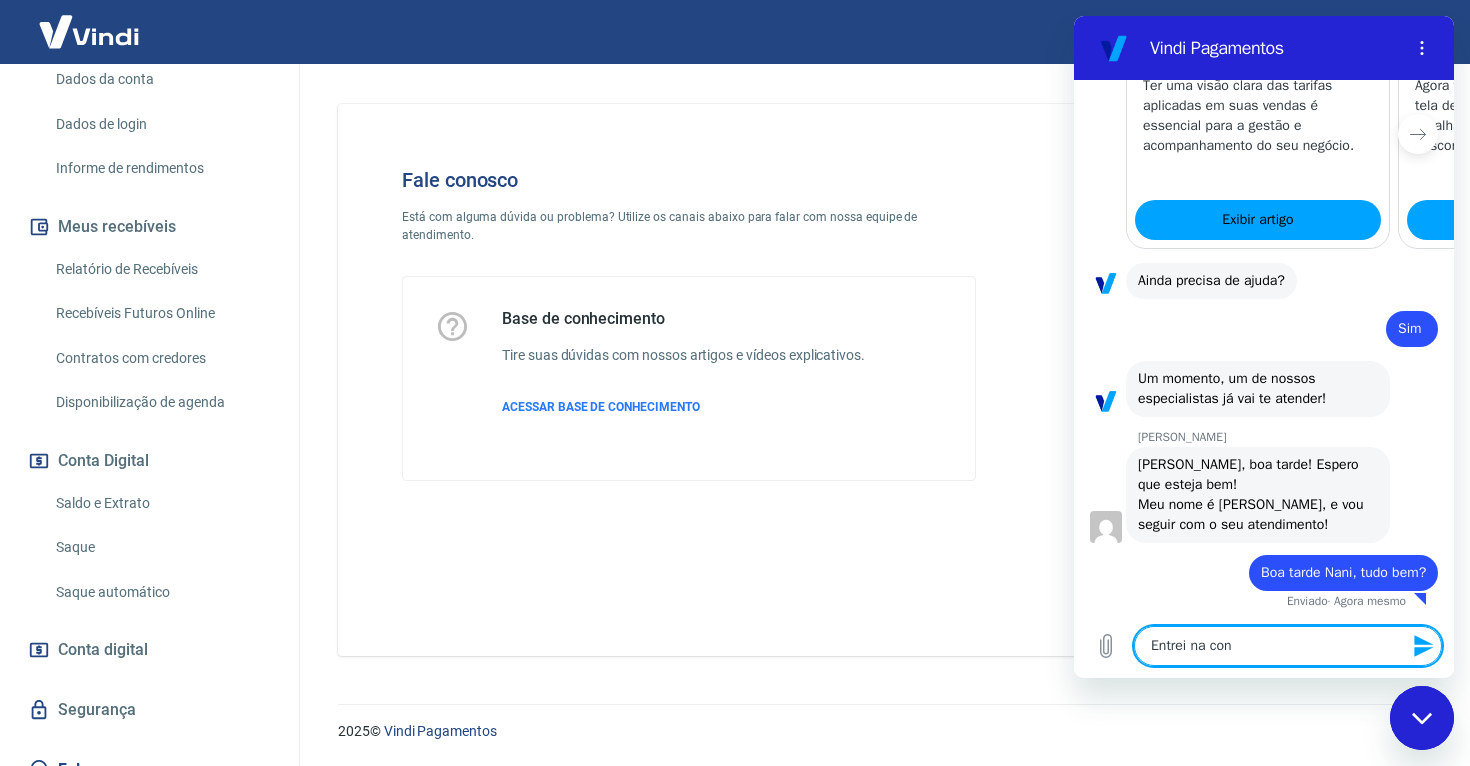 type on "Entrei na cont" 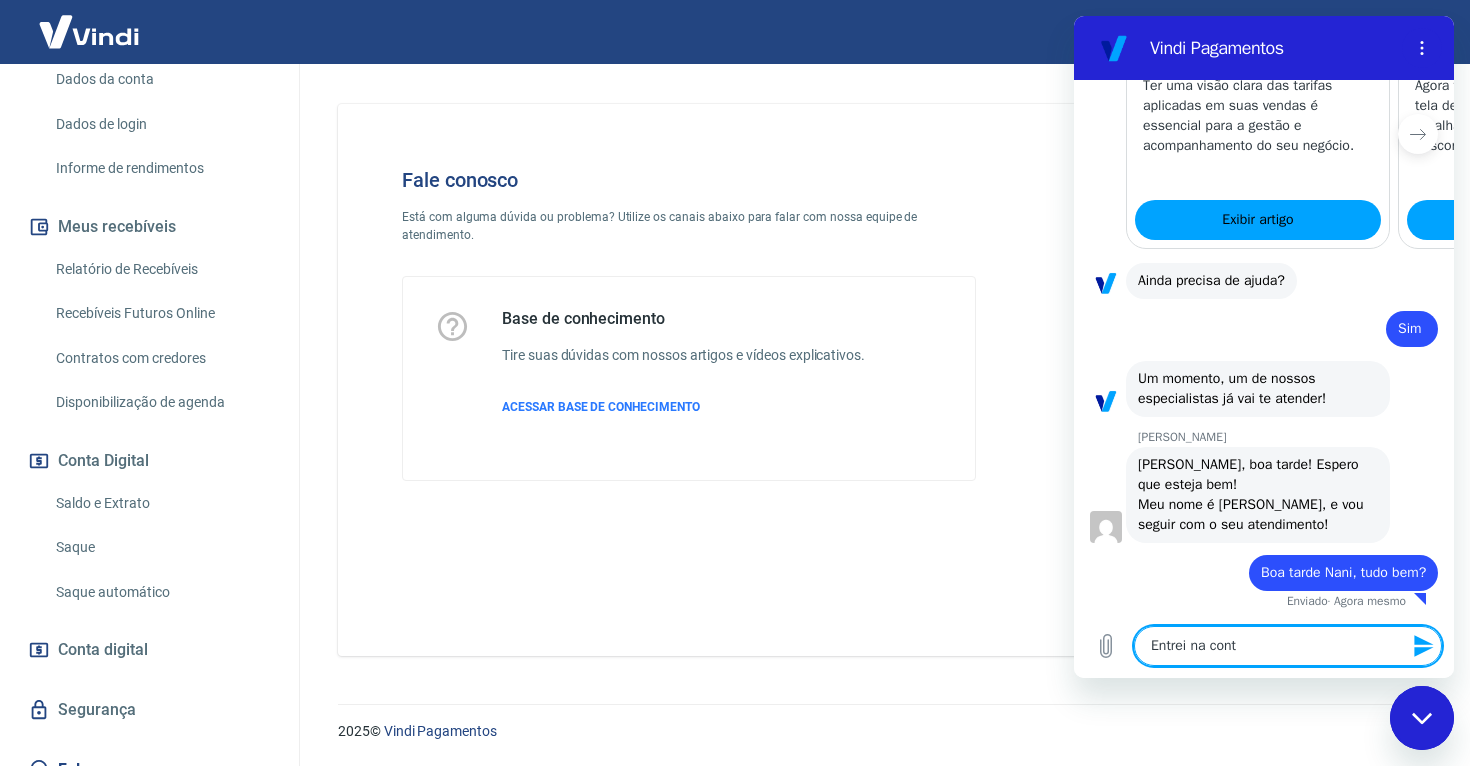 type on "Entrei na conta" 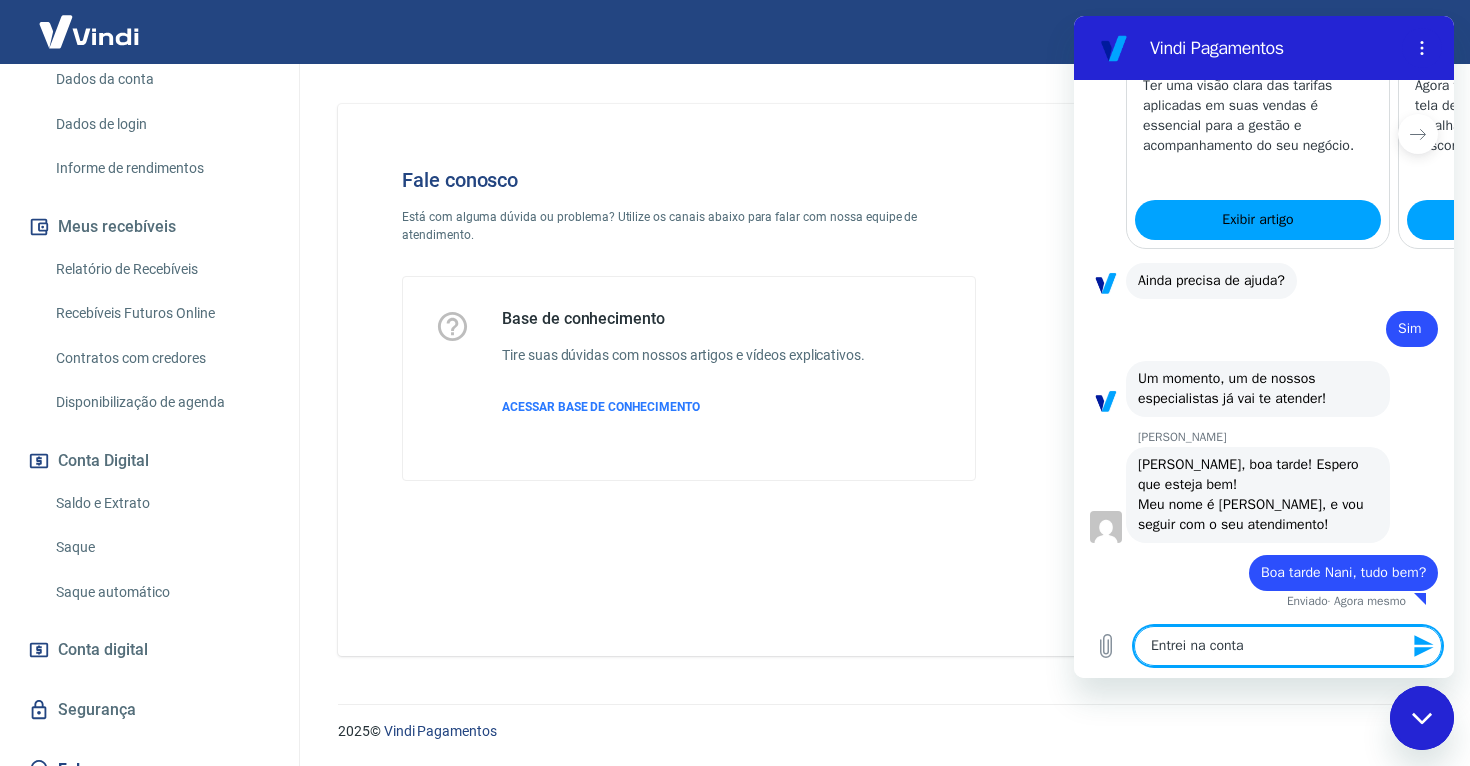 type on "Entrei na conta" 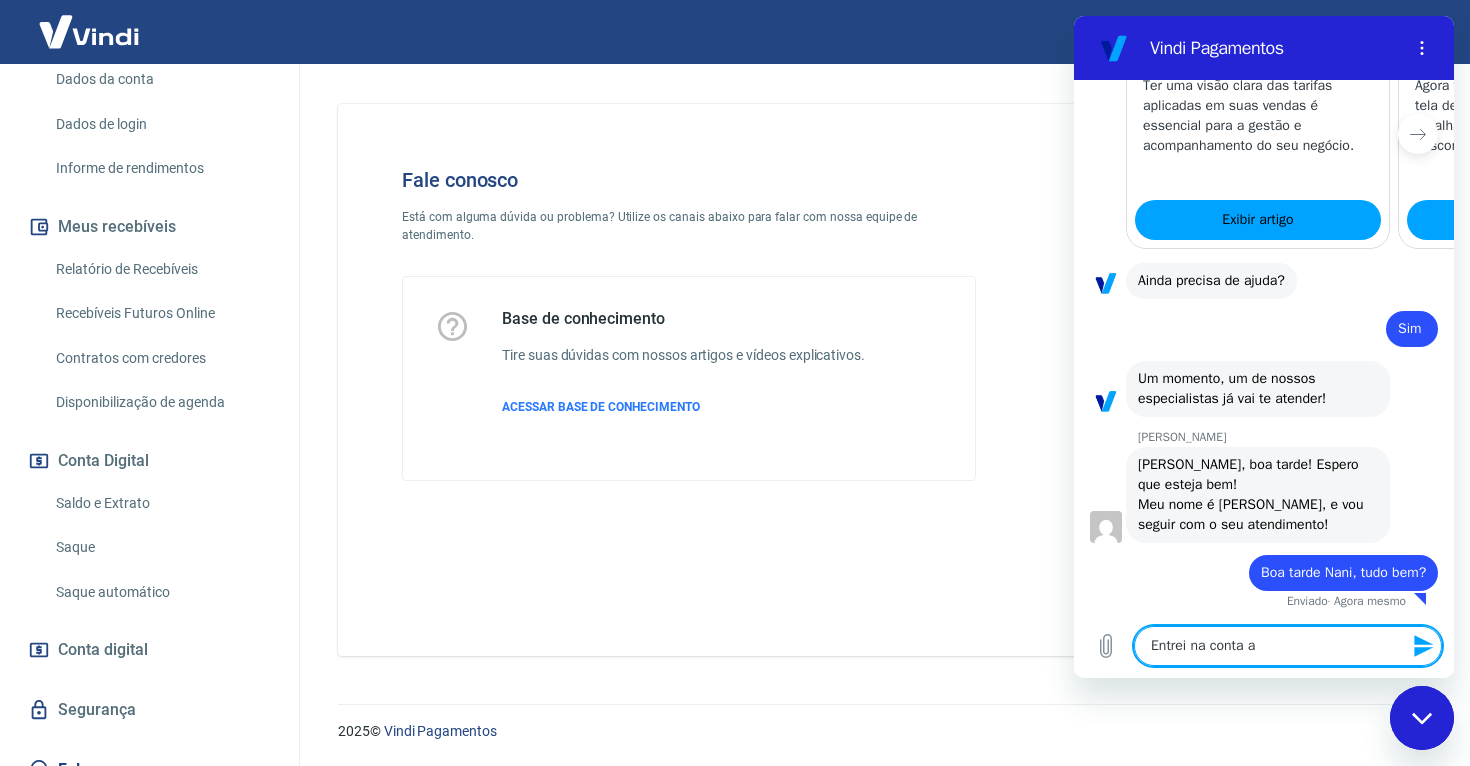 type on "Entrei na conta ag" 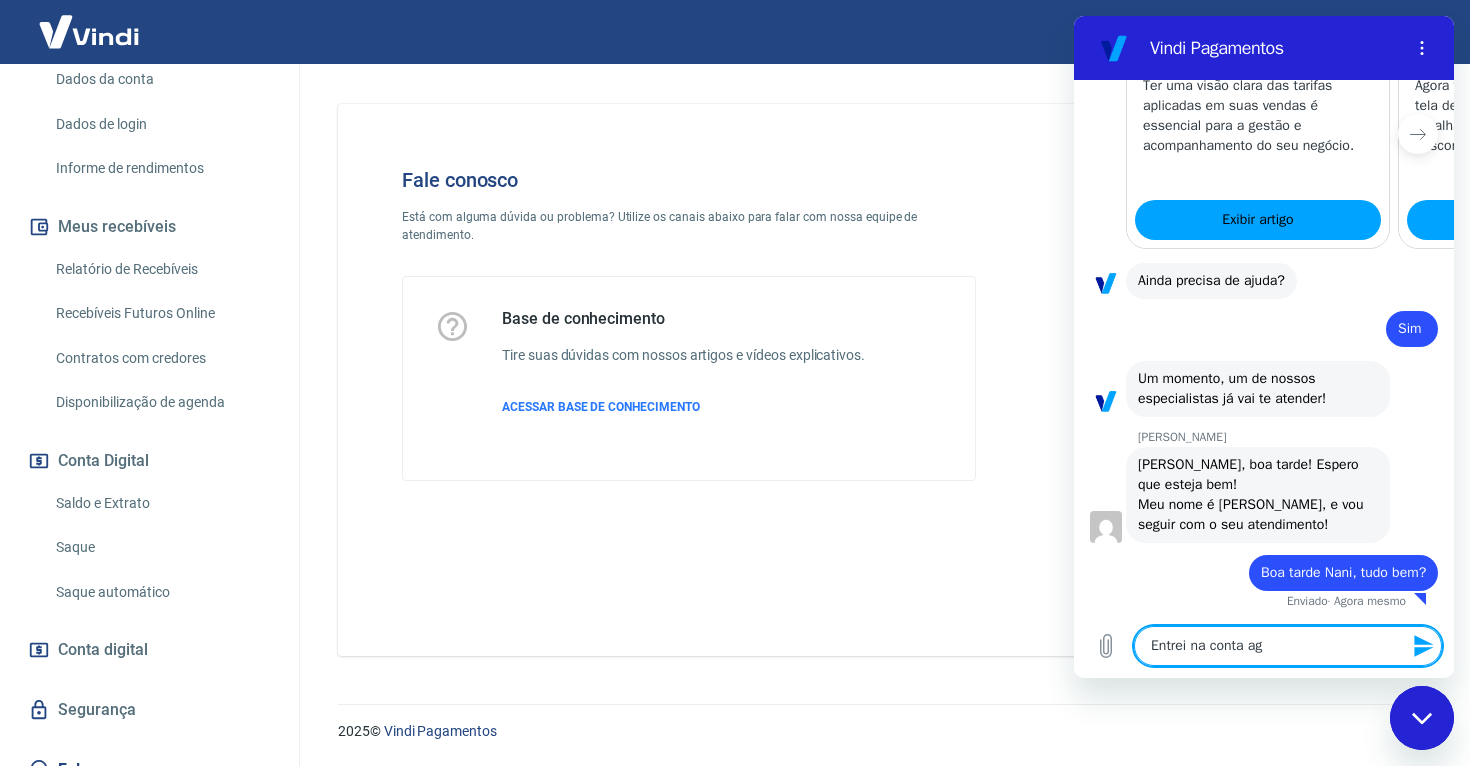 type on "Entrei na conta ago" 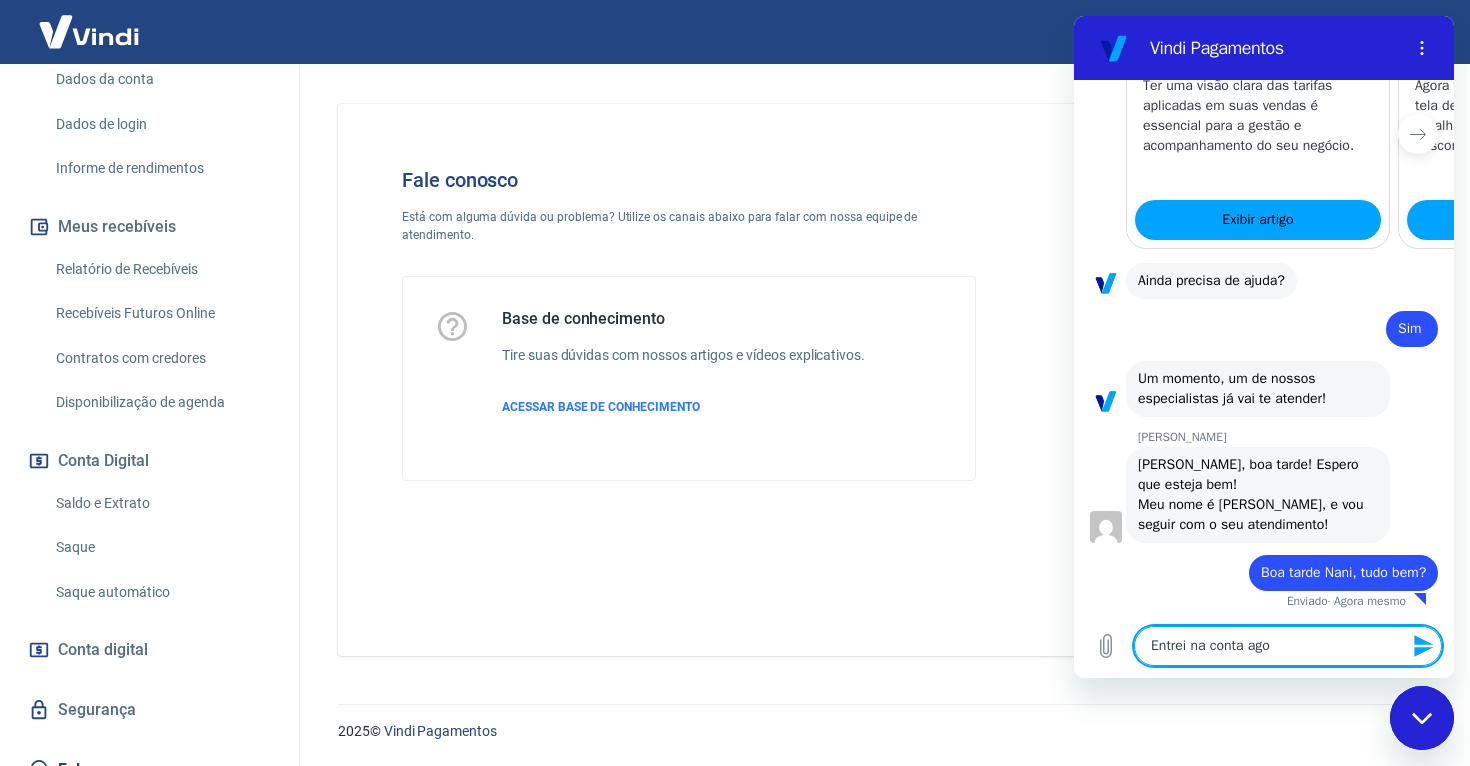 type on "Entrei na conta agor" 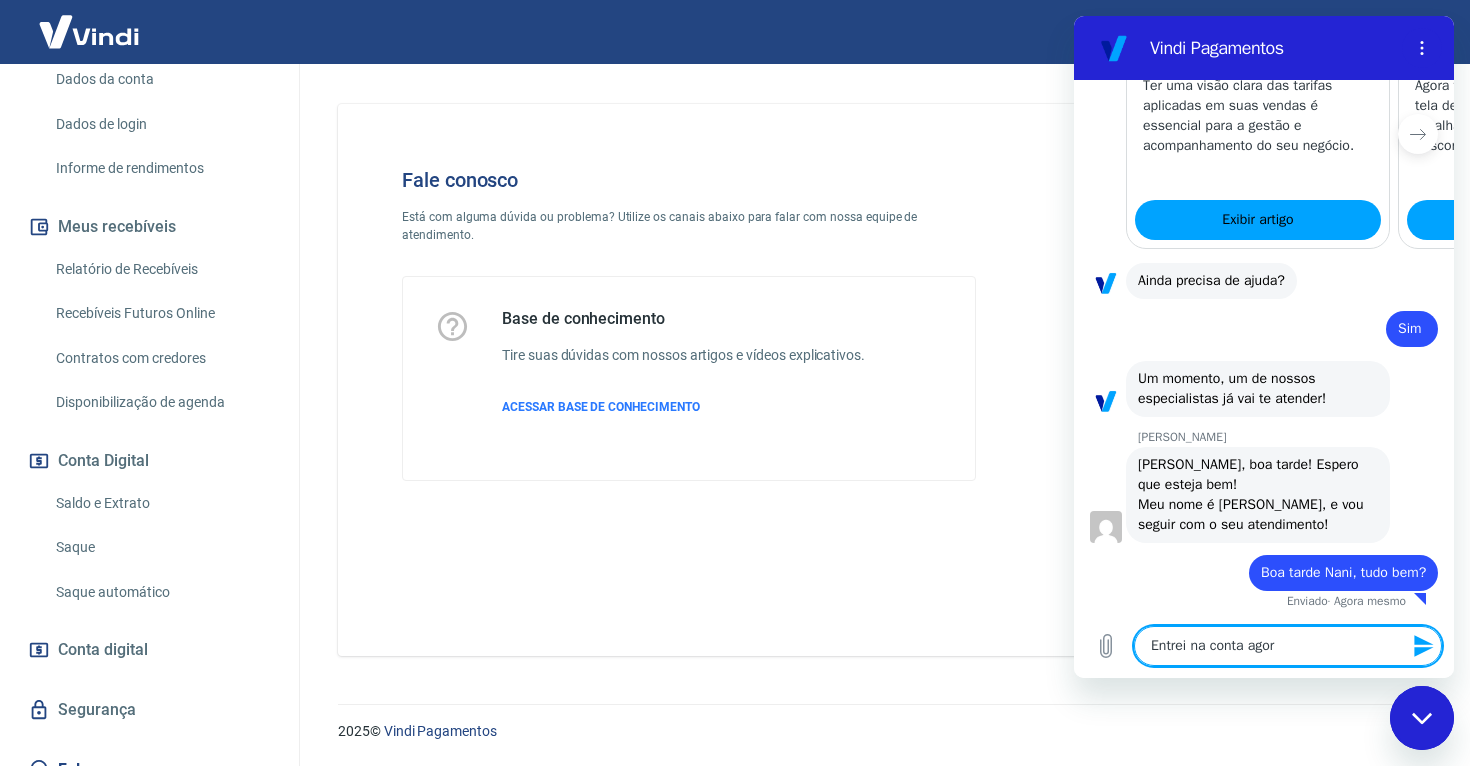 type on "Entrei na conta agora" 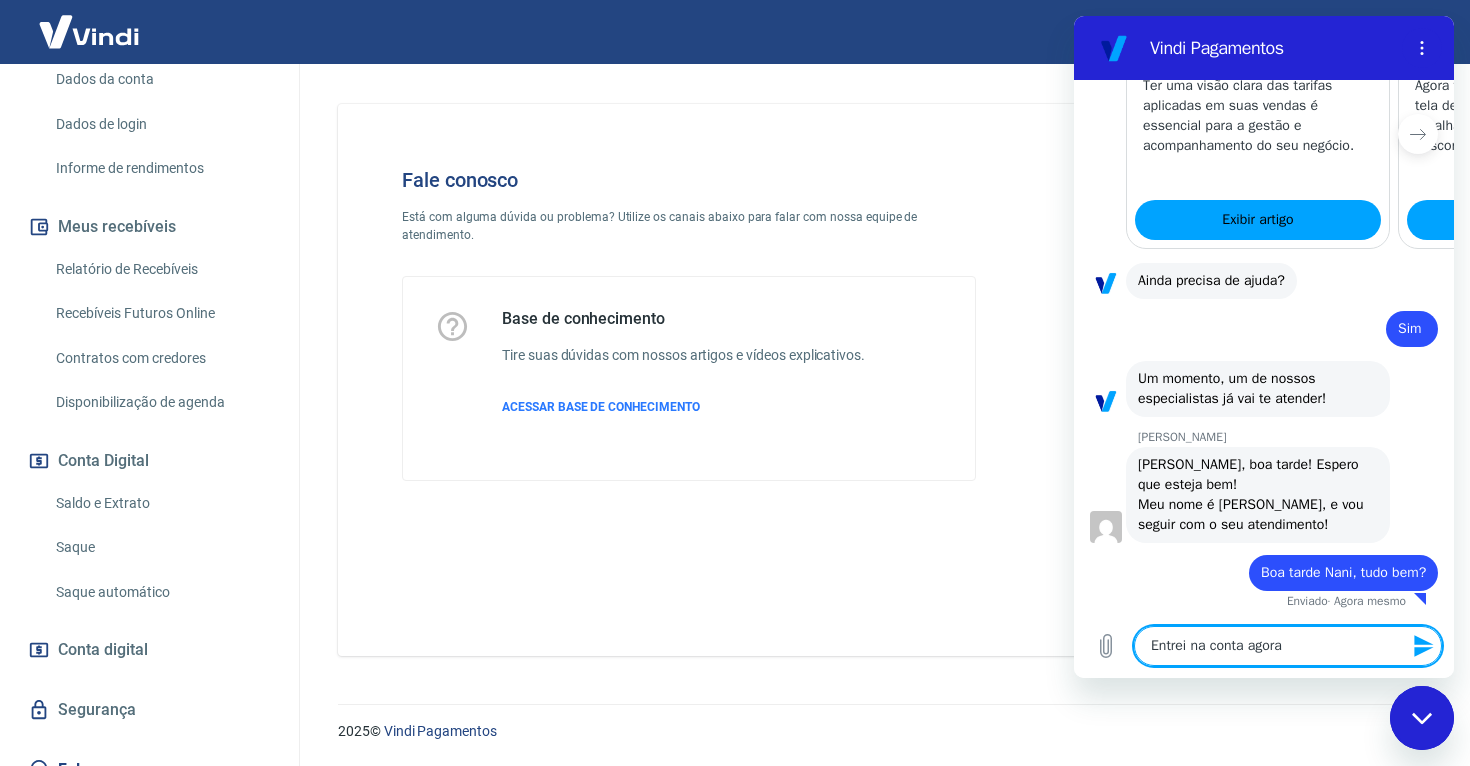 type on "Entrei na conta agora" 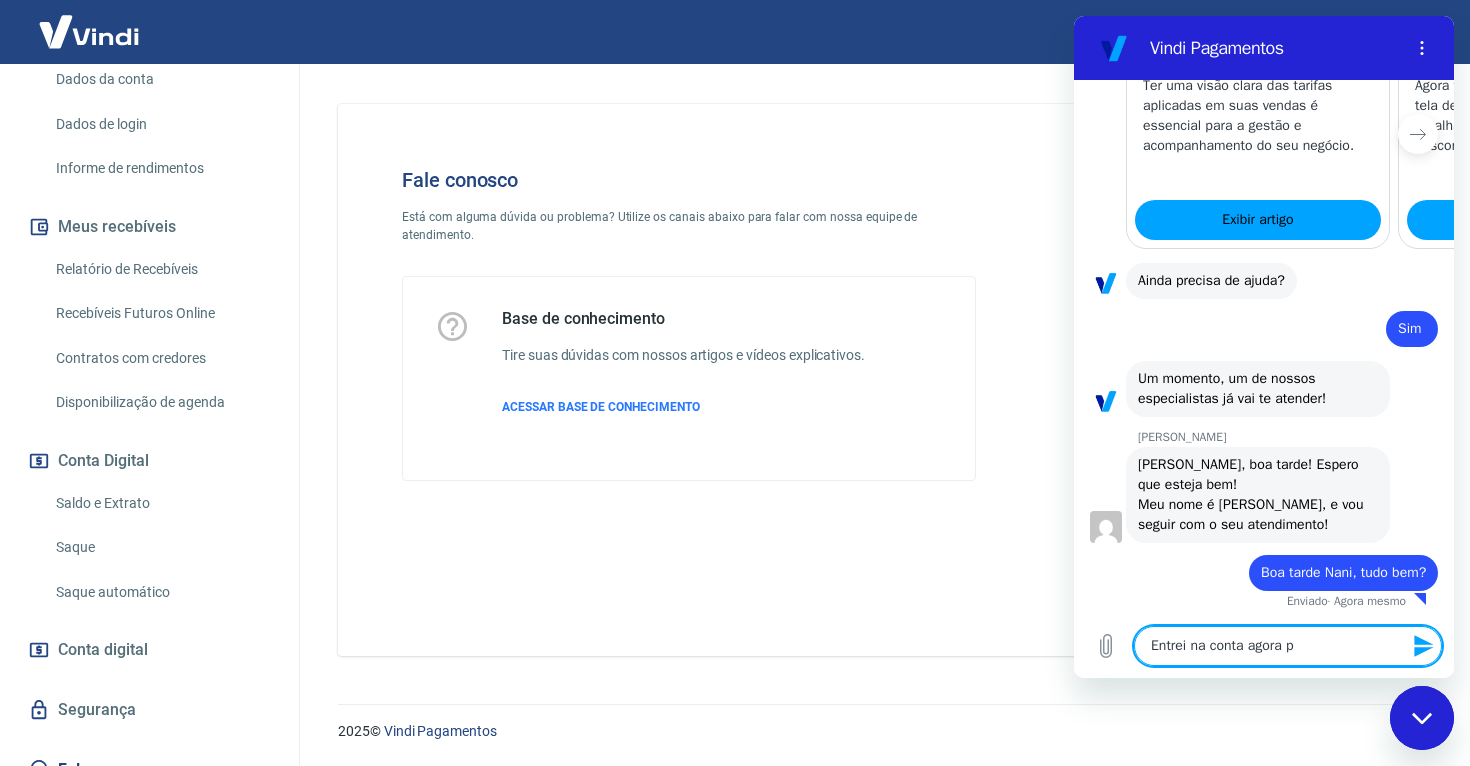 type on "Entrei na conta agora po" 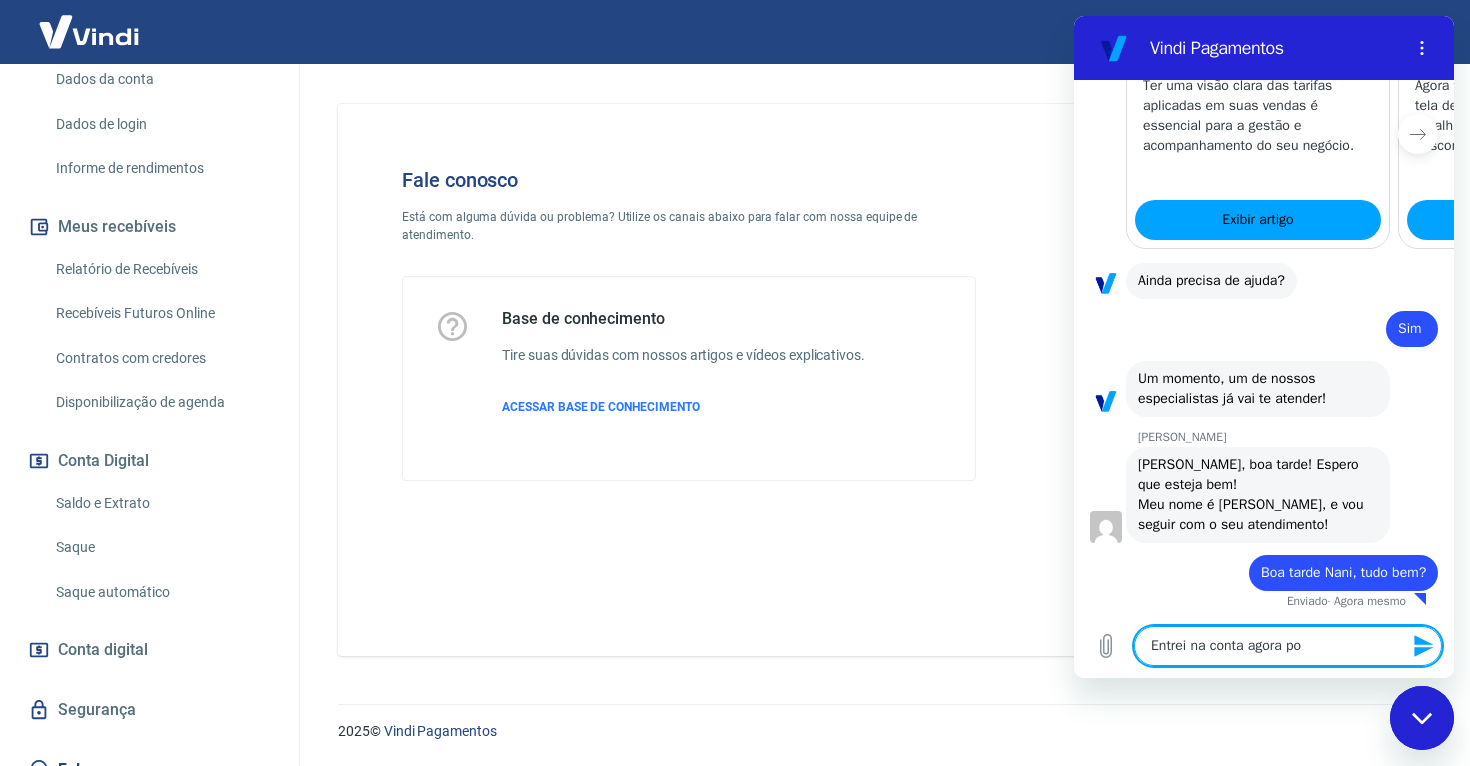 type on "Entrei na conta agora pou" 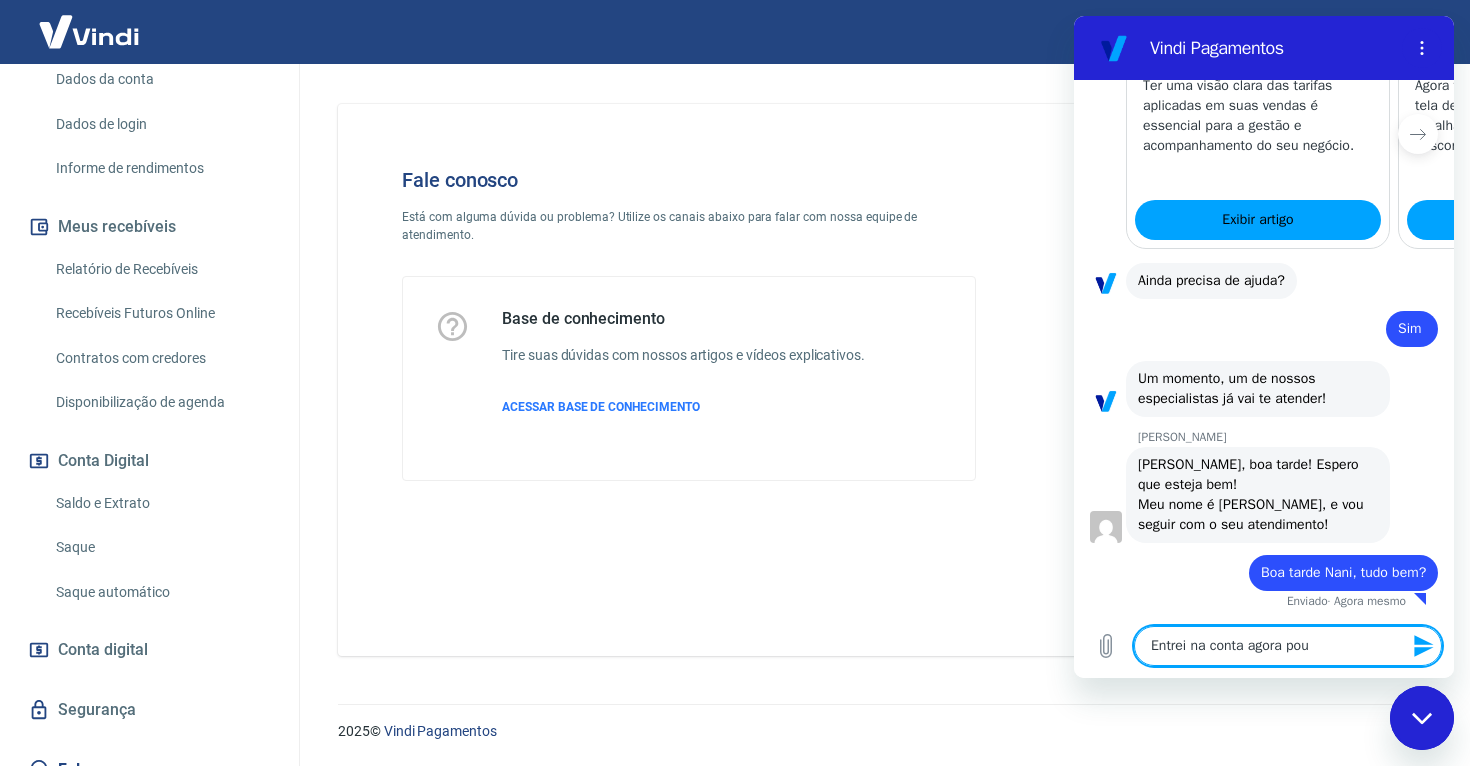 type on "Entrei na conta agora pouc" 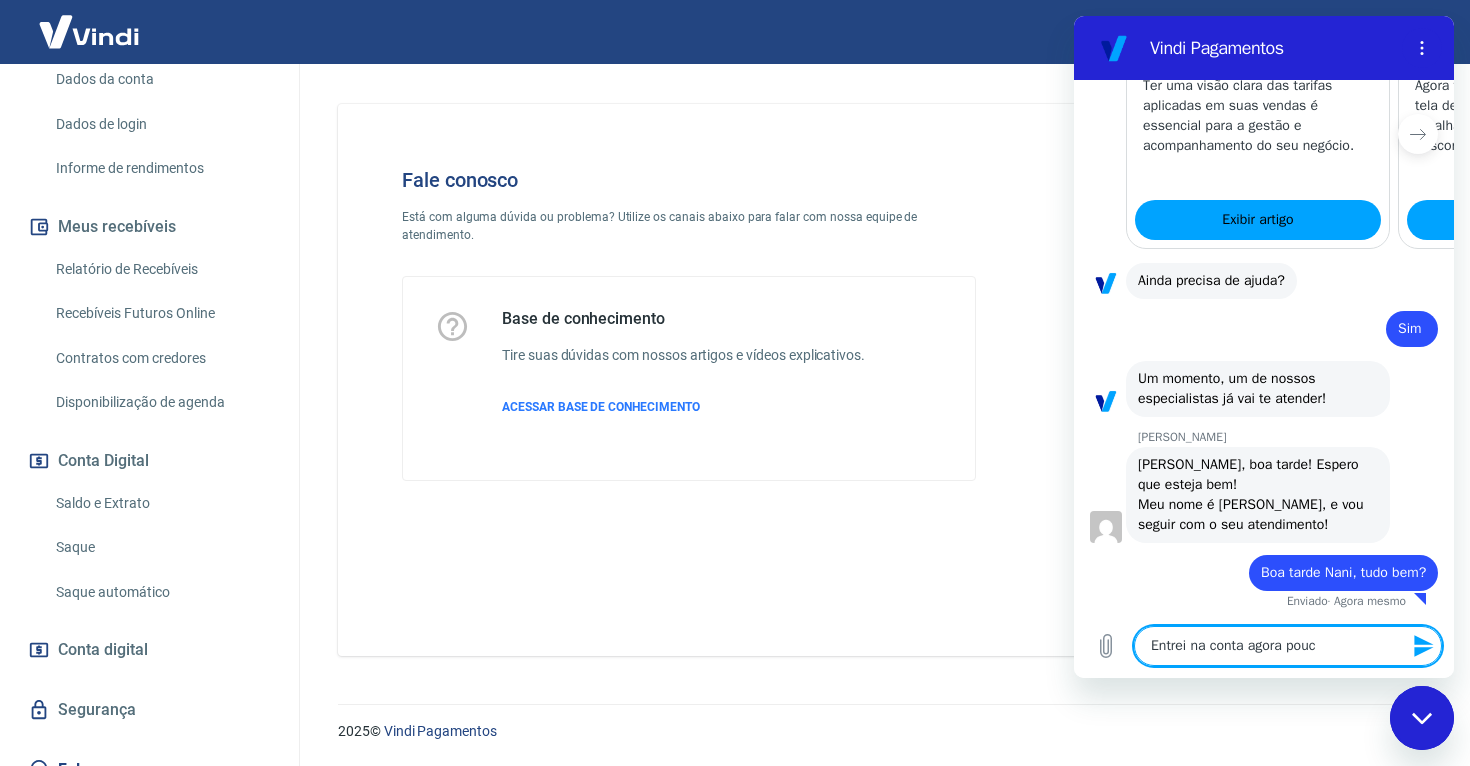 type on "Entrei na conta agora pouco" 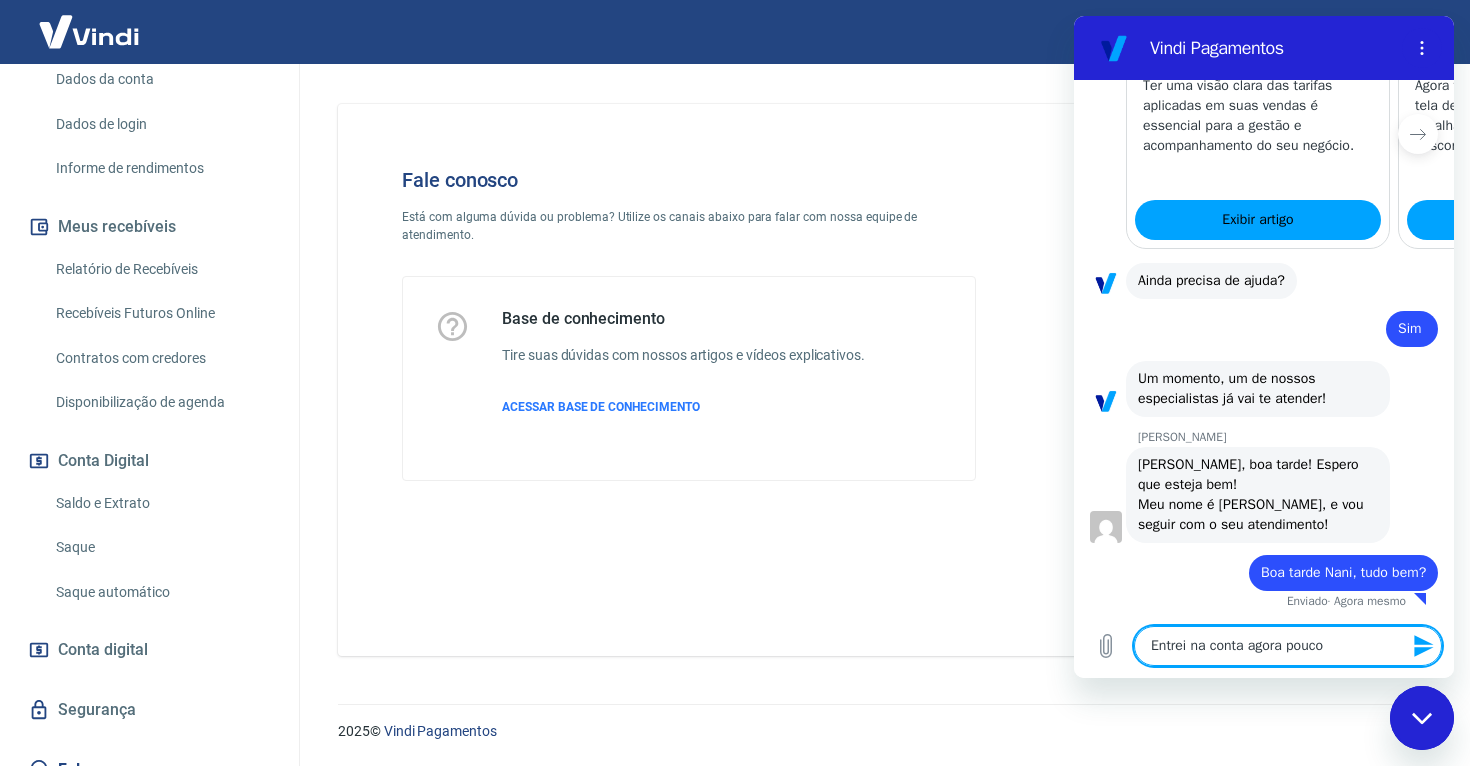 type on "Entrei na conta agora pouco" 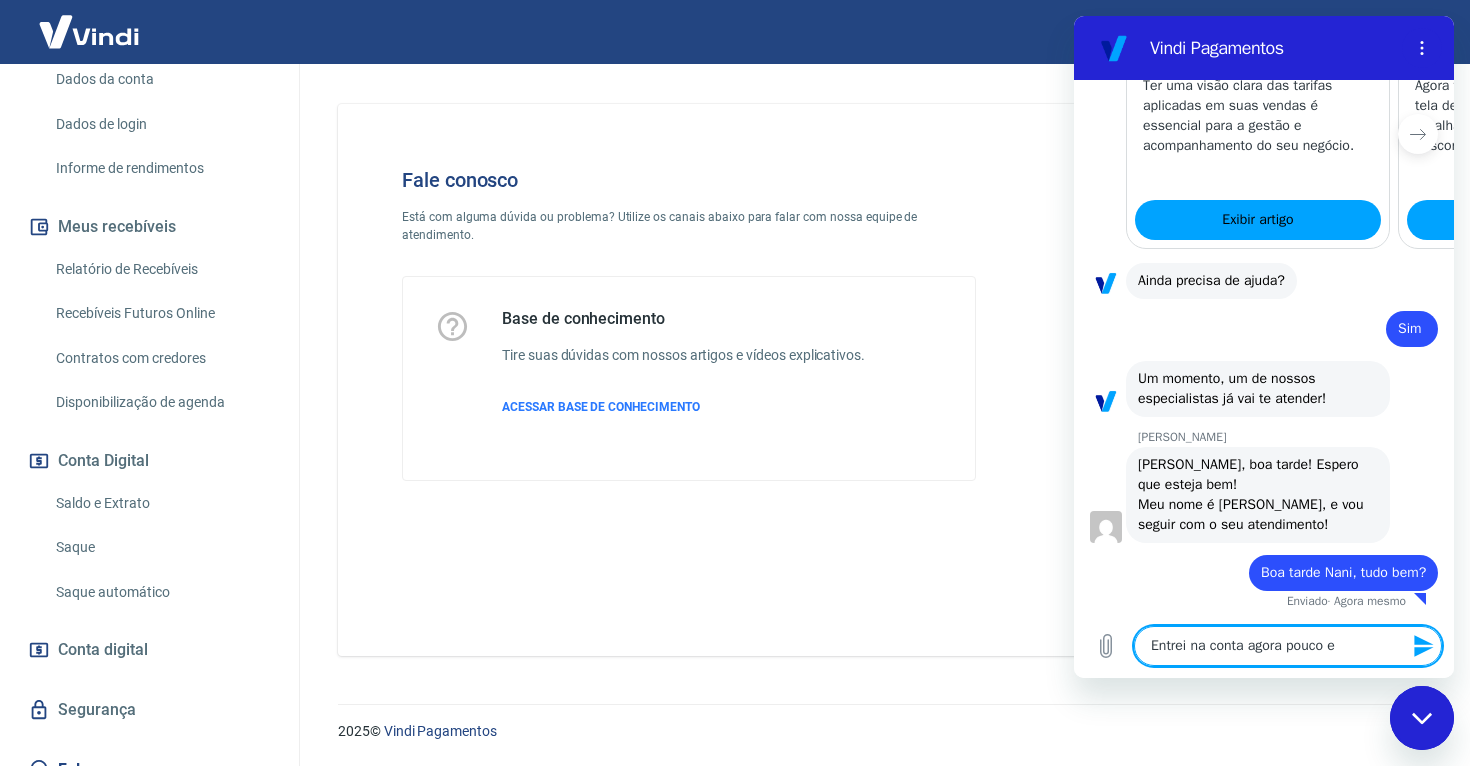 type on "Entrei na conta agora pouco e" 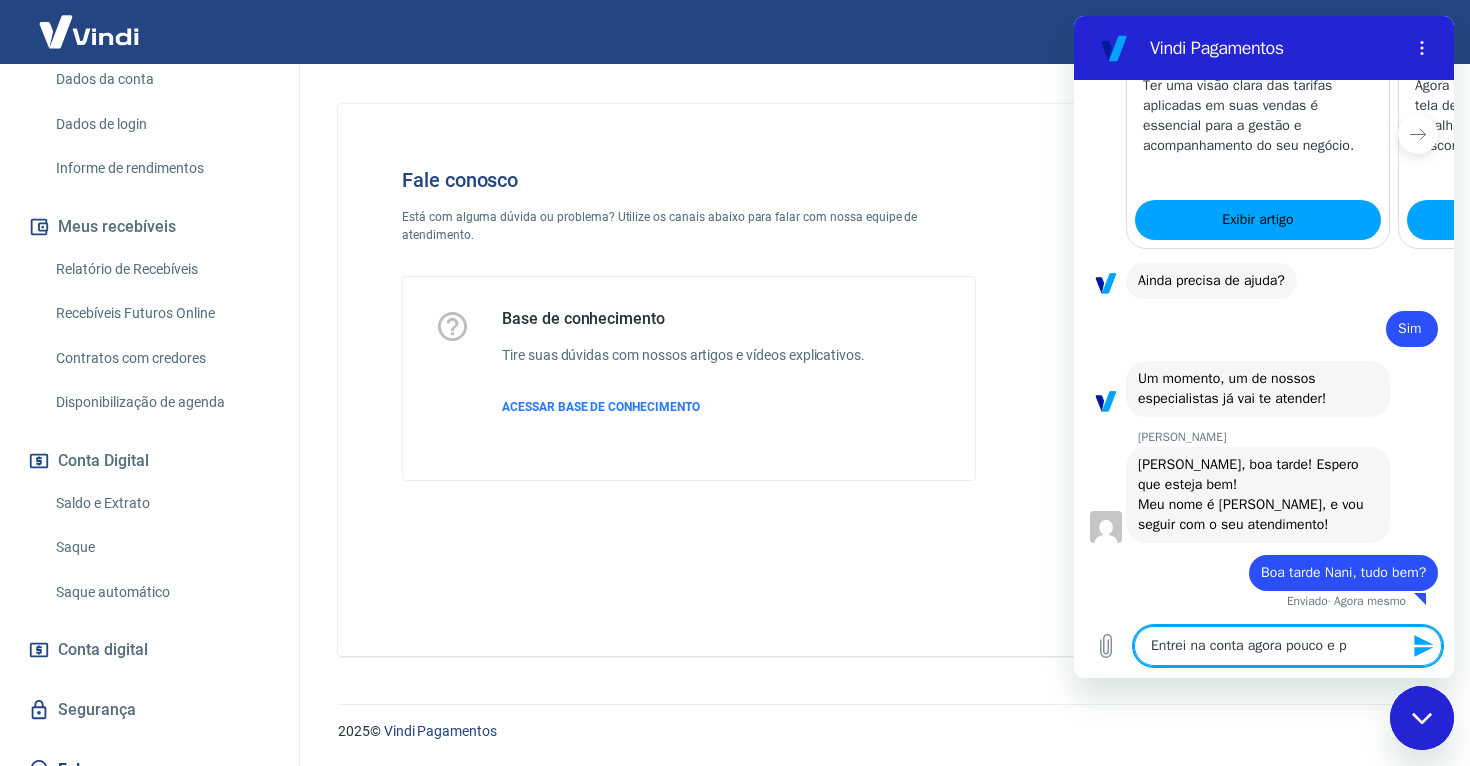 type on "Entrei na conta agora pouco e pe" 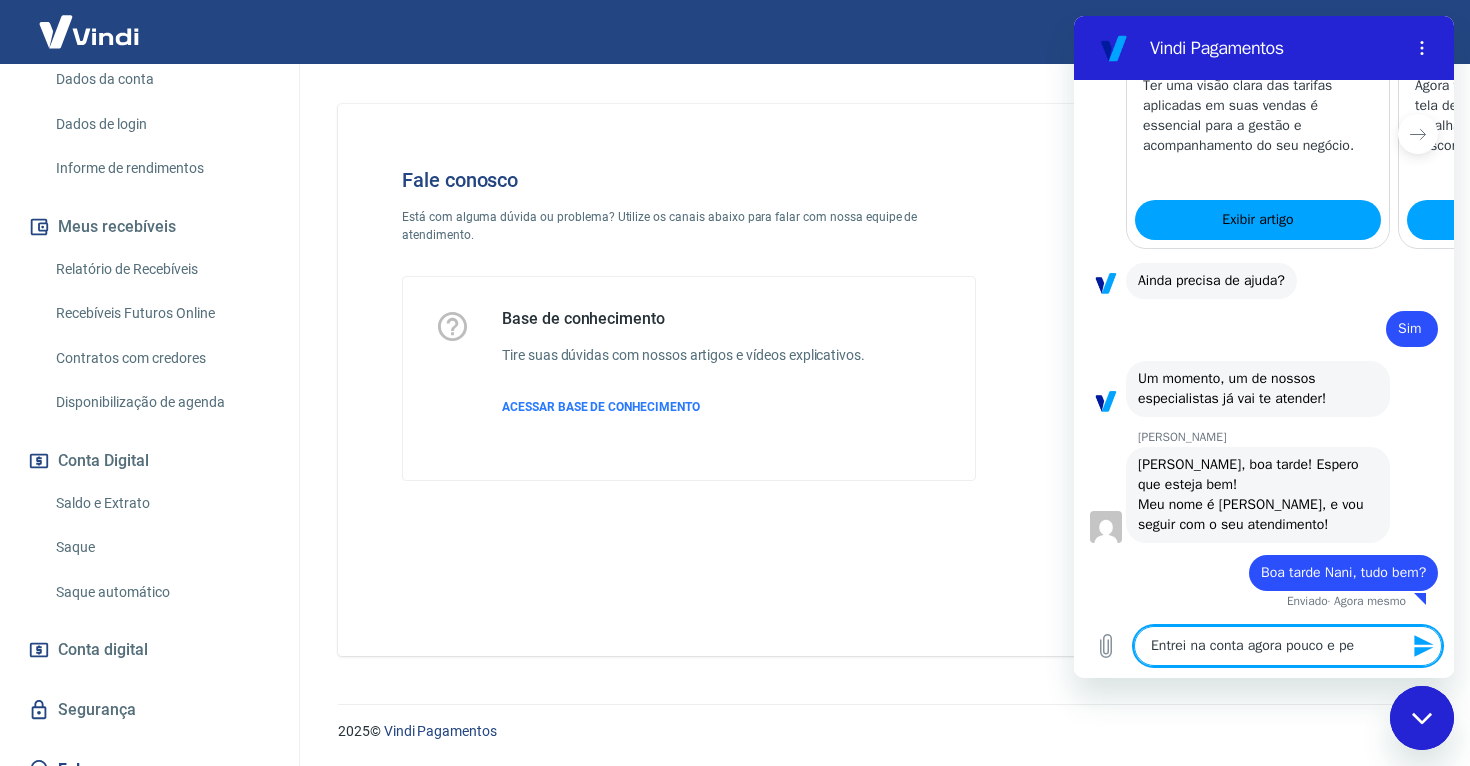 type on "Entrei na conta agora pouco e per" 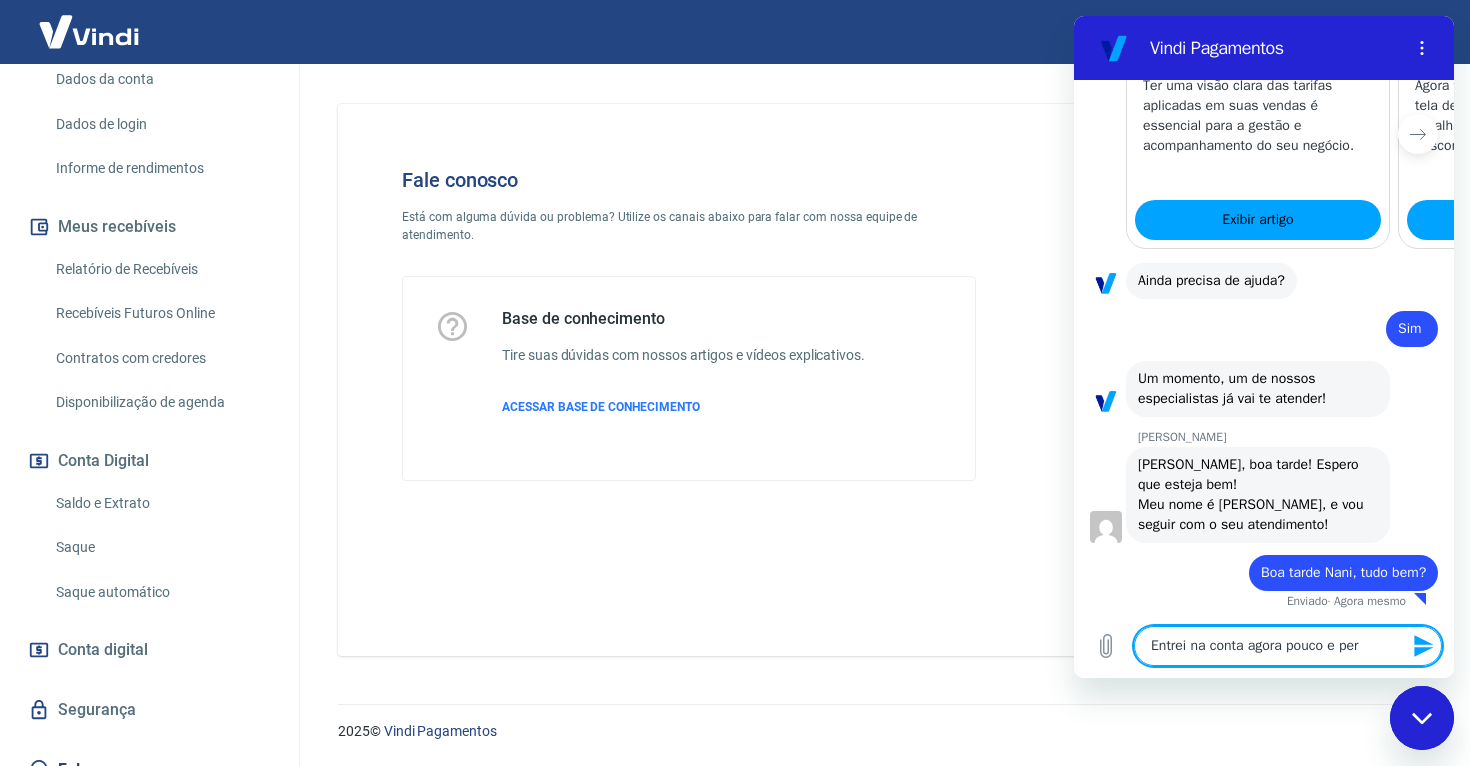 type on "Entrei na conta agora pouco e perc" 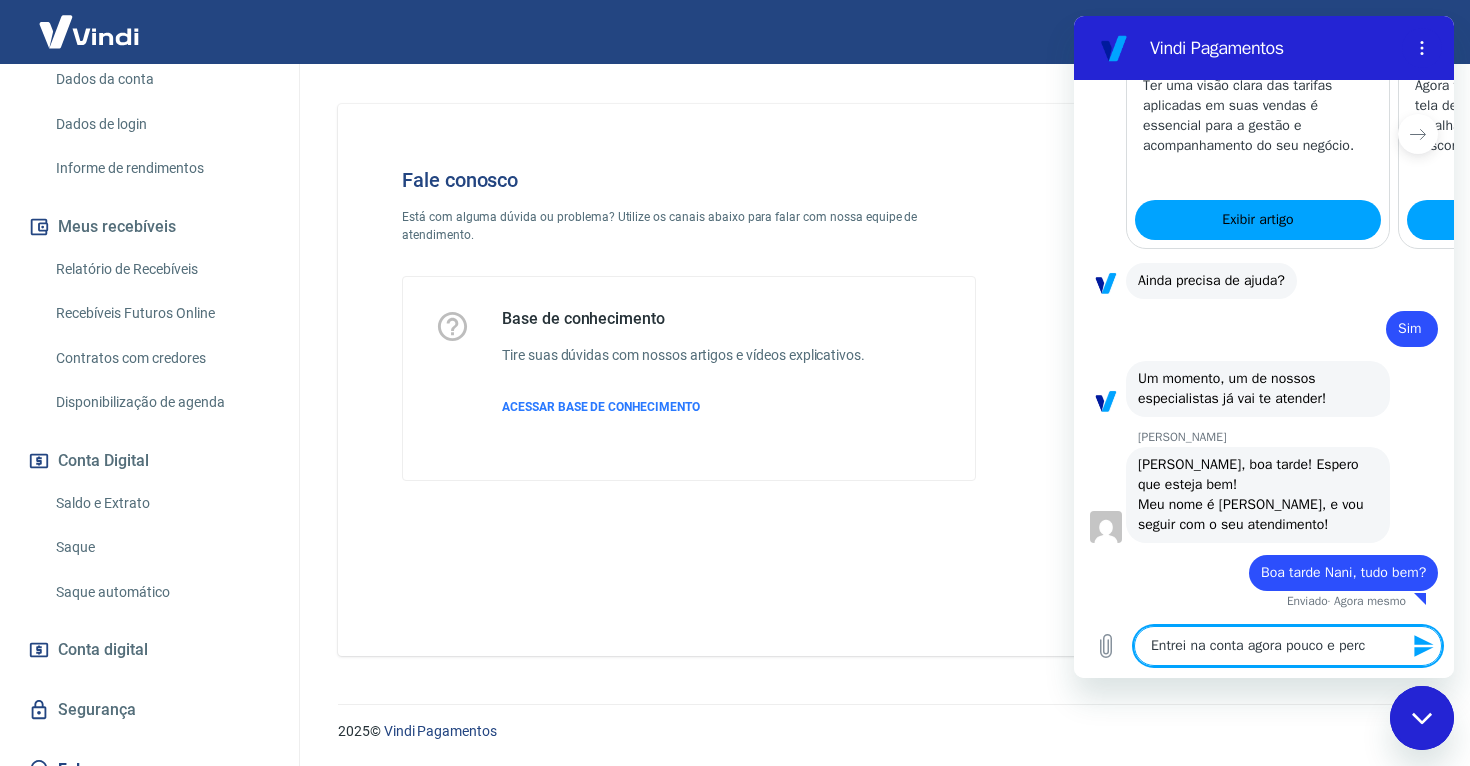 type on "Entrei na conta agora pouco e perce" 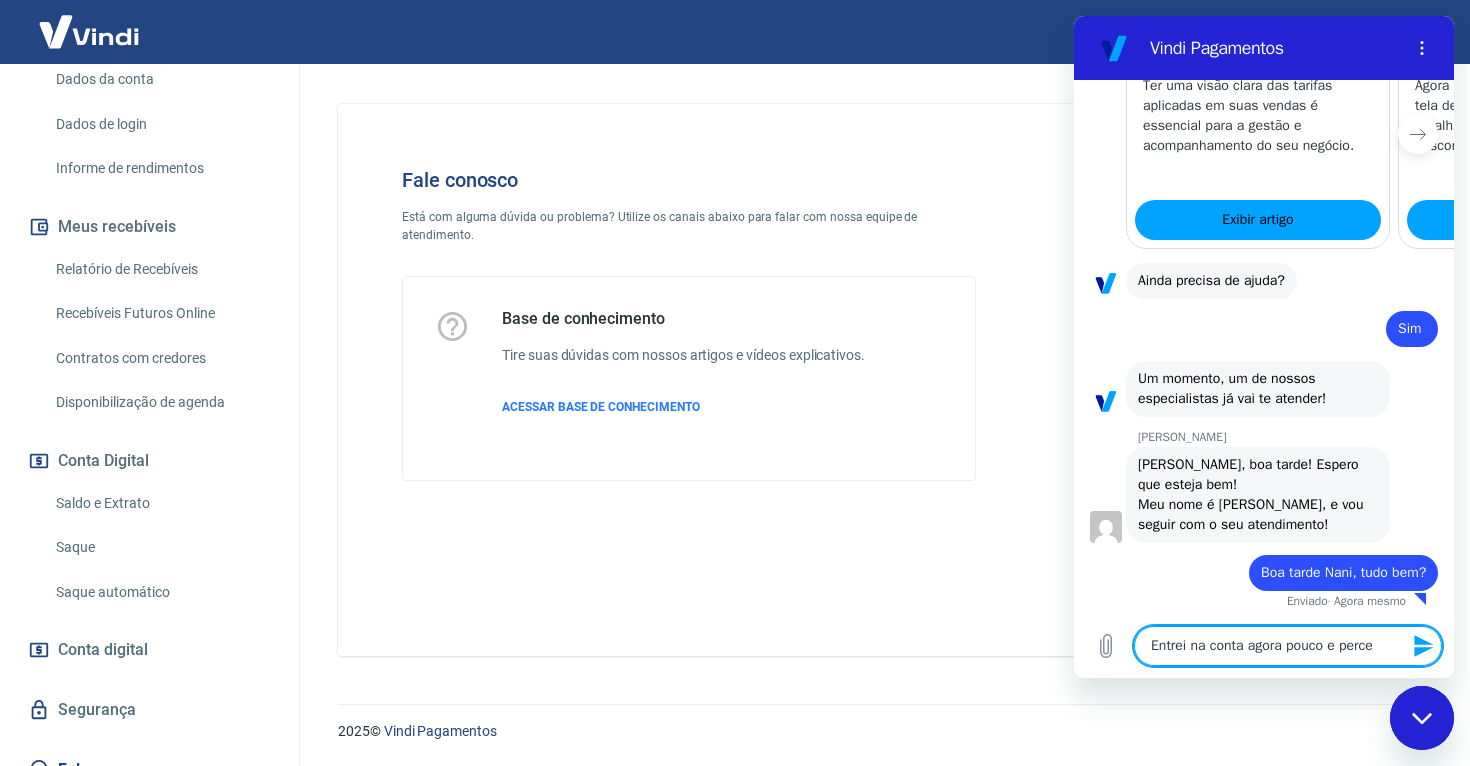 type on "Entrei na conta agora pouco e perceb" 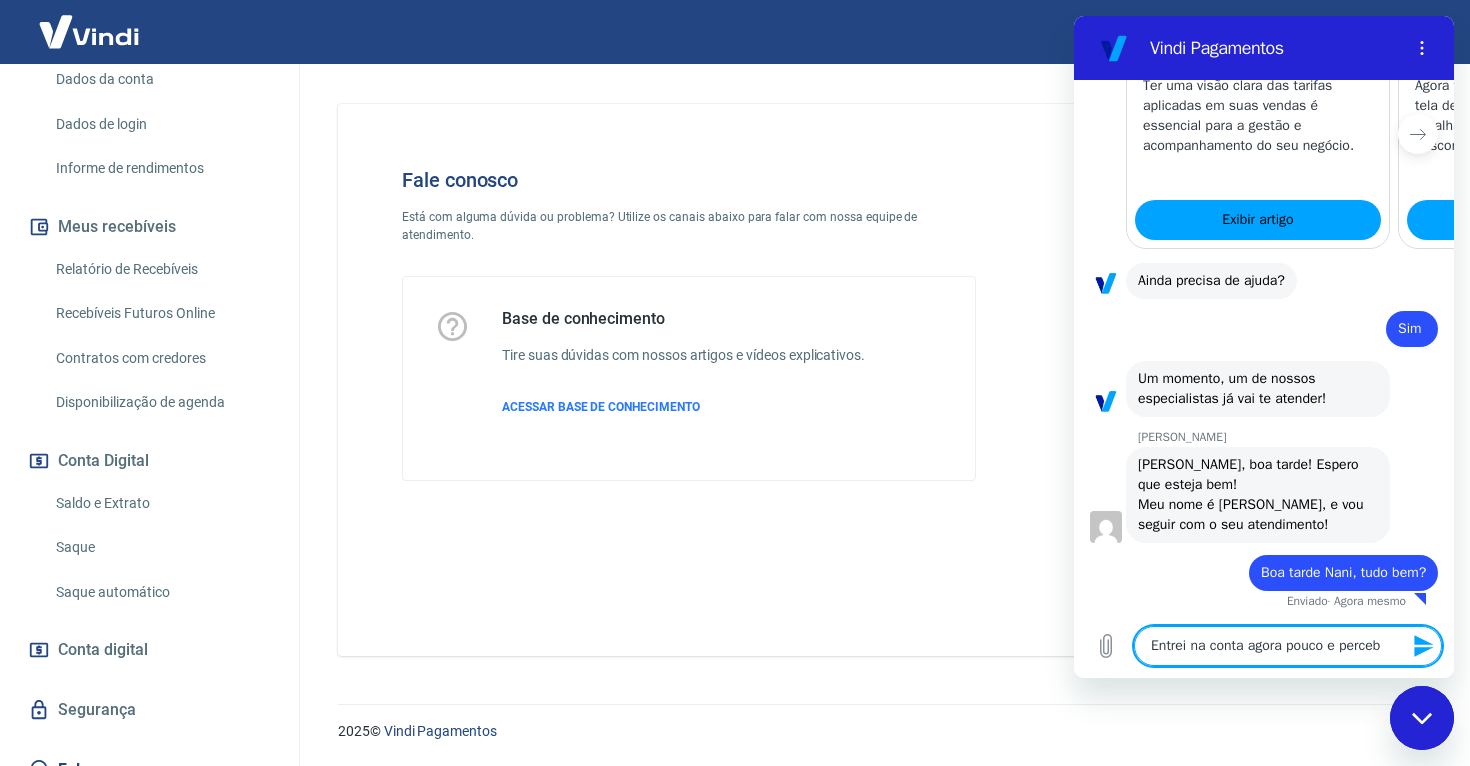type on "Entrei na conta agora pouco e percebi" 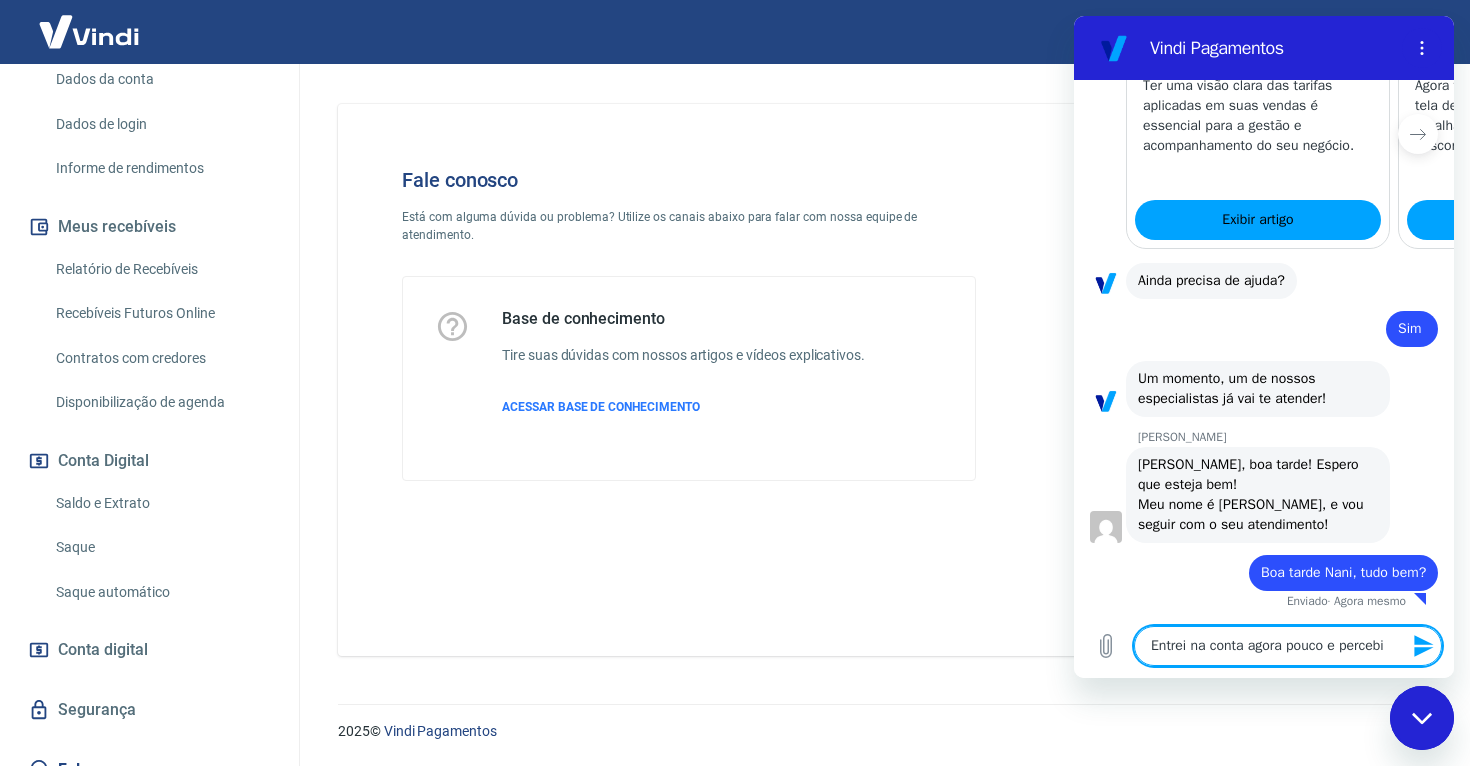 type on "Entrei na conta agora pouco e percebi" 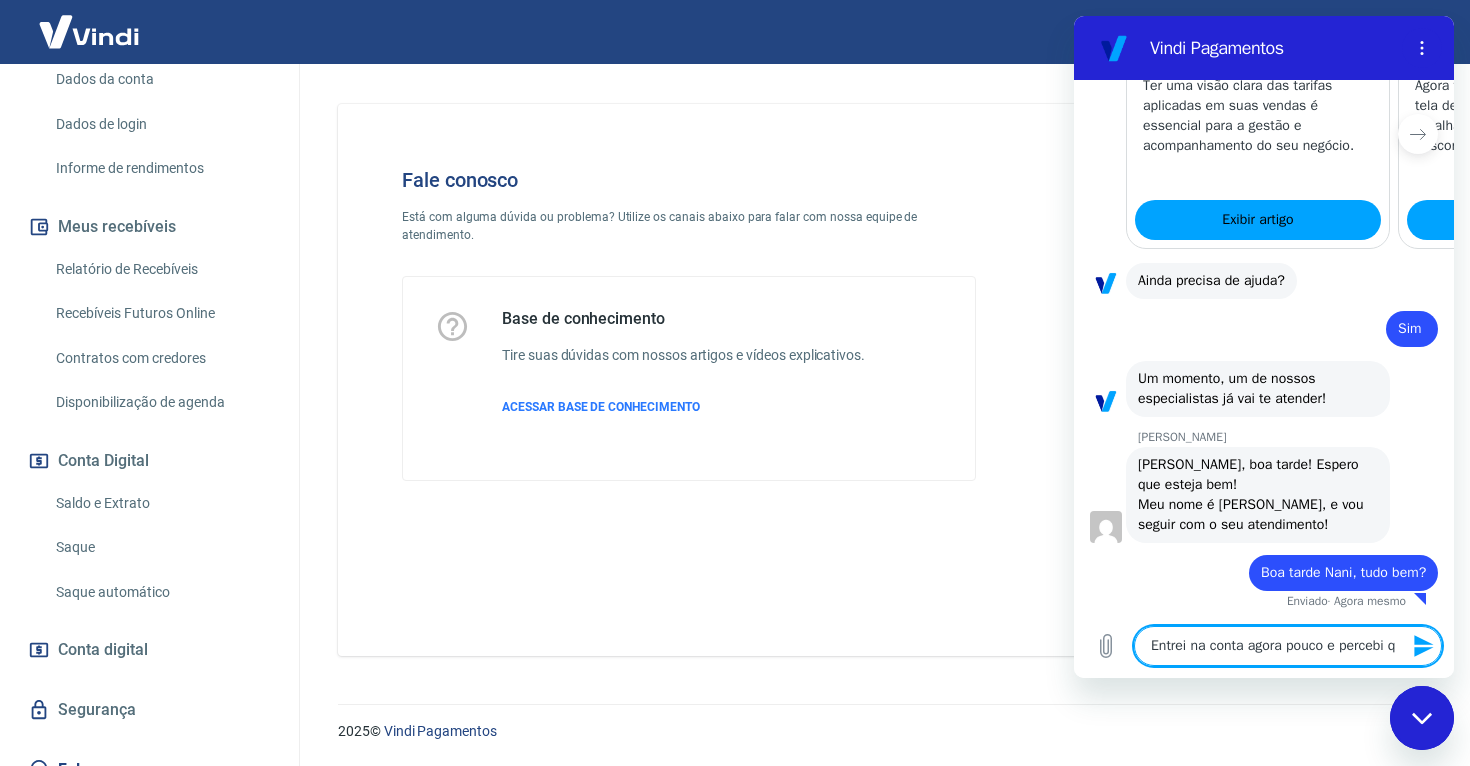 type on "Entrei na conta agora pouco e percebi qu" 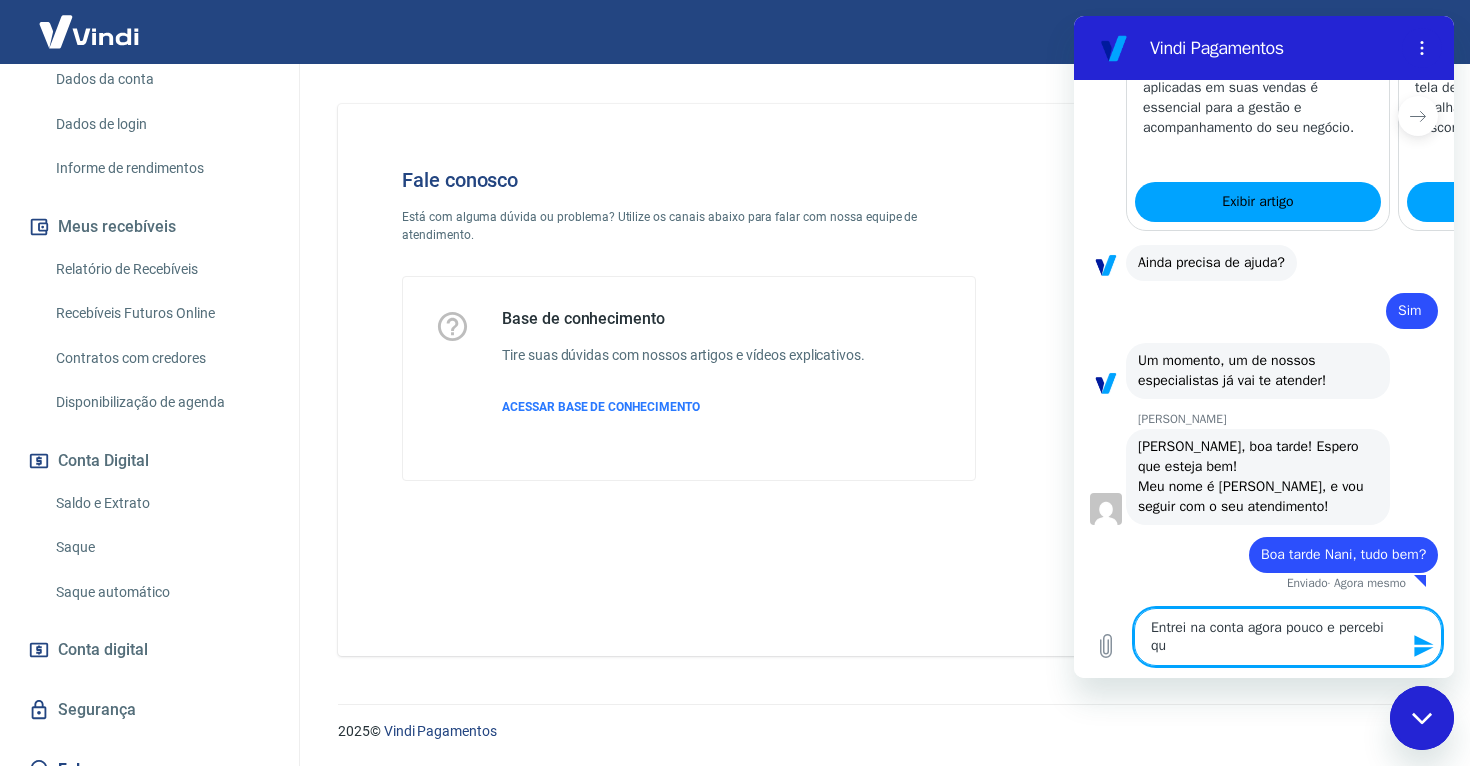 type on "Entrei na conta agora pouco e percebi que" 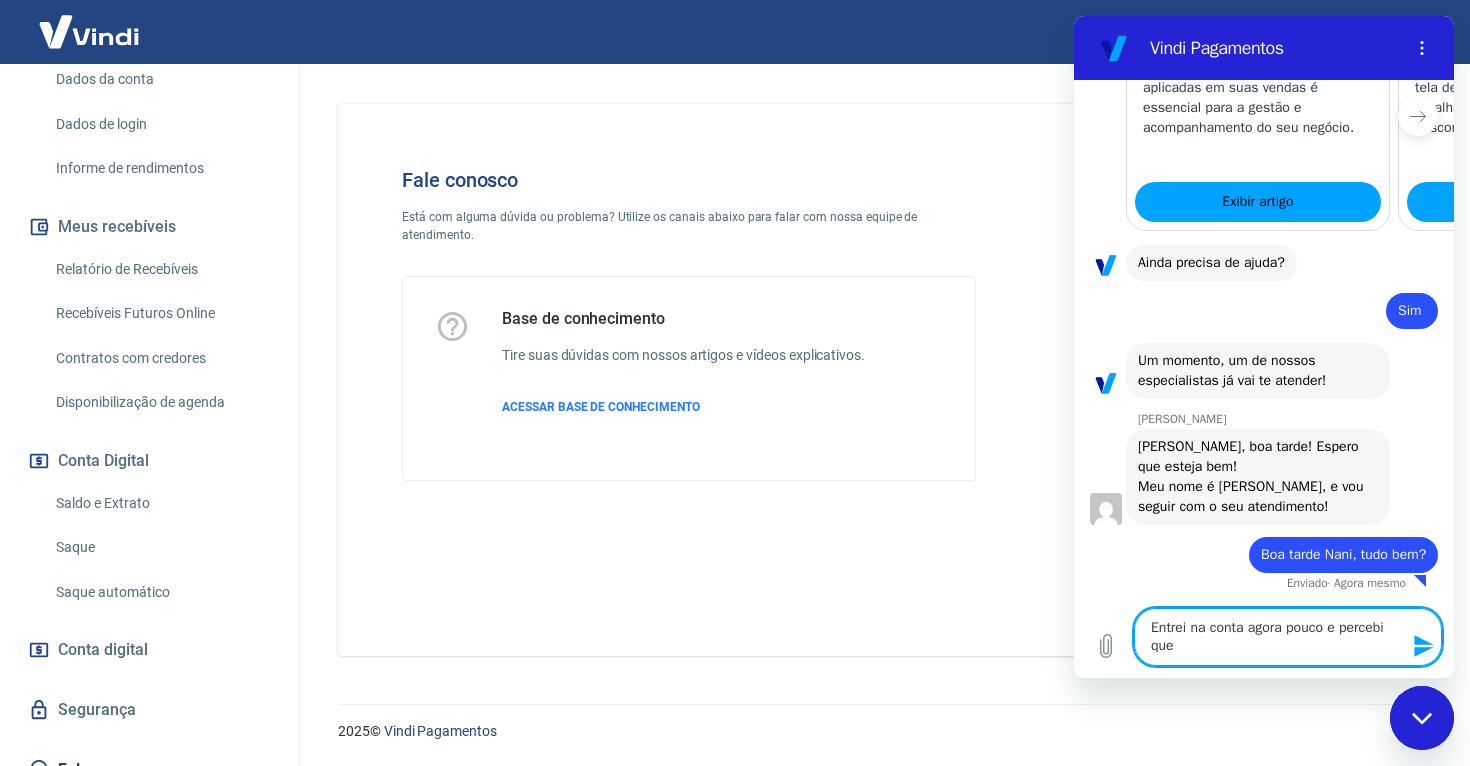 type on "Entrei na conta agora pouco e percebi que" 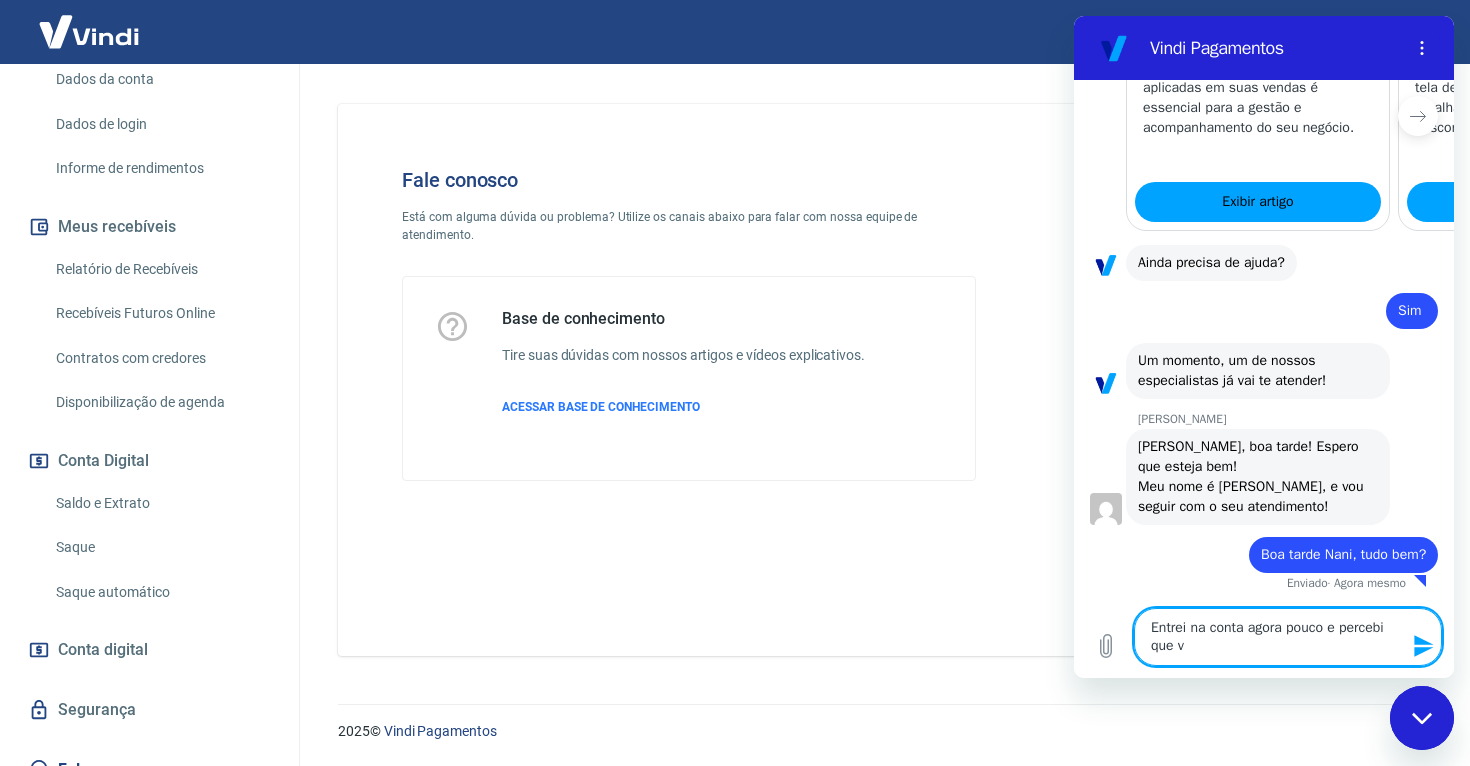 type on "Entrei na conta agora pouco e percebi que vo" 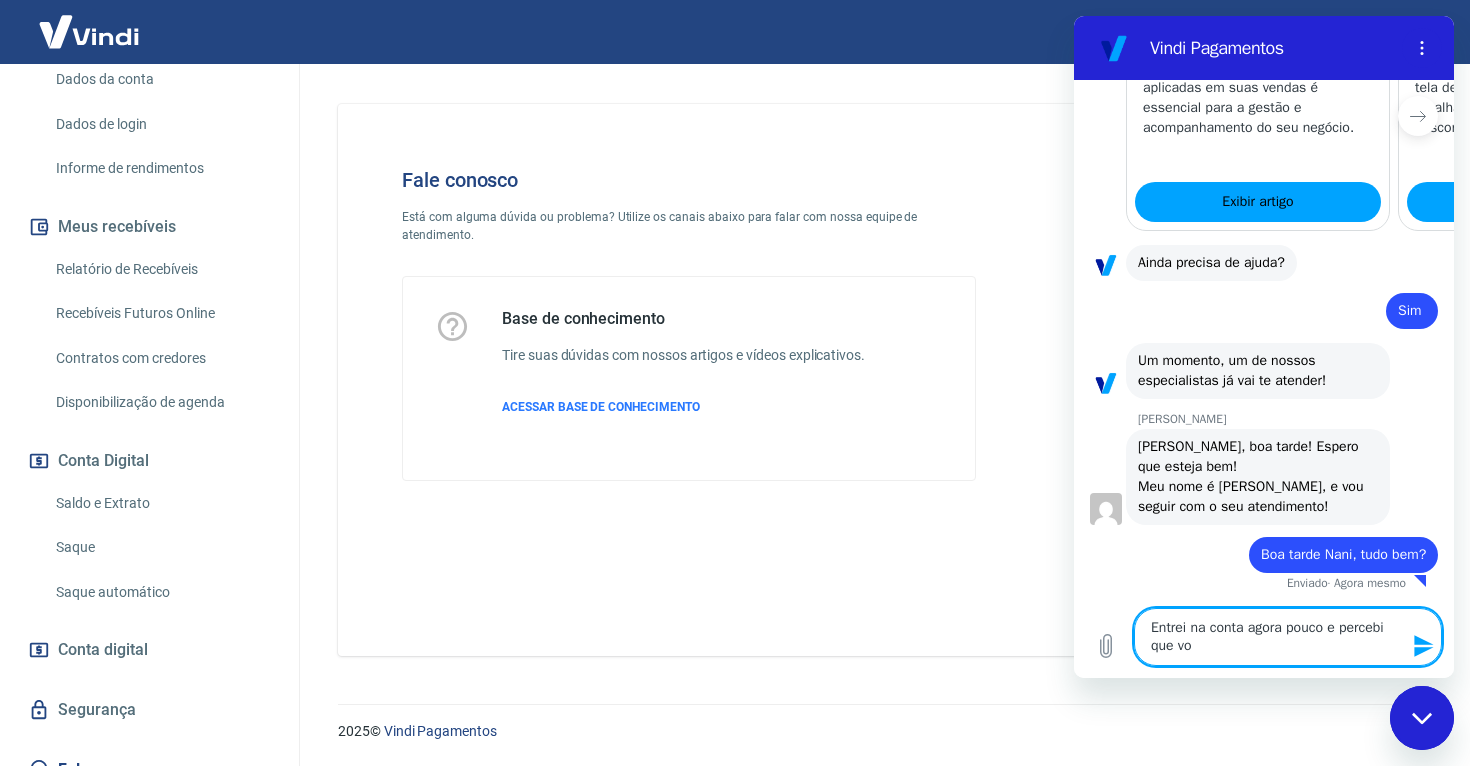 type on "Entrei na conta agora pouco e percebi que voc" 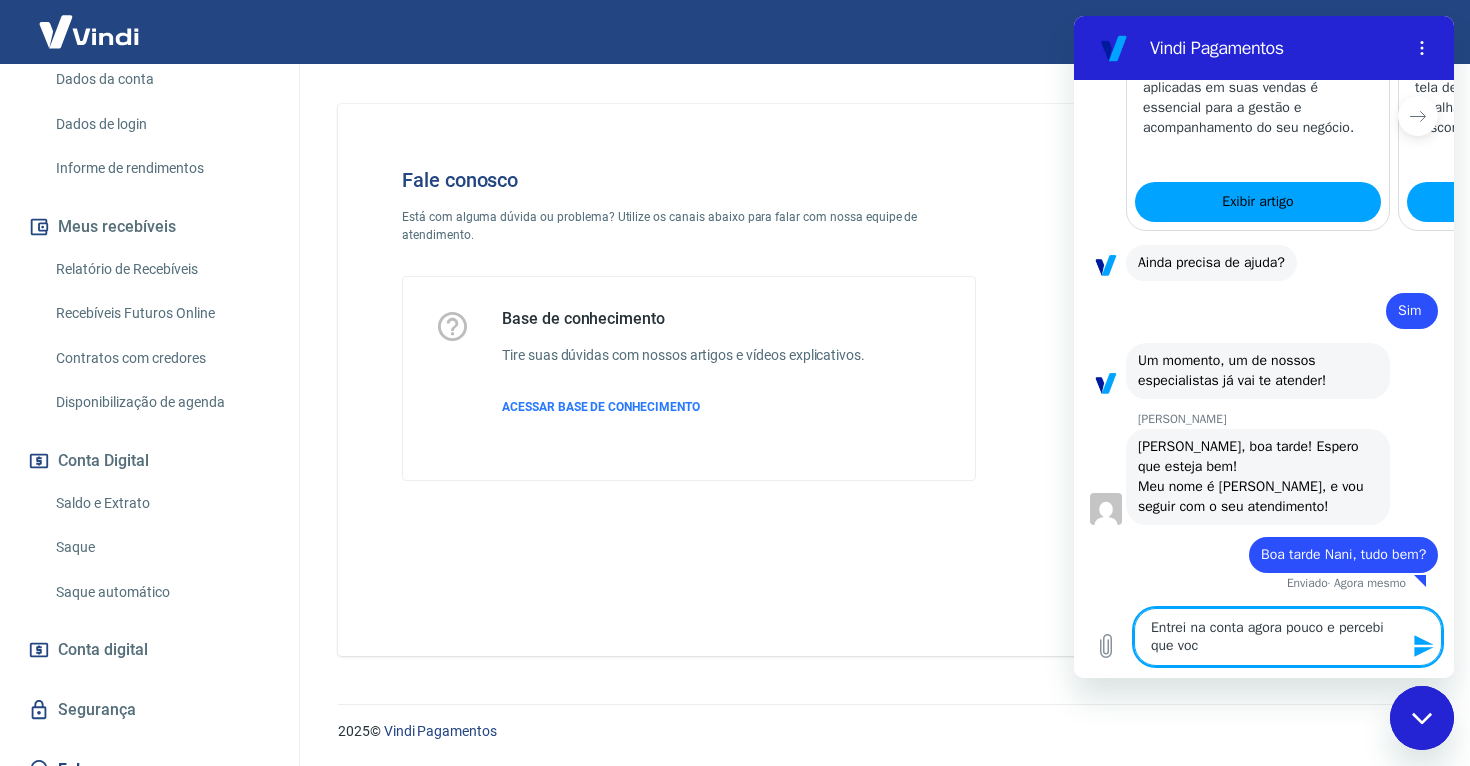 type on "Entrei na conta agora pouco e percebi que voce" 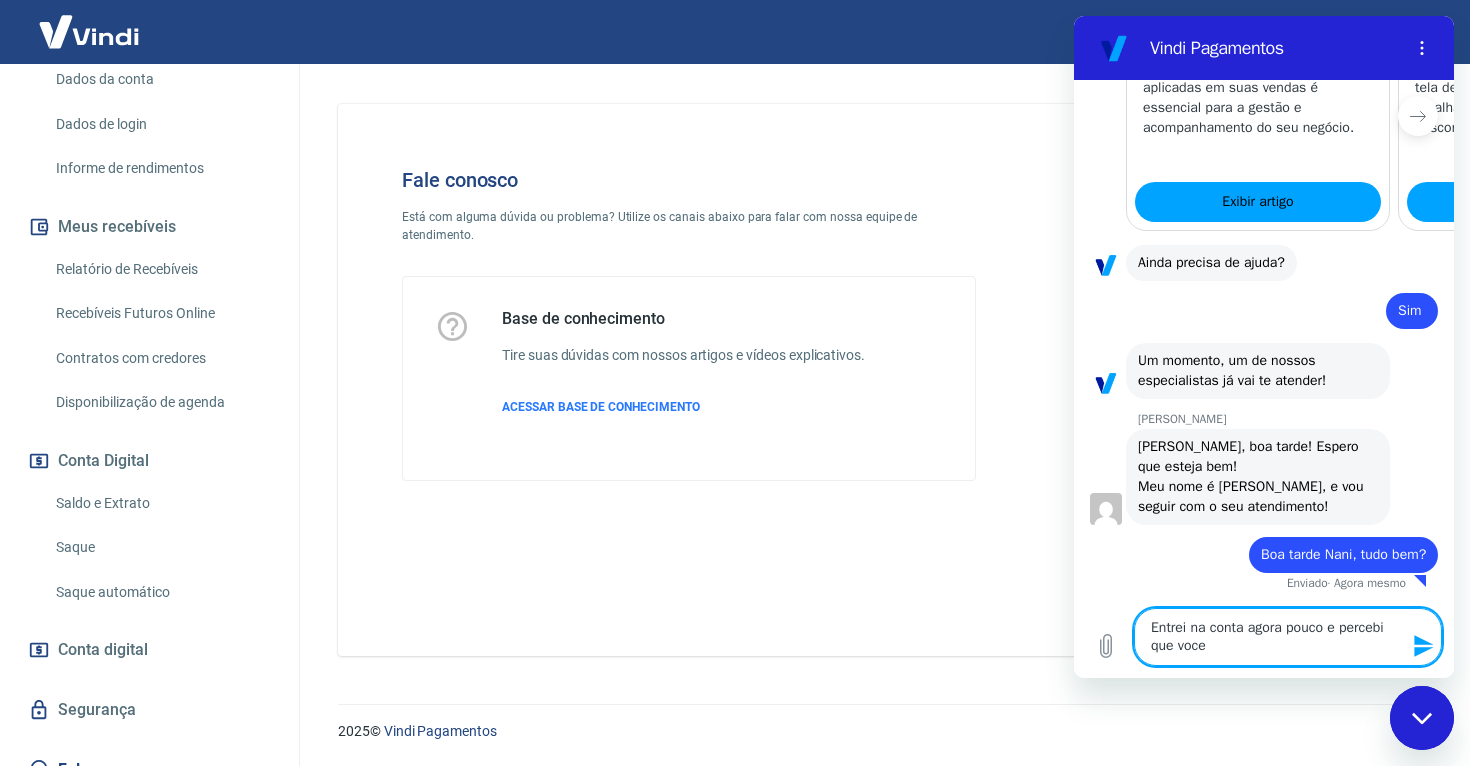 type on "Entrei na conta agora pouco e percebi que voces" 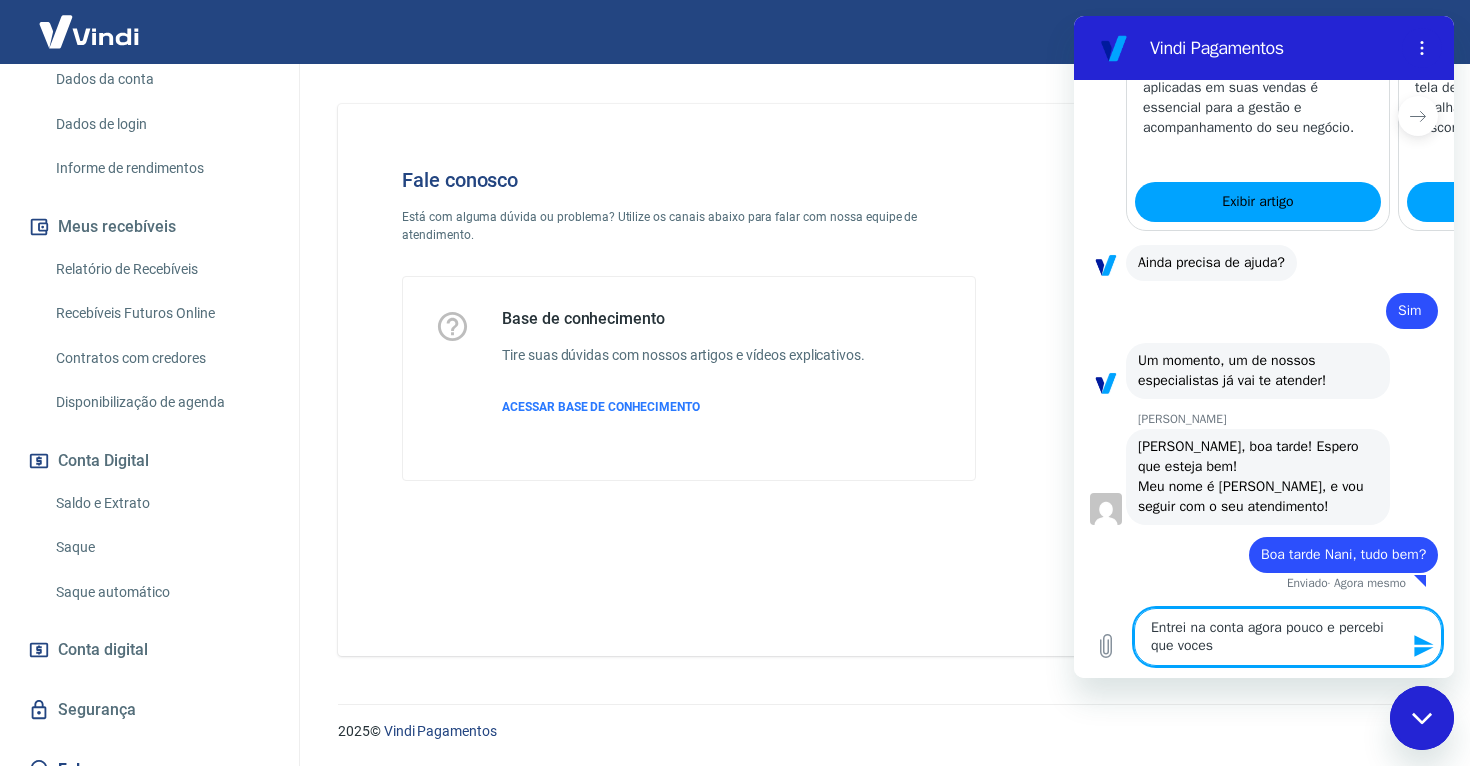 type on "Entrei na conta agora pouco e percebi que voces" 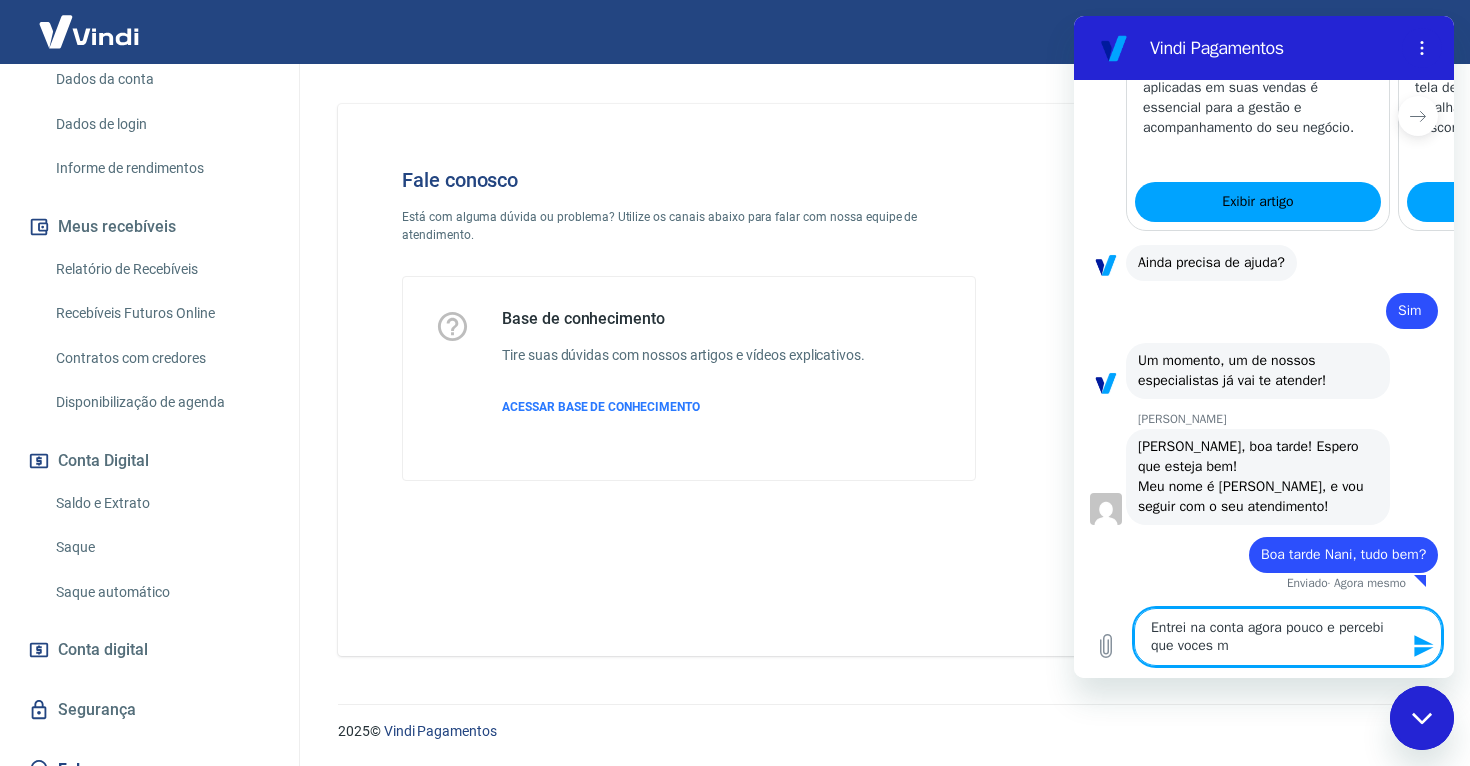 type on "Entrei na conta agora pouco e percebi que voces mu" 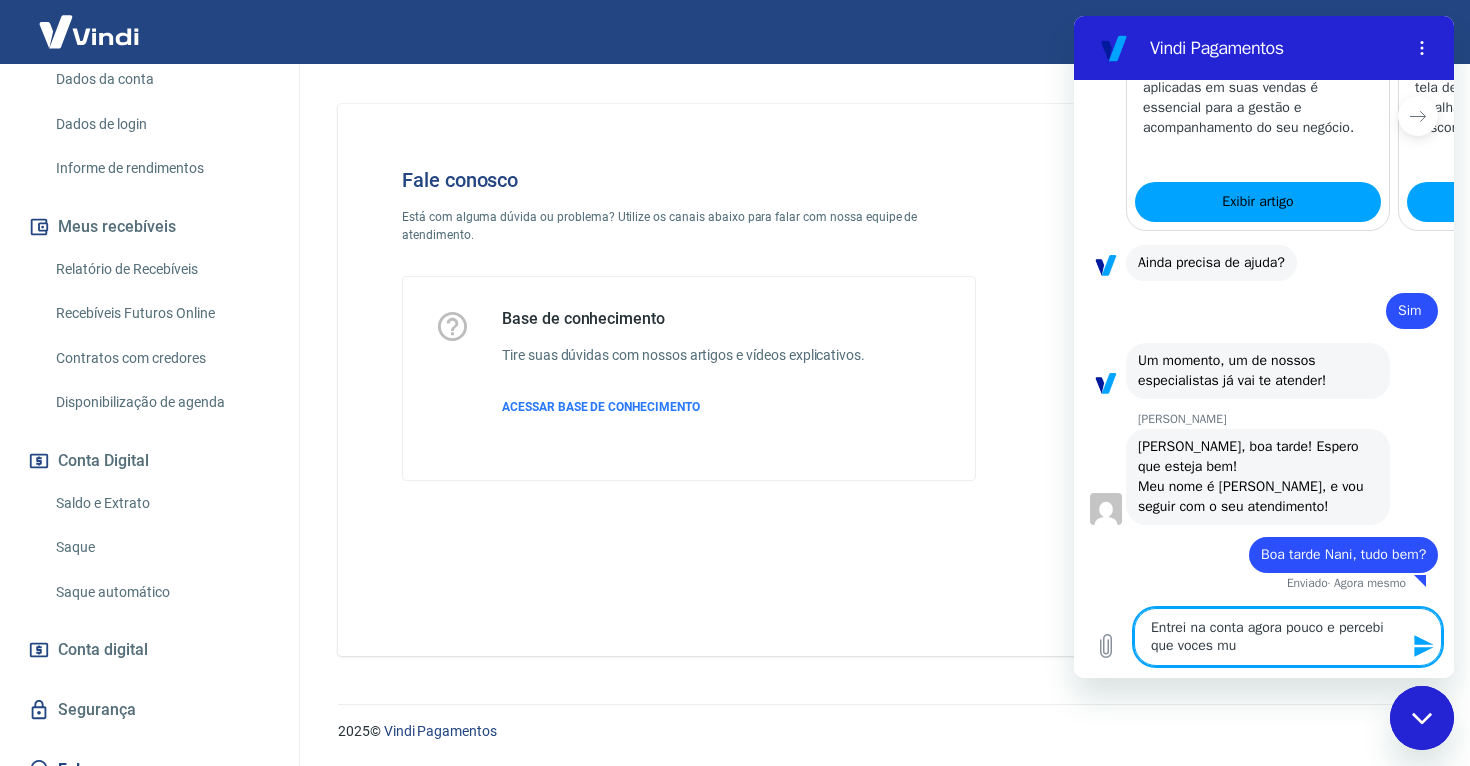 type on "Entrei na conta agora pouco e percebi que voces mud" 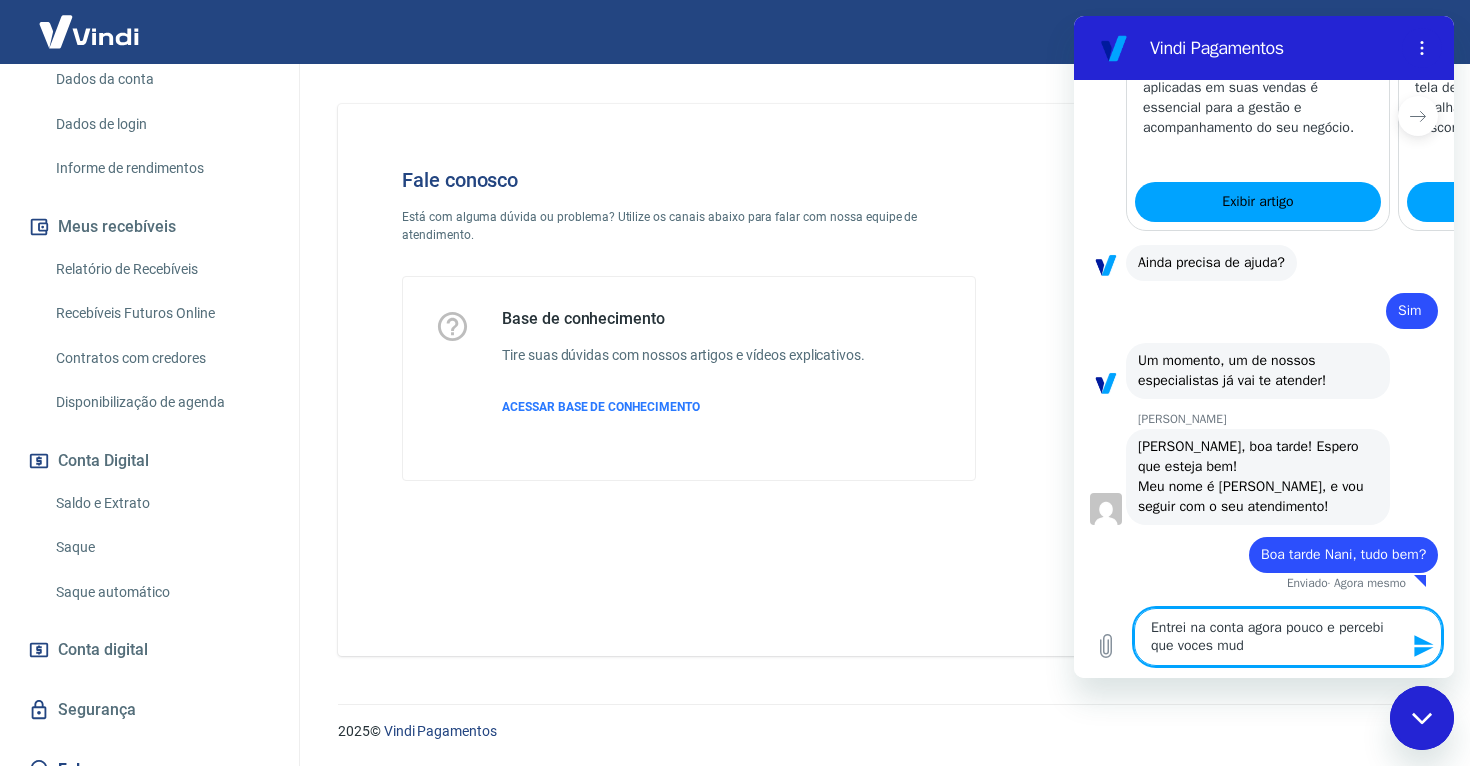 type on "Entrei na conta agora pouco e percebi que voces muda" 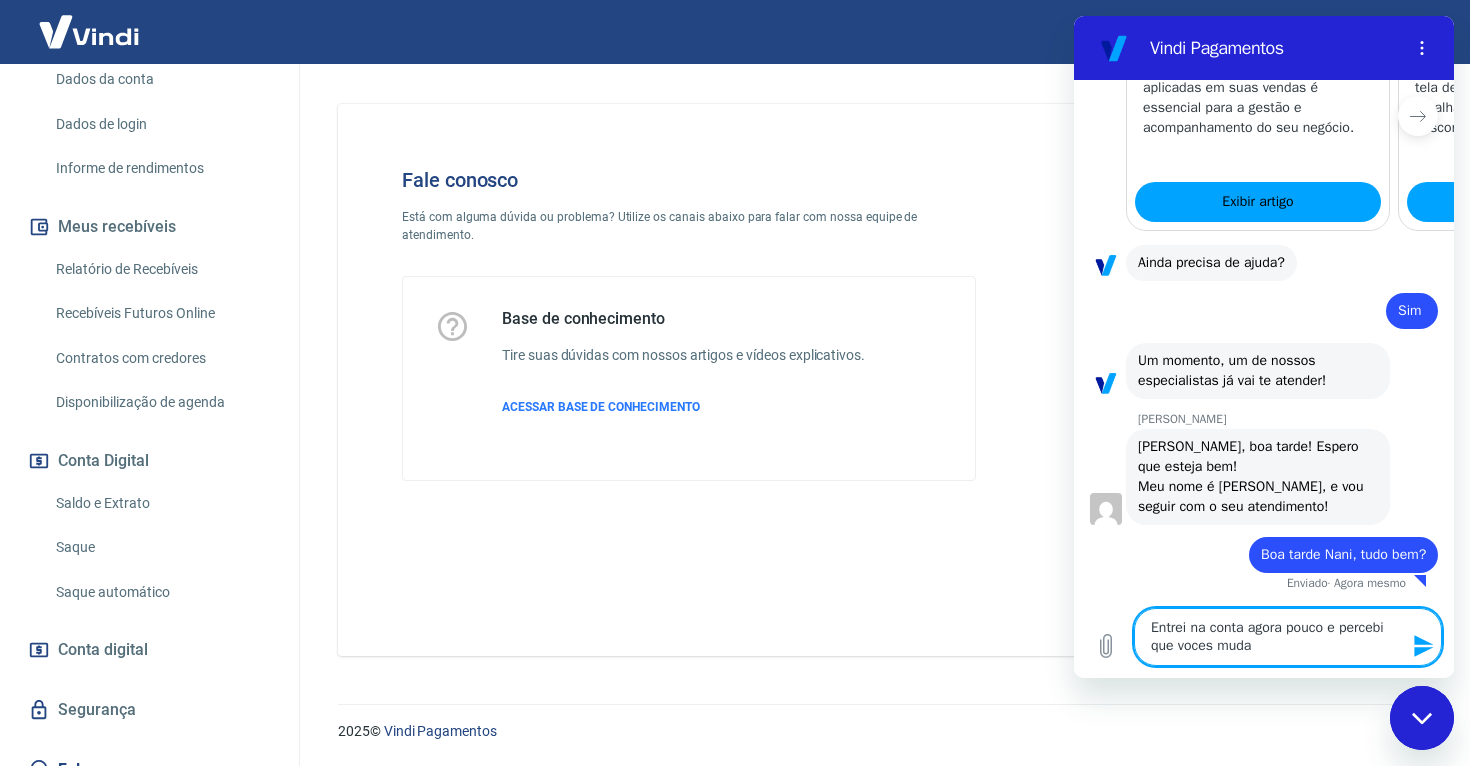 type on "Entrei na conta agora pouco e percebi que voces mudar" 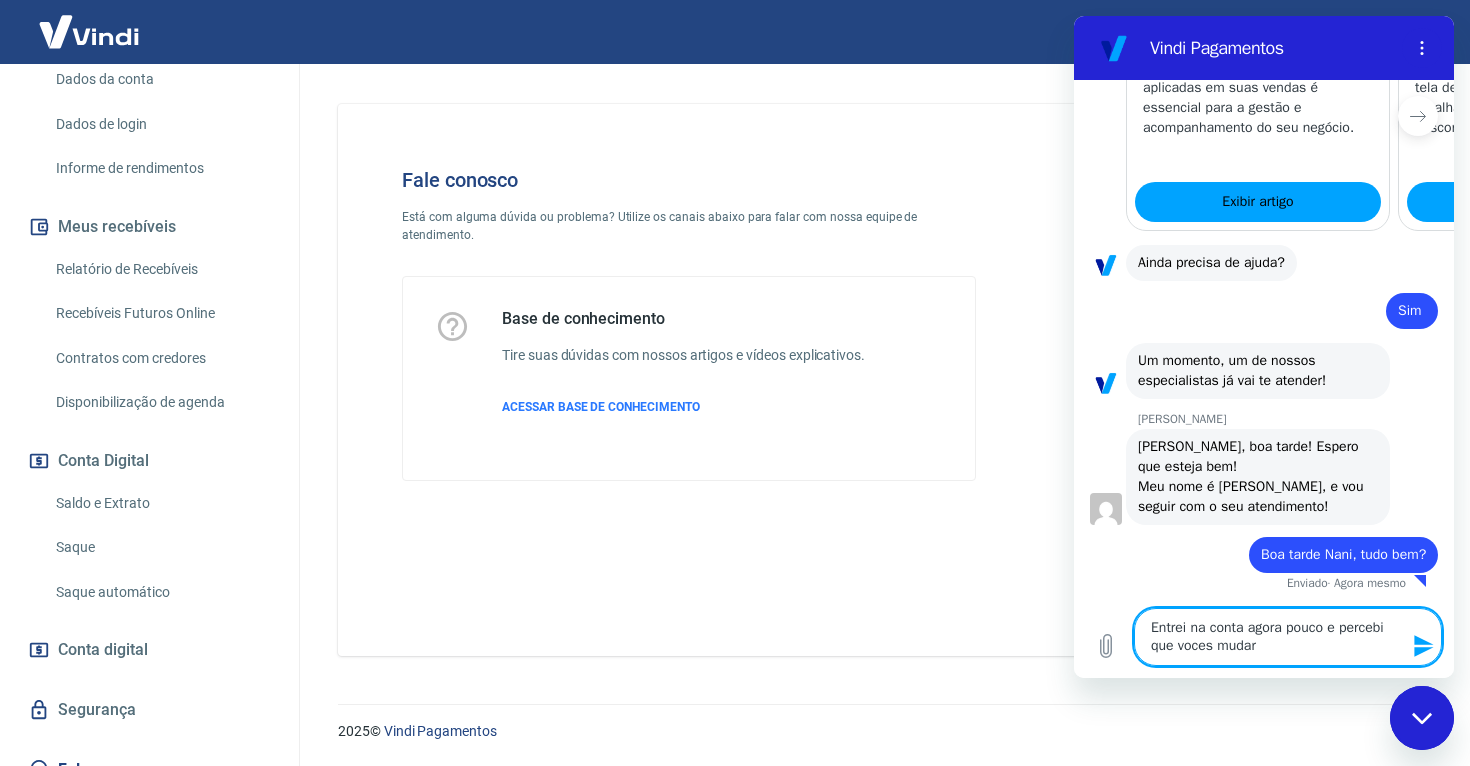 type on "Entrei na conta agora pouco e percebi que voces mudara" 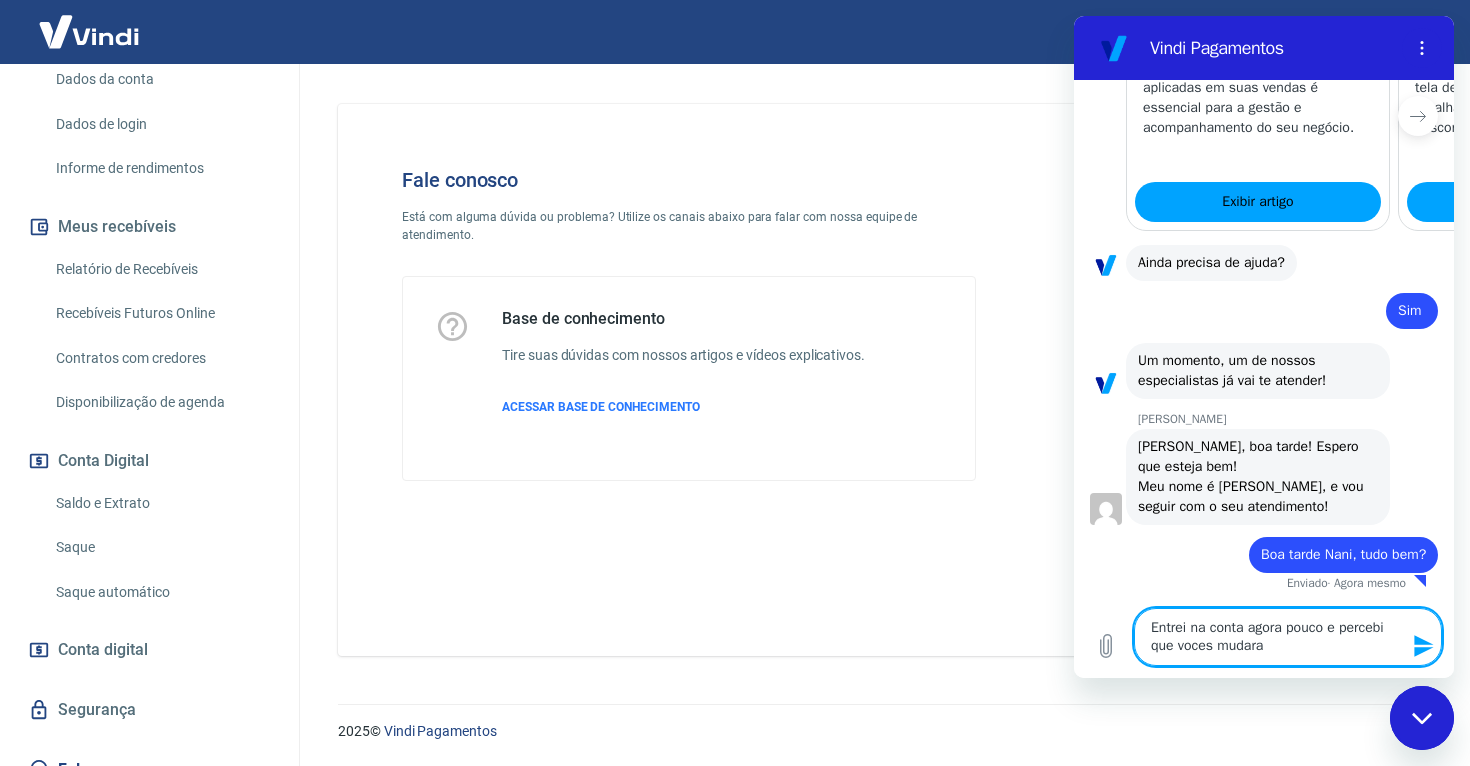 type on "Entrei na conta agora pouco e percebi que voces mudaram" 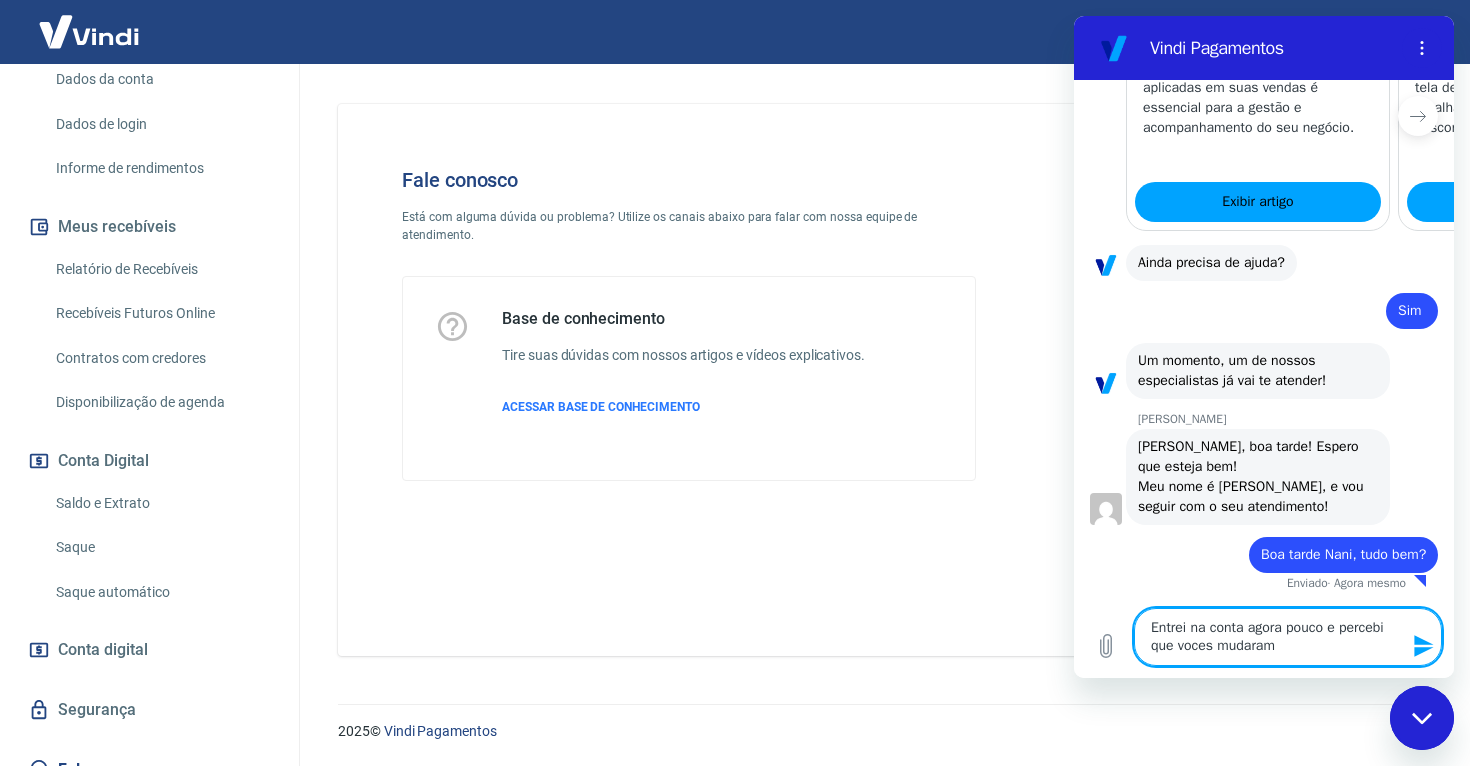 type on "Entrei na conta agora pouco e percebi que voces mudaram" 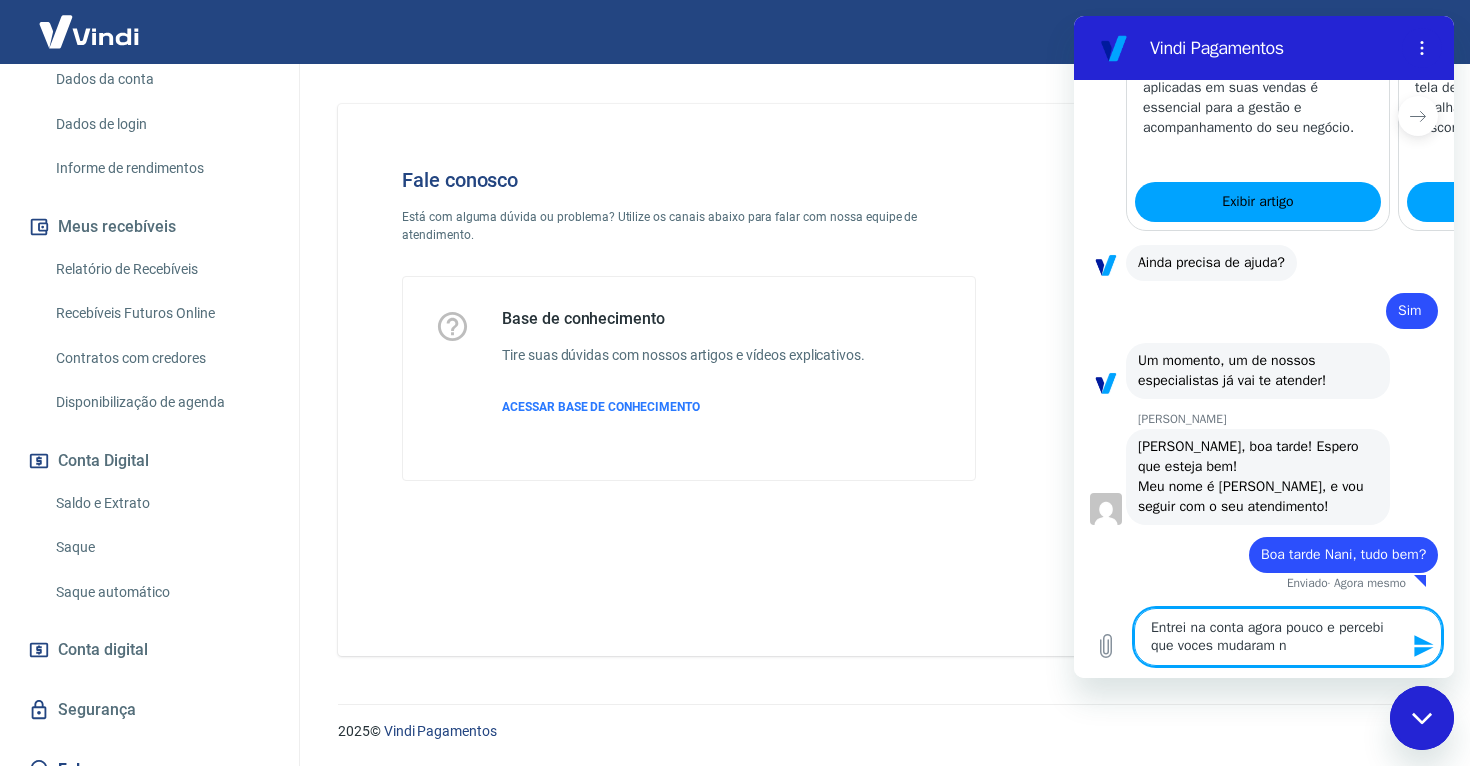 type on "Entrei na conta agora pouco e percebi que voces mudaram no" 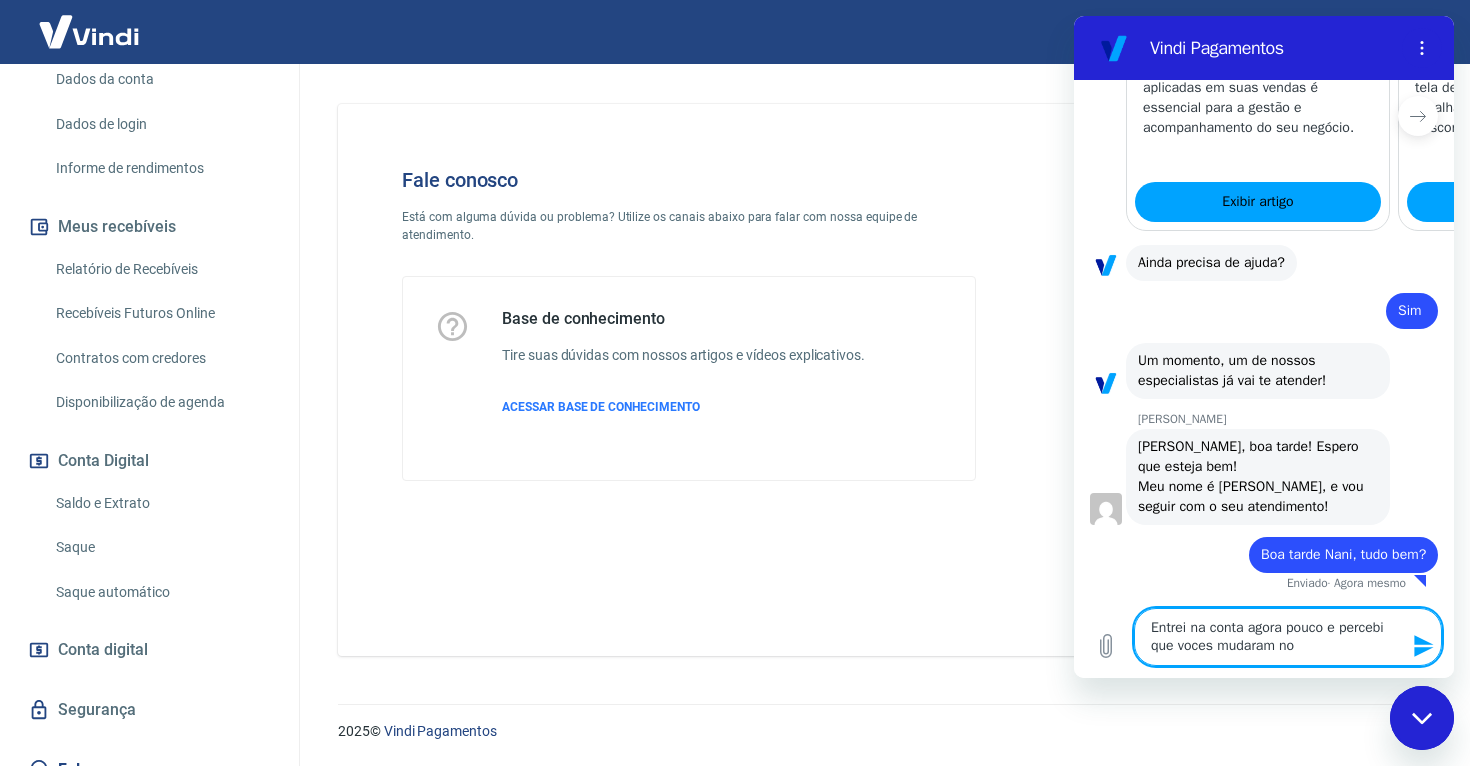 type on "Entrei na conta agora pouco e percebi que voces mudaram nos" 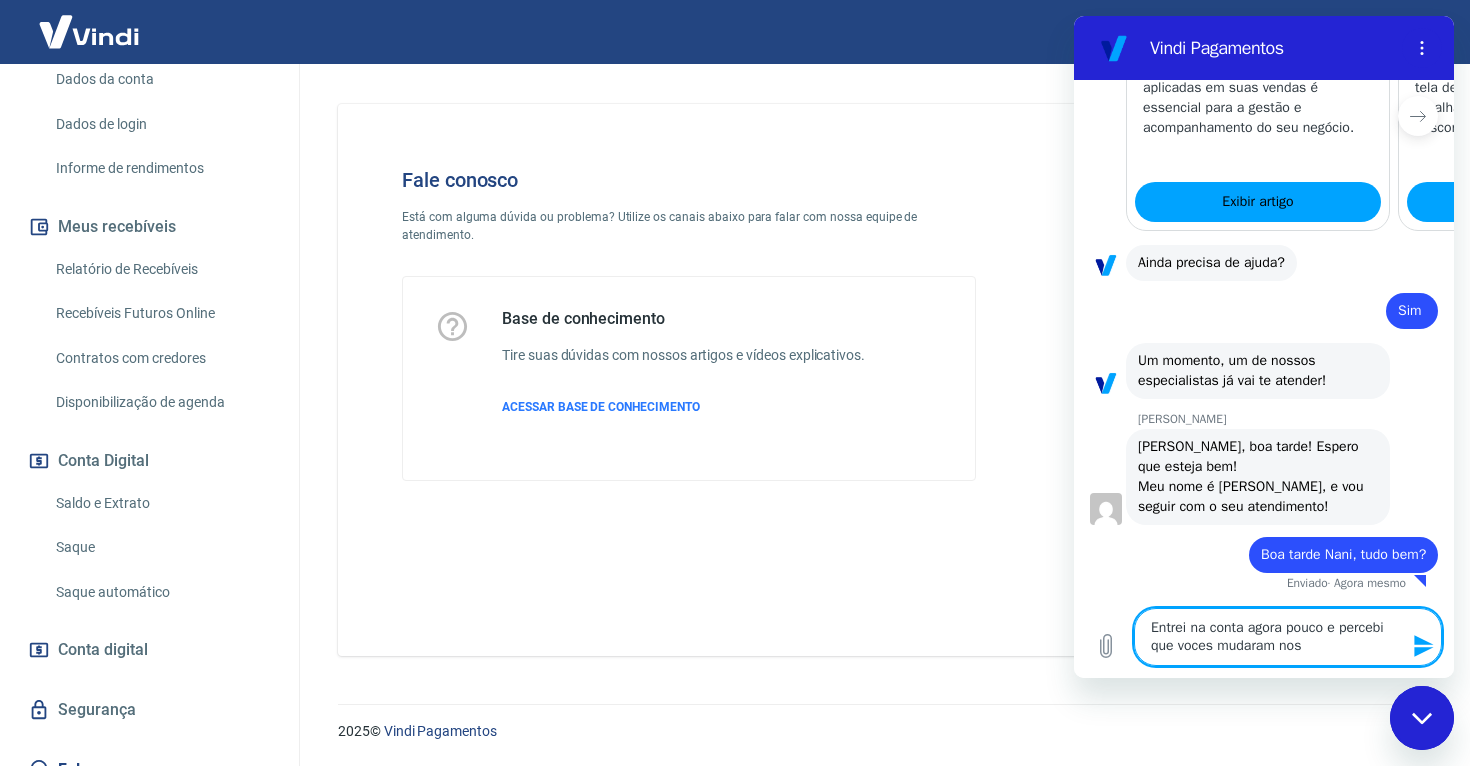 type on "Entrei na conta agora pouco e percebi que voces mudaram noss" 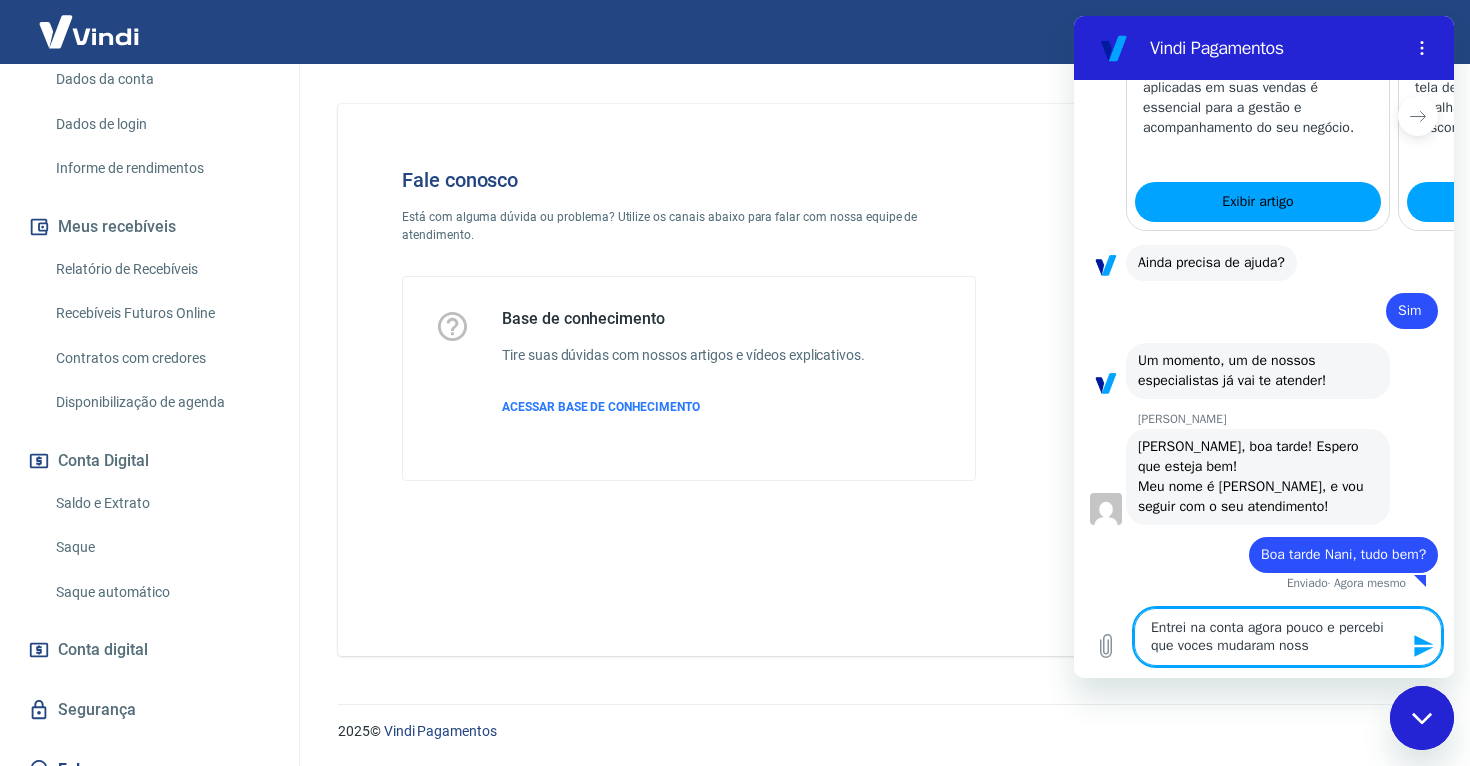 type on "Entrei na conta agora pouco e percebi que voces mudaram nossa" 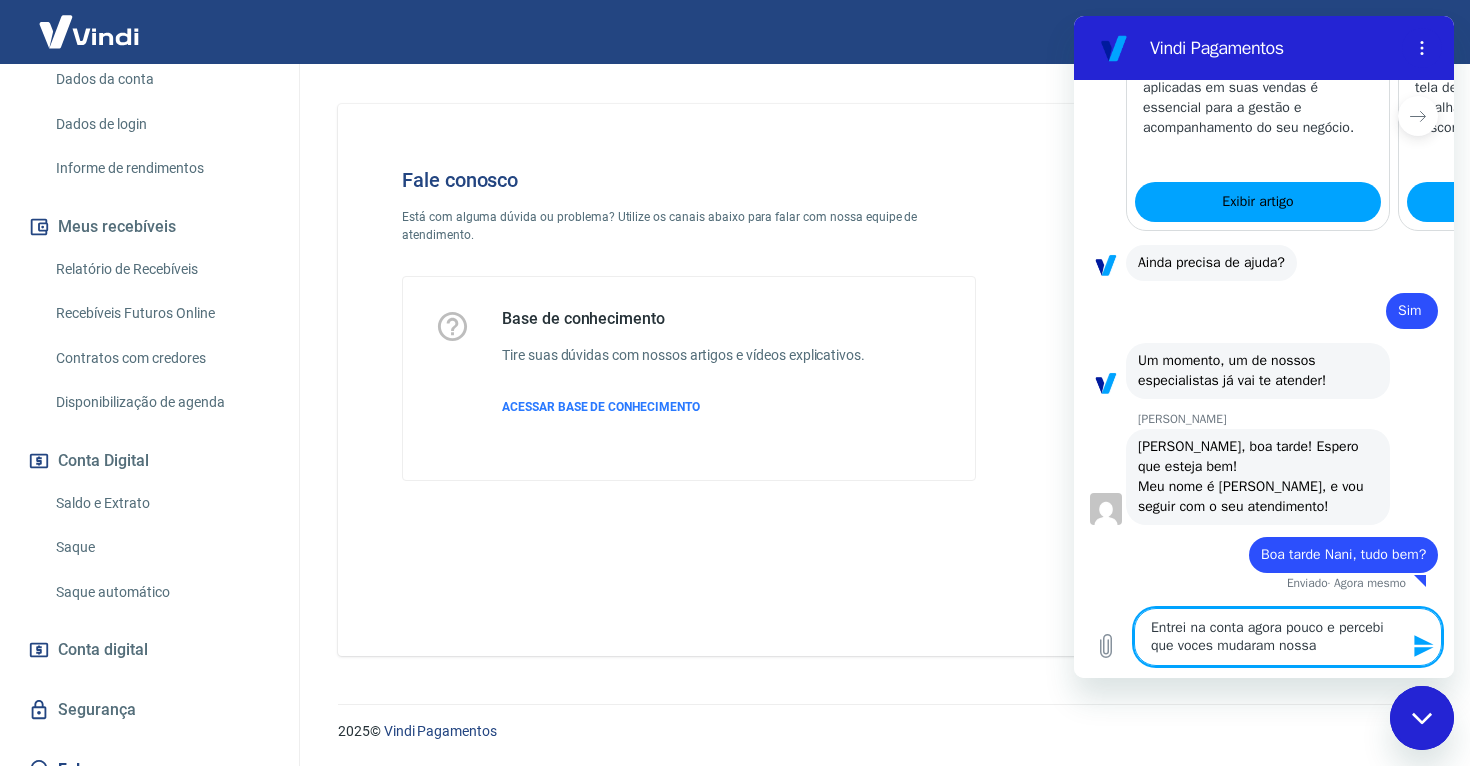 type on "Entrei na conta agora pouco e percebi que voces mudaram nossas" 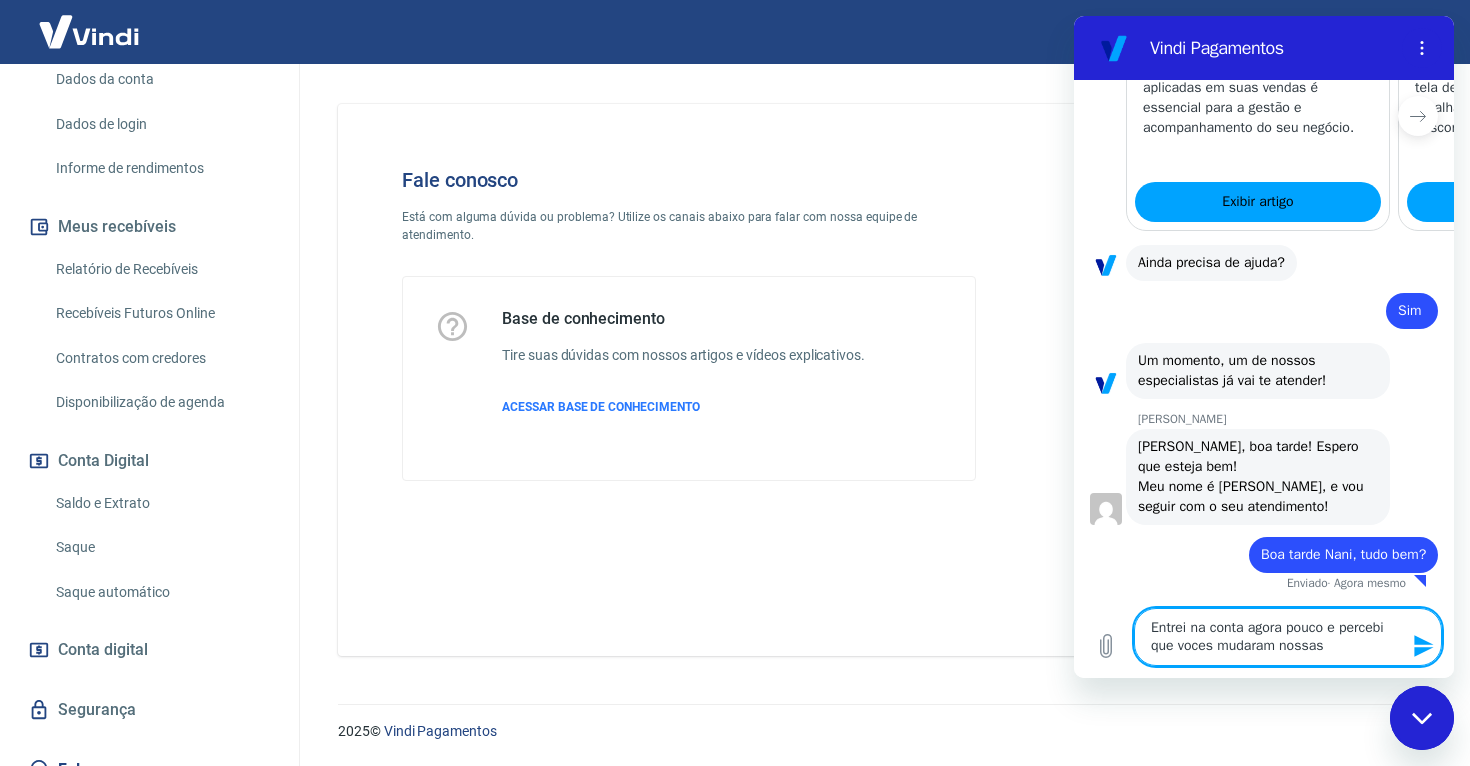 type on "Entrei na conta agora pouco e percebi que voces mudaram nossas" 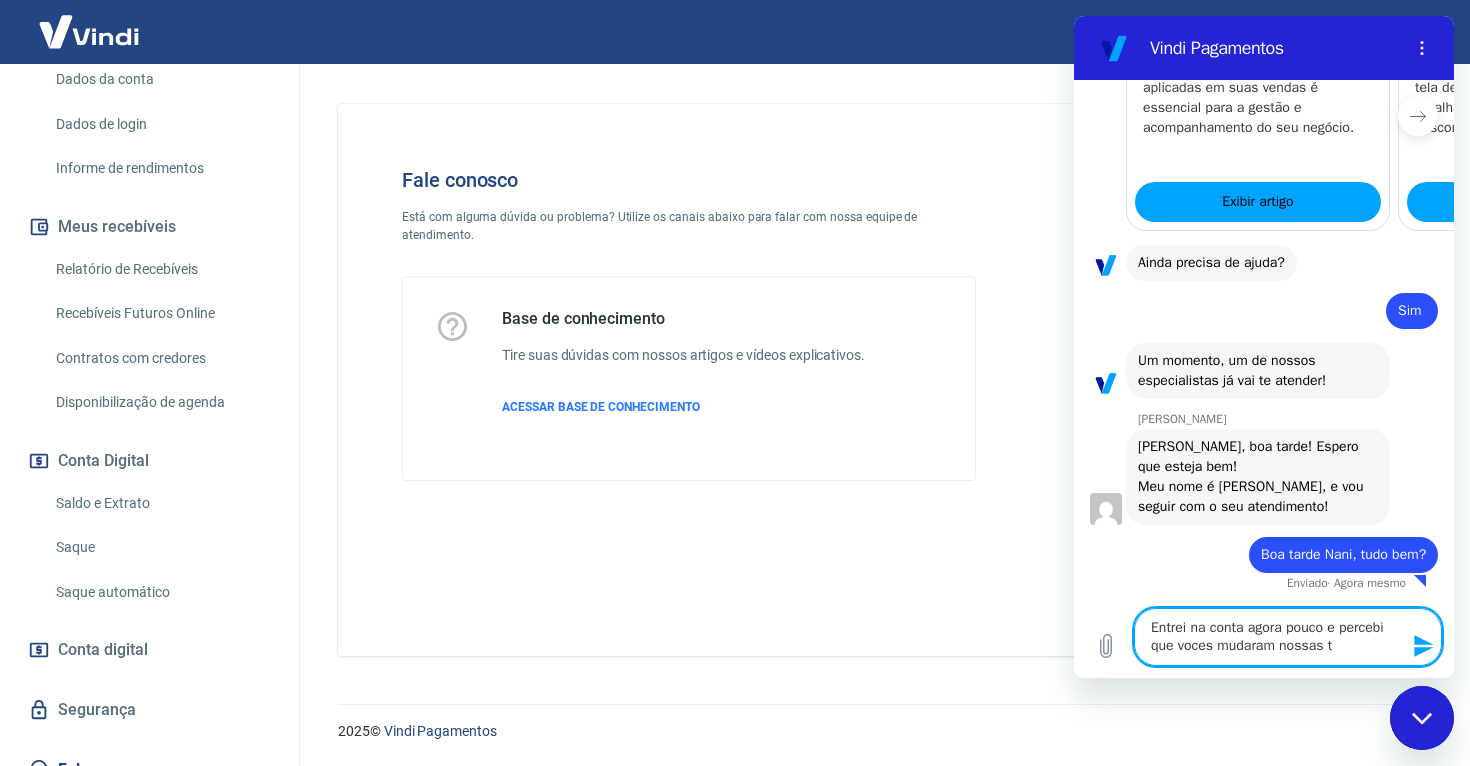 type on "Entrei na conta agora pouco e percebi que voces mudaram nossas ta" 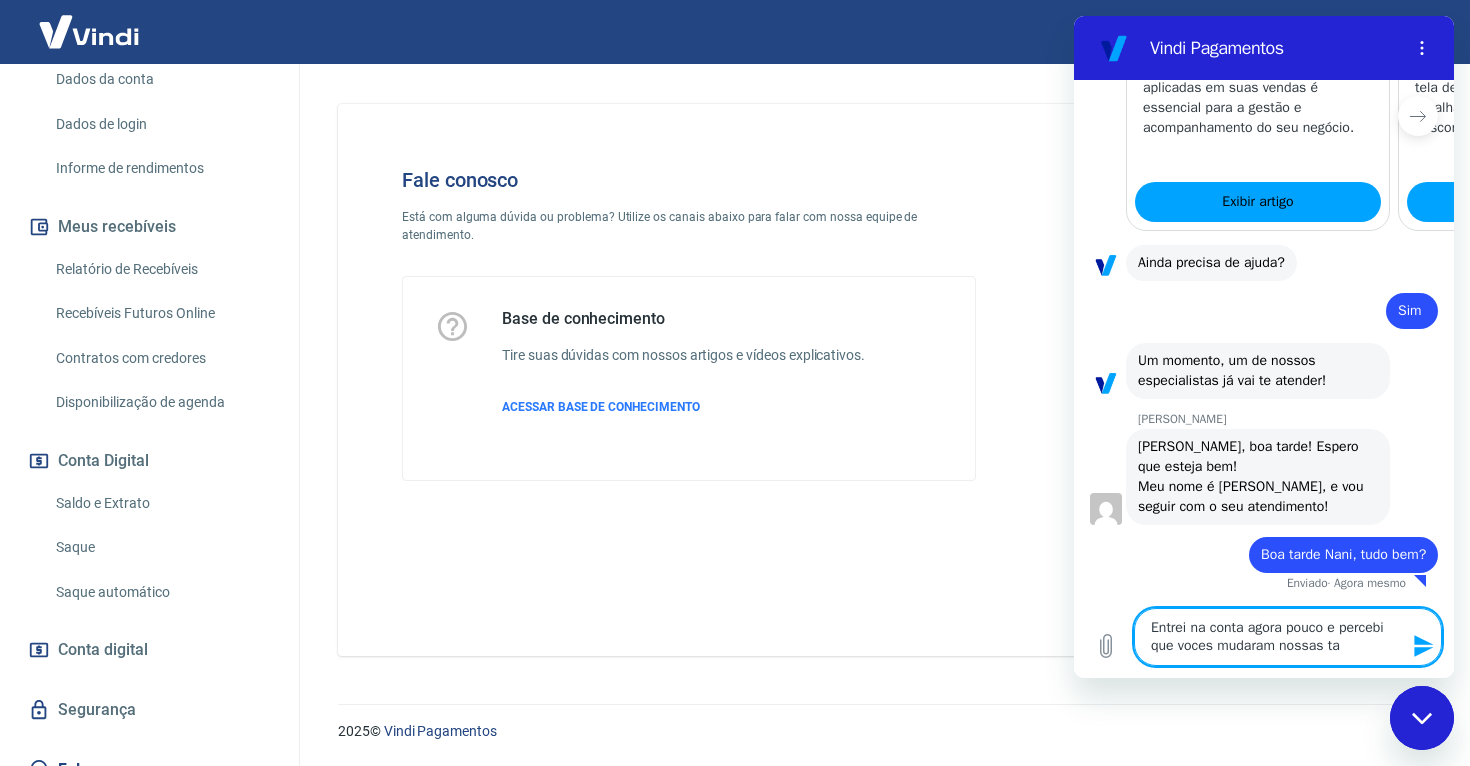 type on "Entrei na conta agora pouco e percebi que voces mudaram nossas tax" 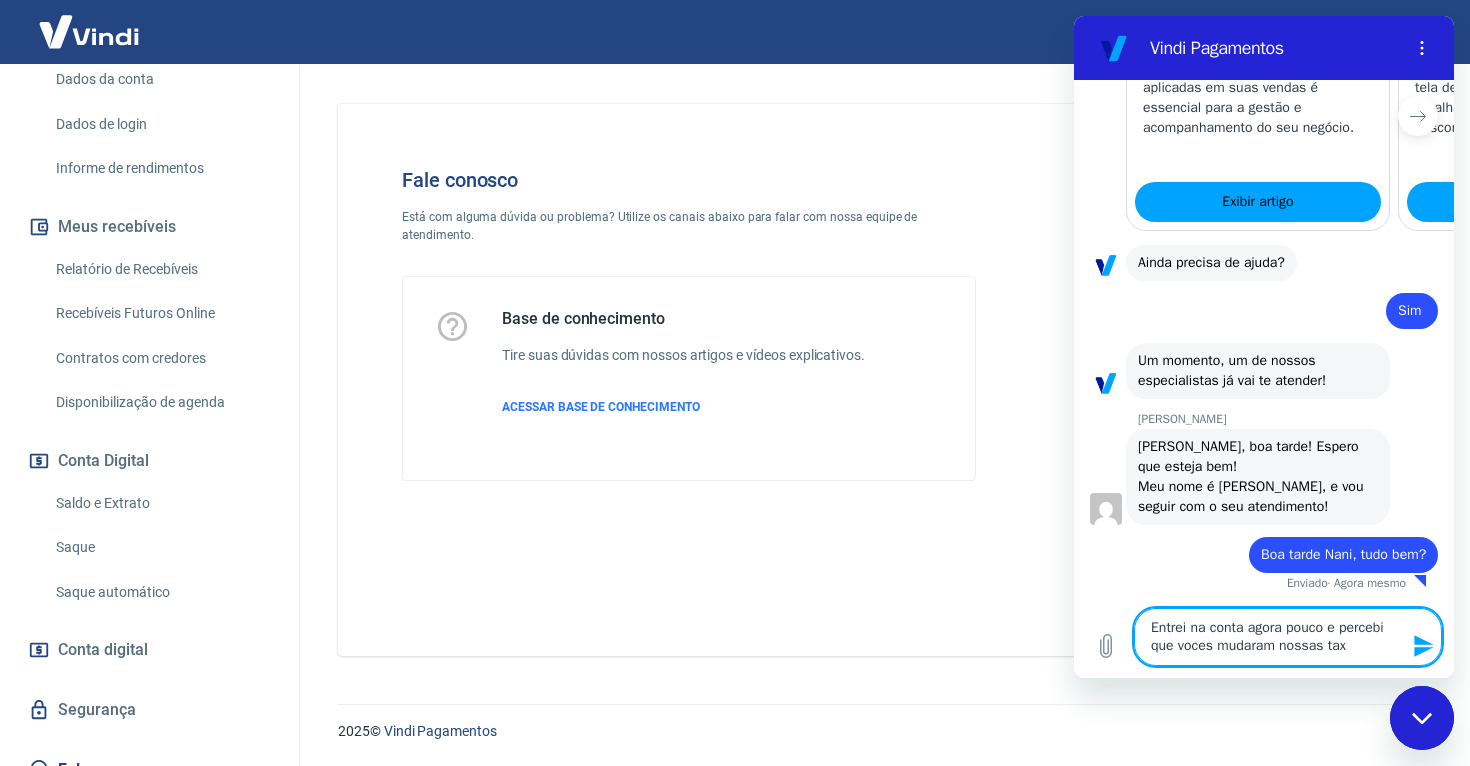 type 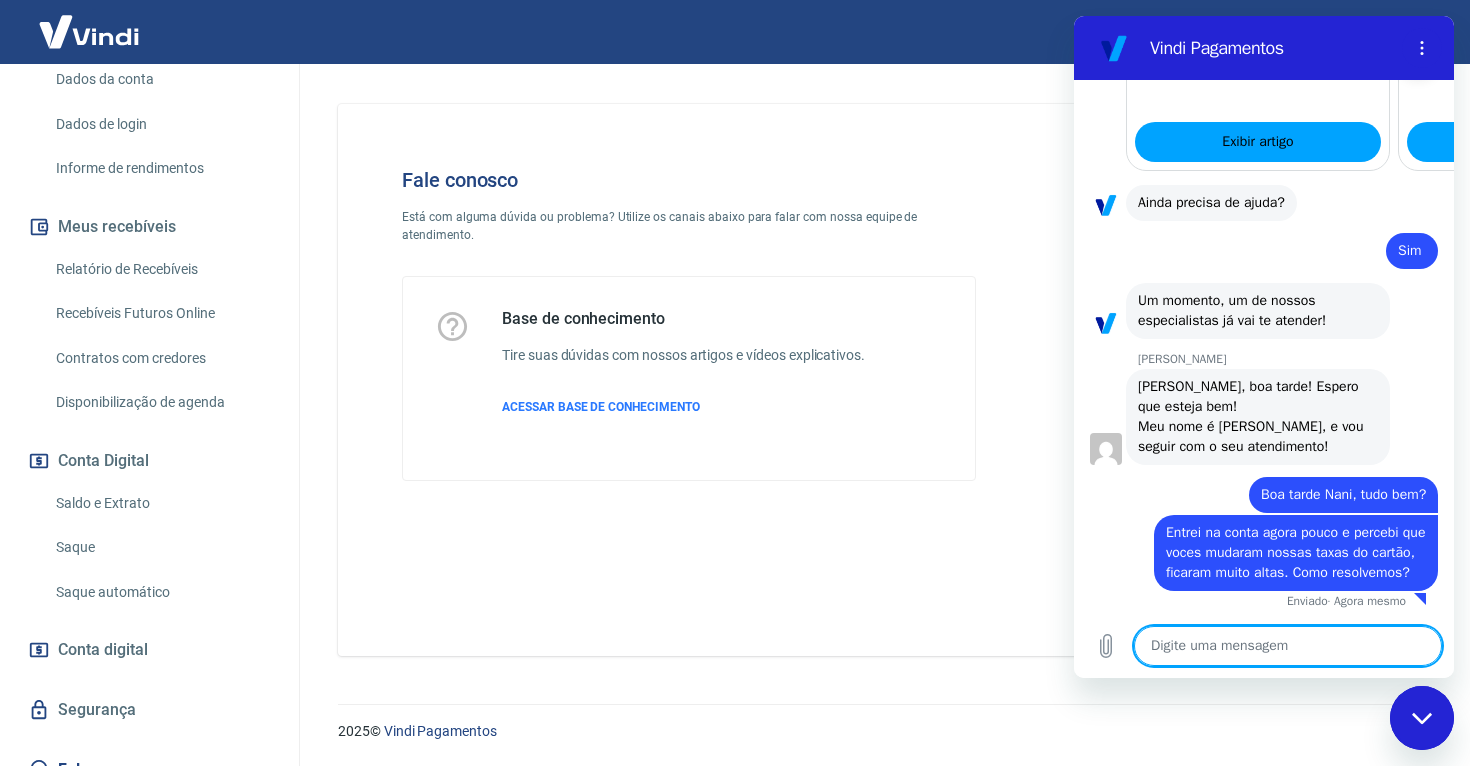 scroll, scrollTop: 1795, scrollLeft: 0, axis: vertical 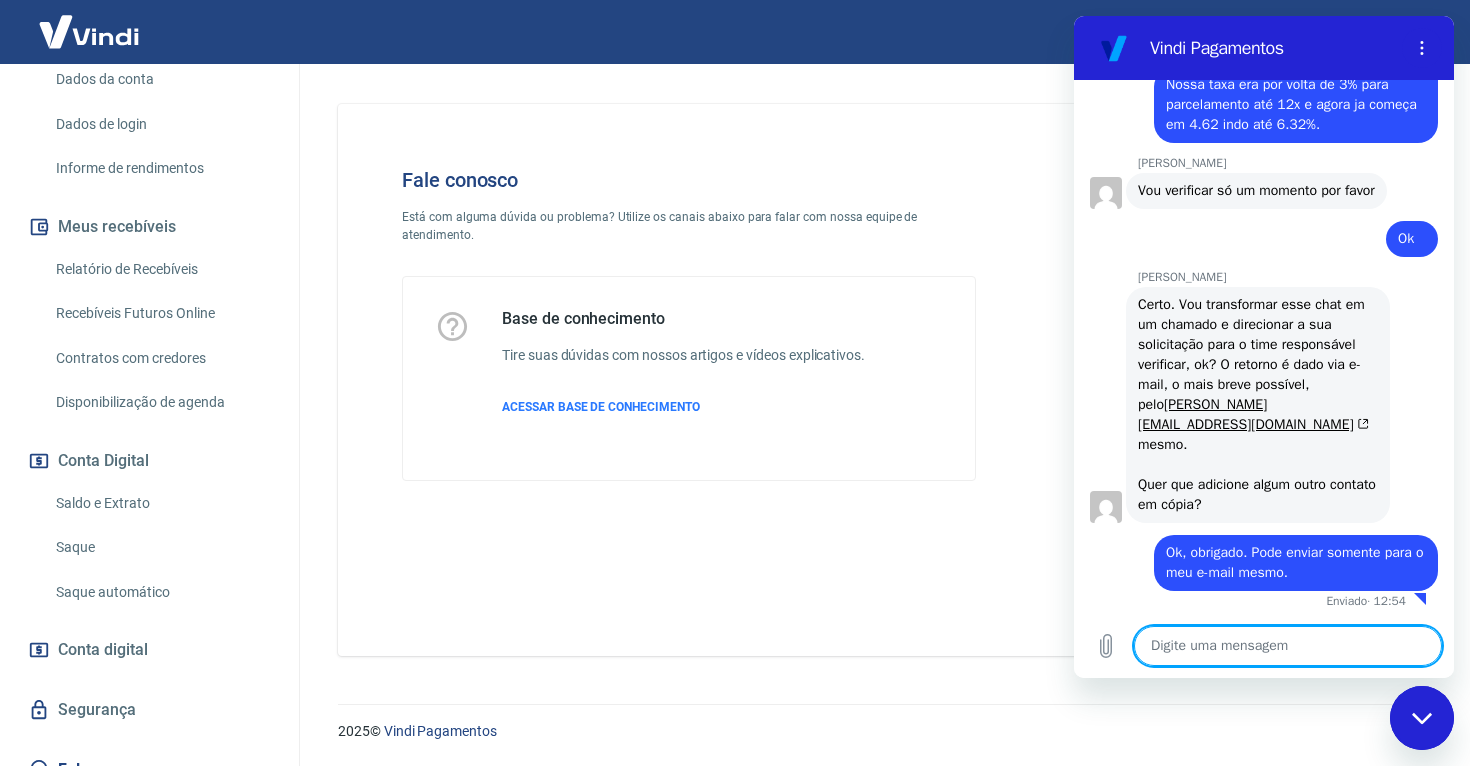 click on "Relatório de Recebíveis" at bounding box center [161, 269] 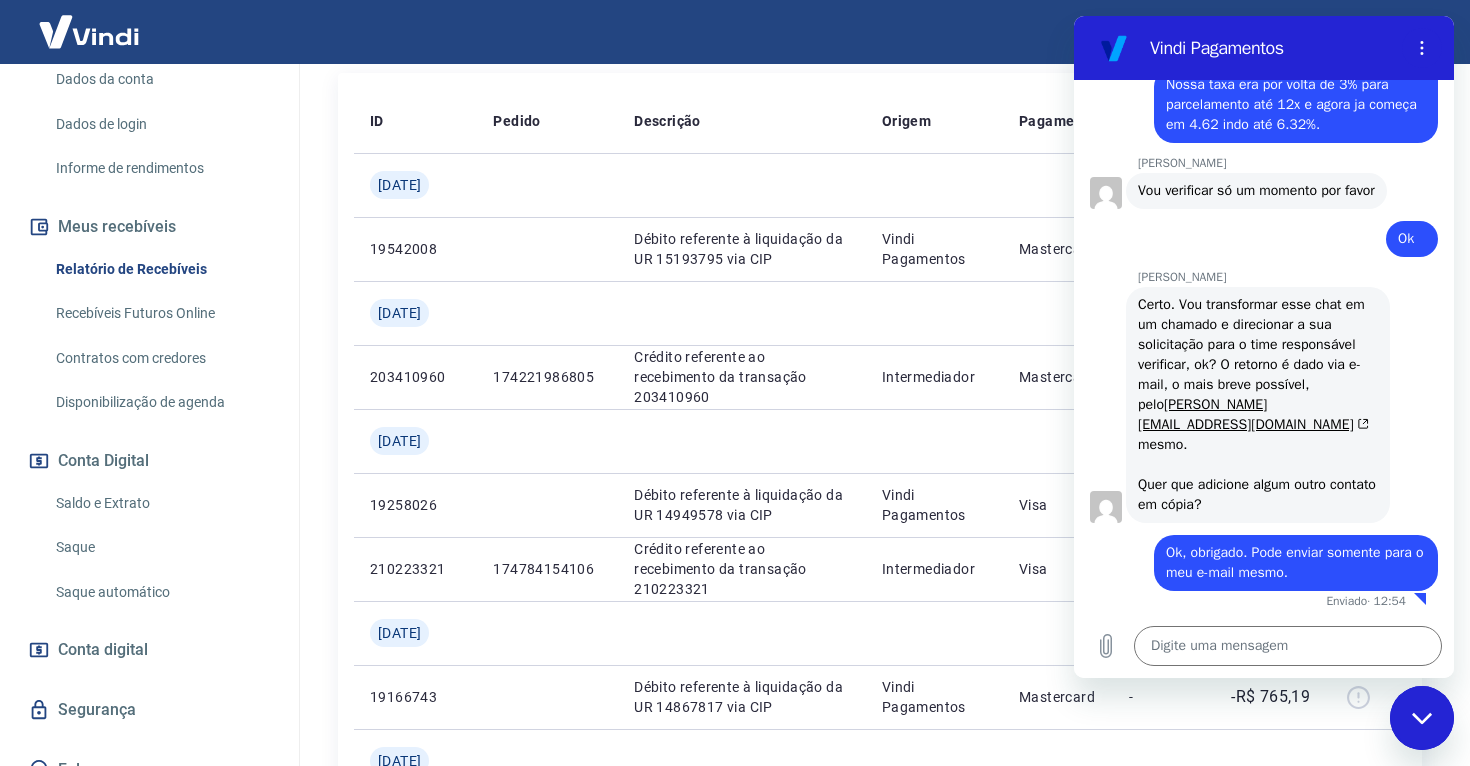 scroll, scrollTop: 559, scrollLeft: 0, axis: vertical 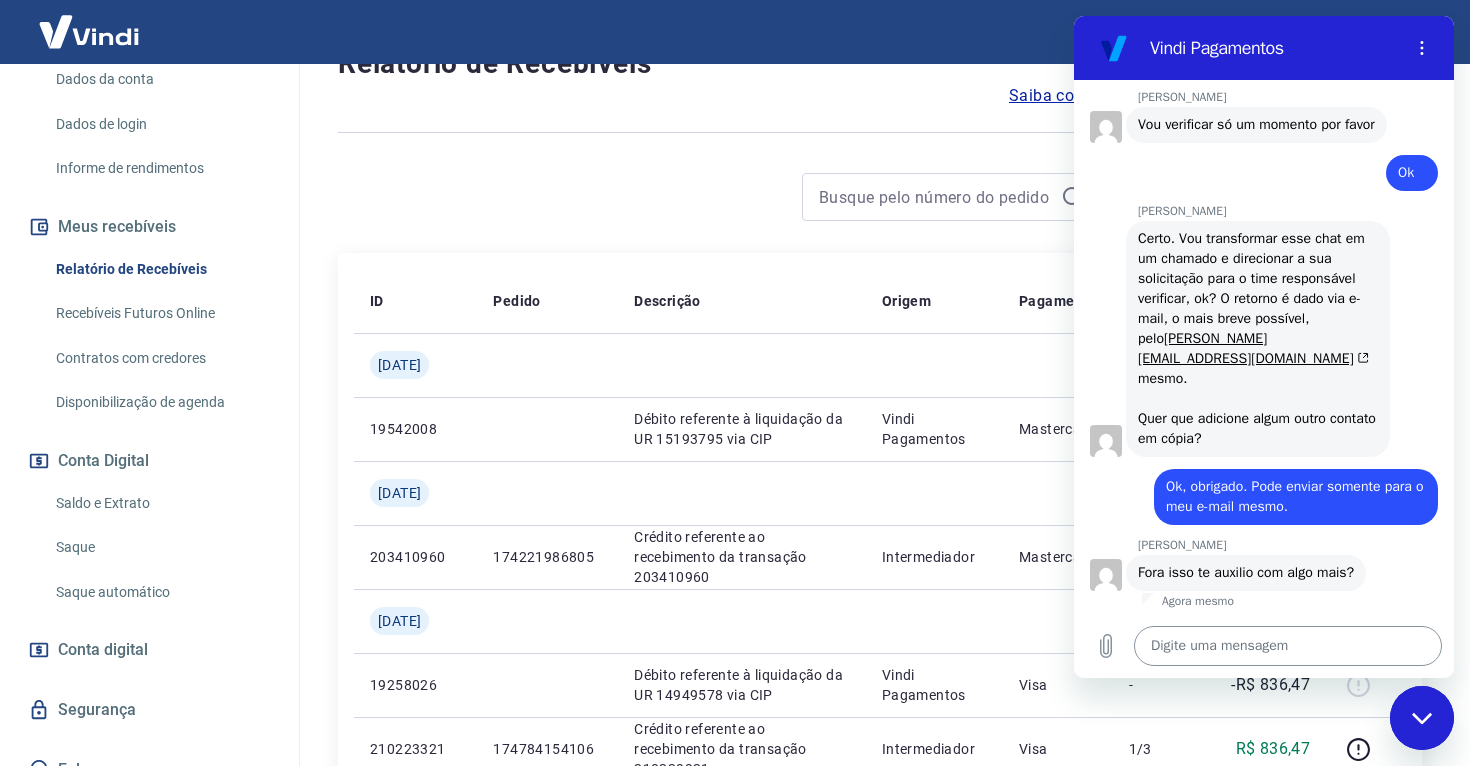 click at bounding box center [1288, 646] 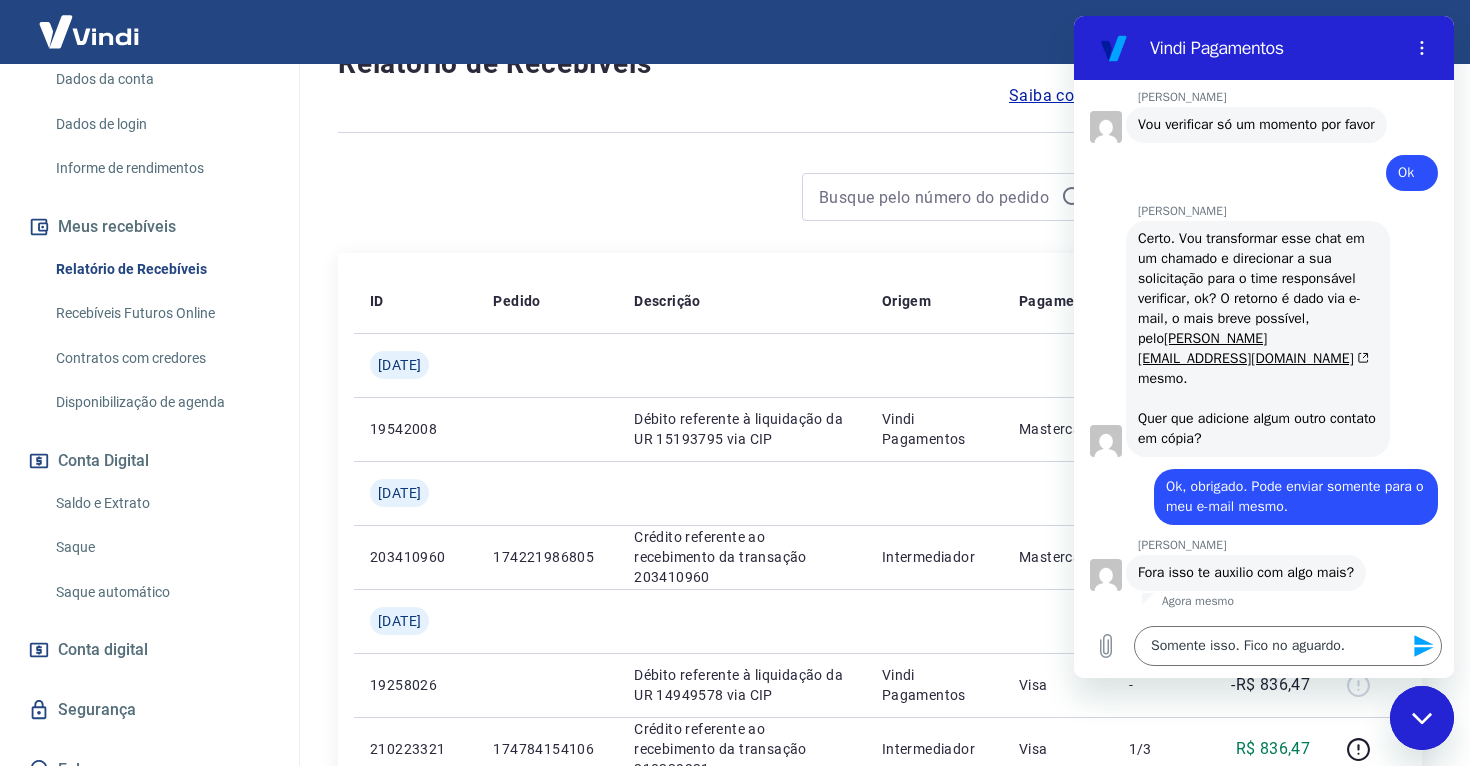 click 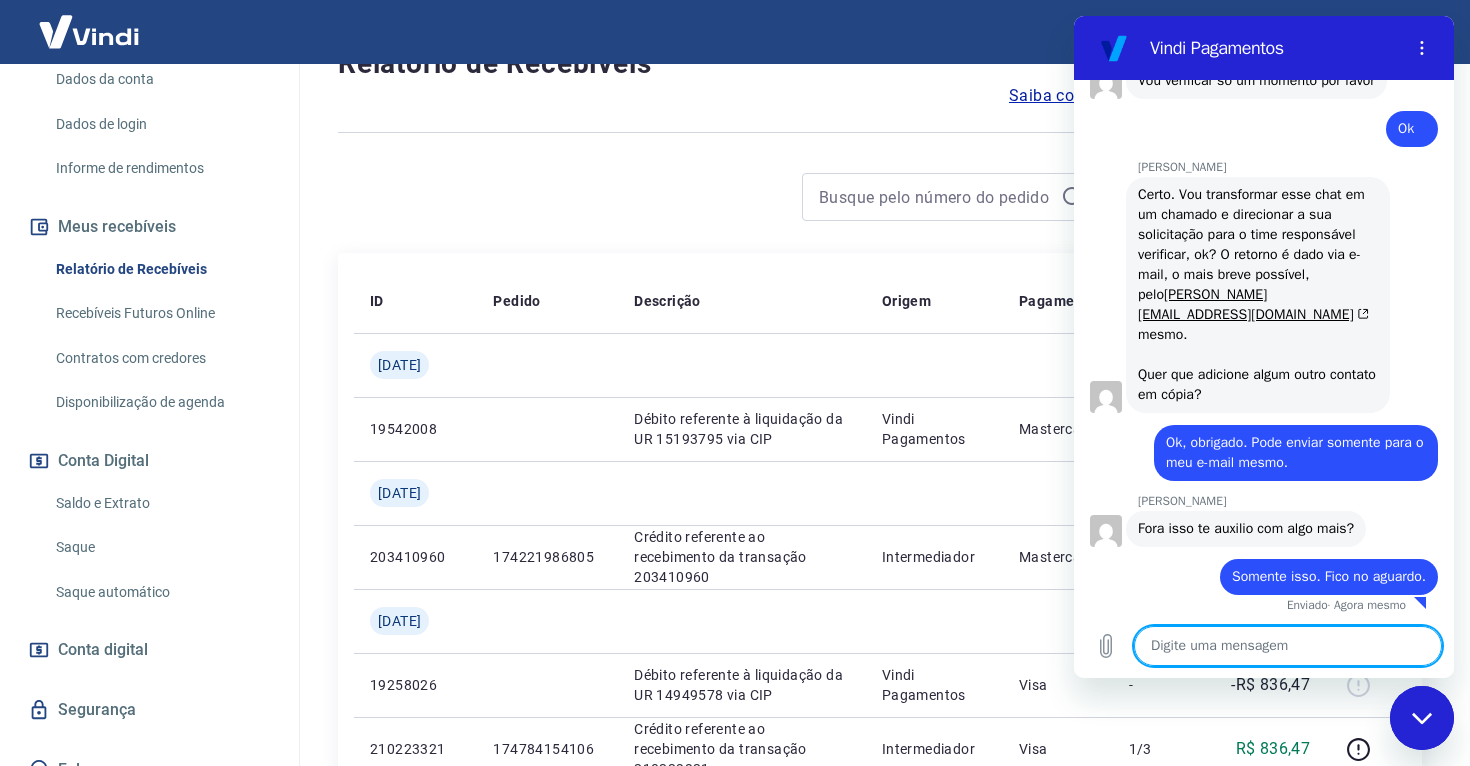 scroll, scrollTop: 2435, scrollLeft: 0, axis: vertical 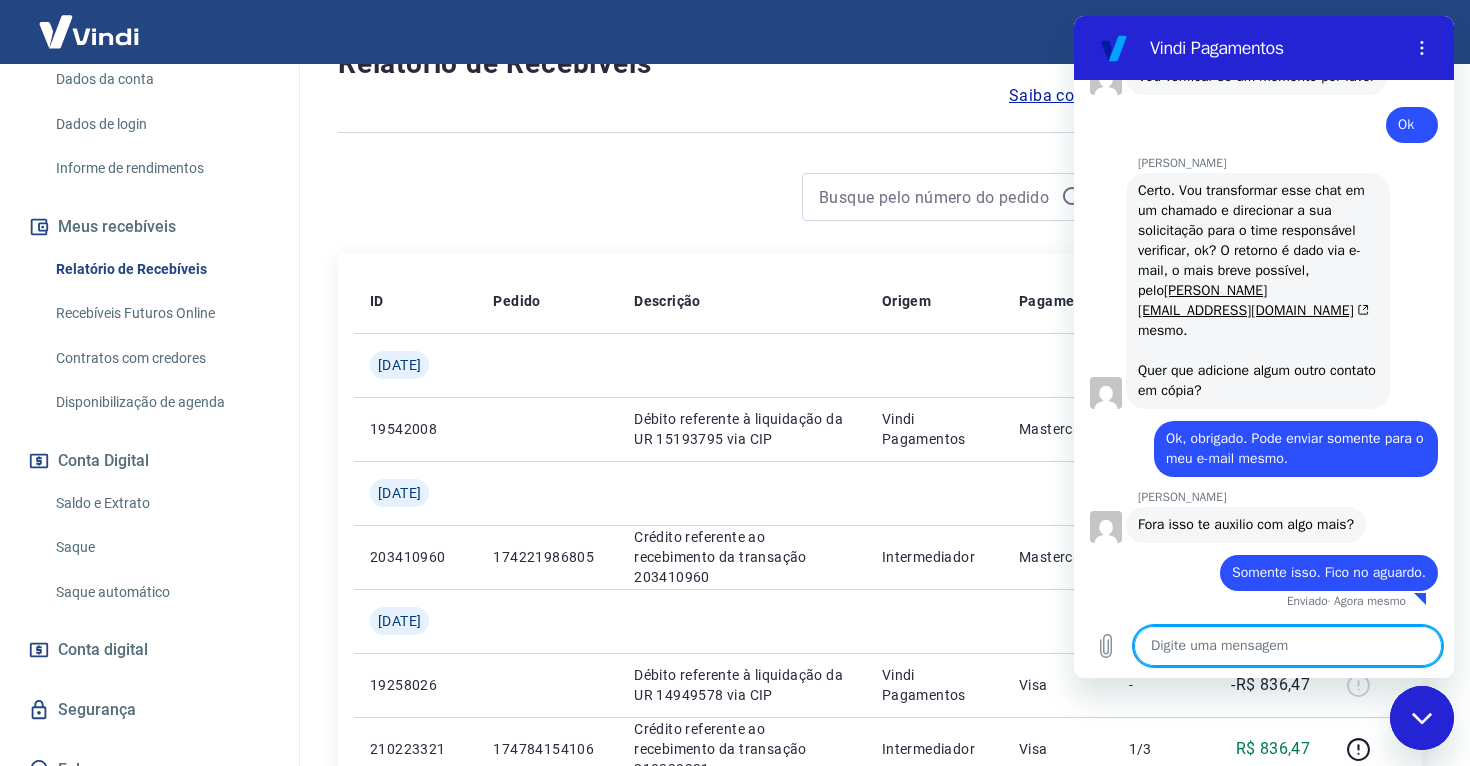 click 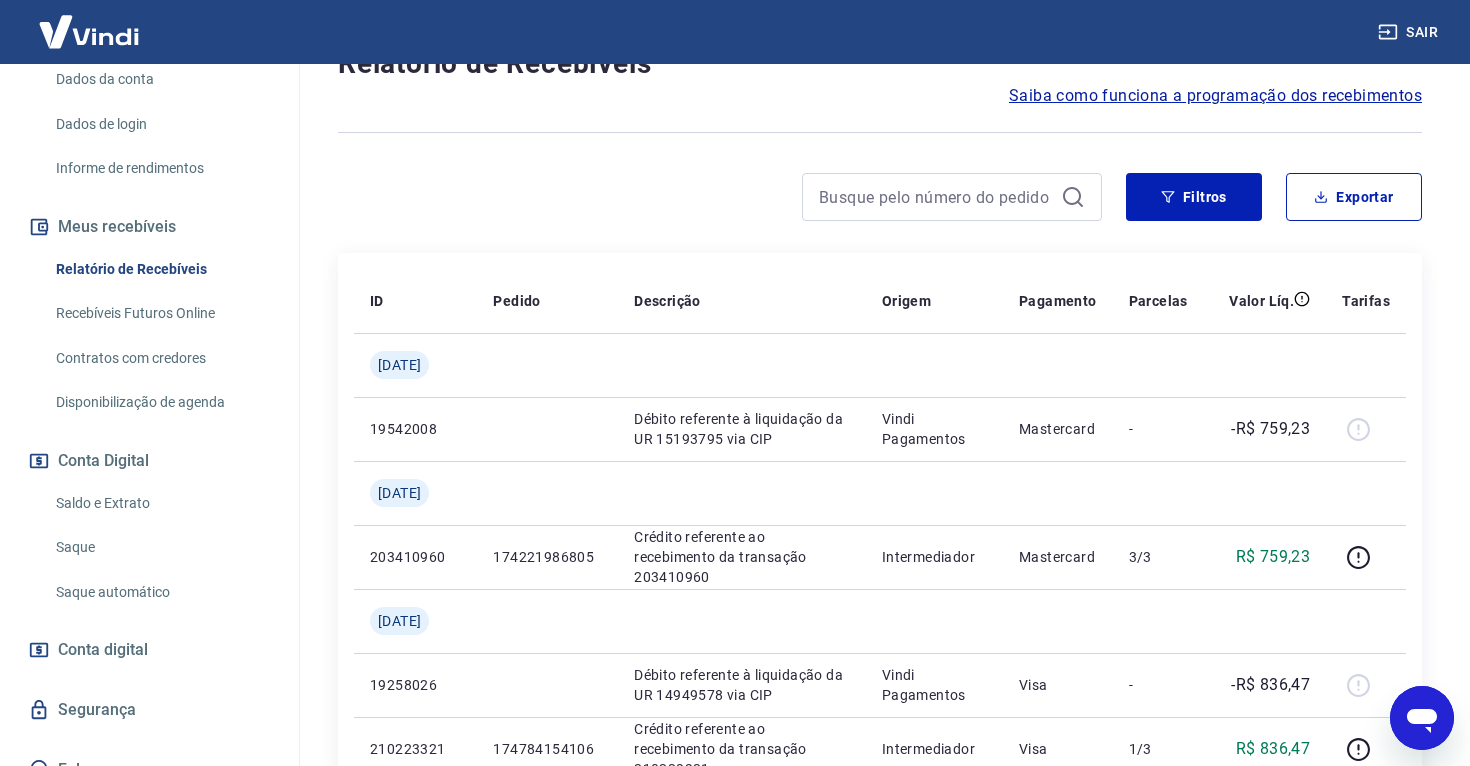click 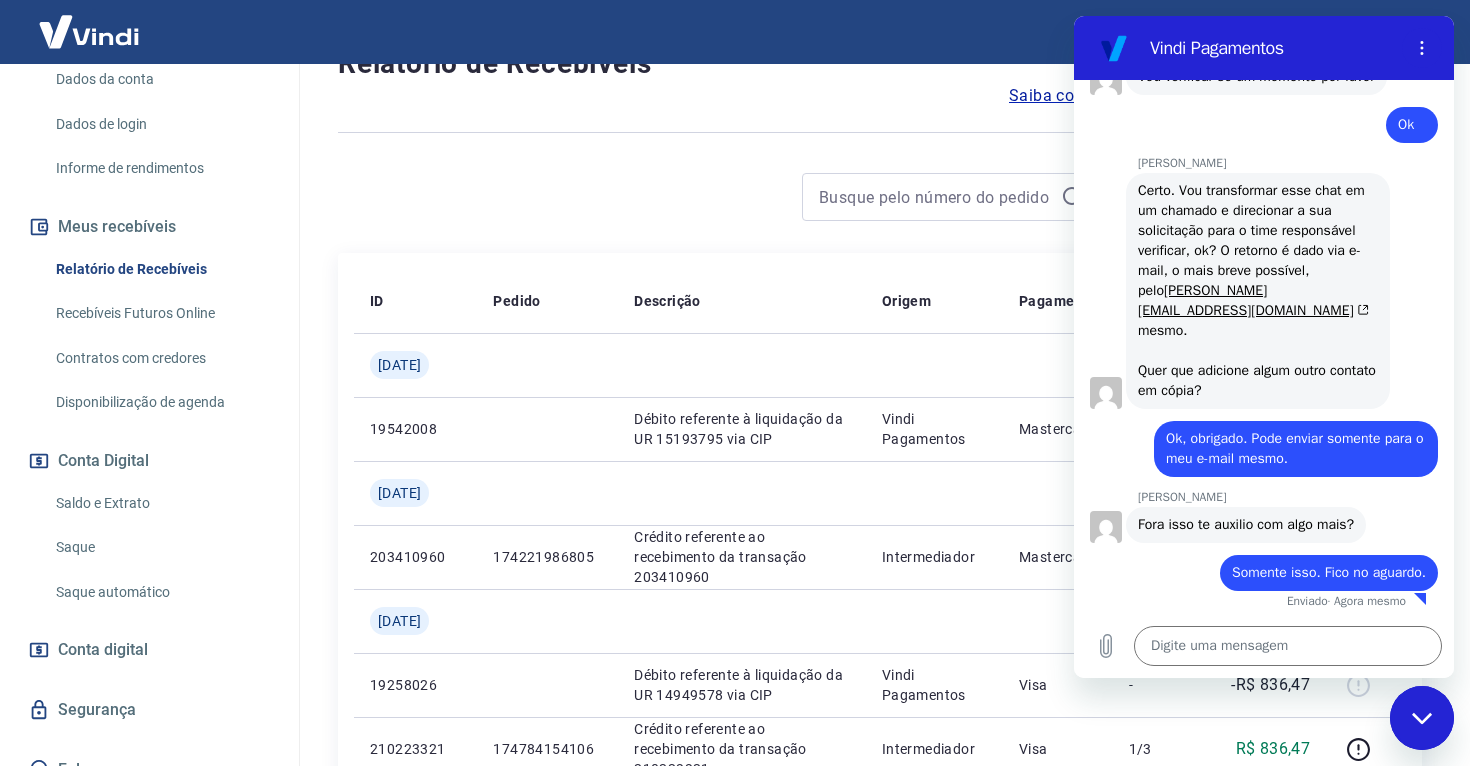 click 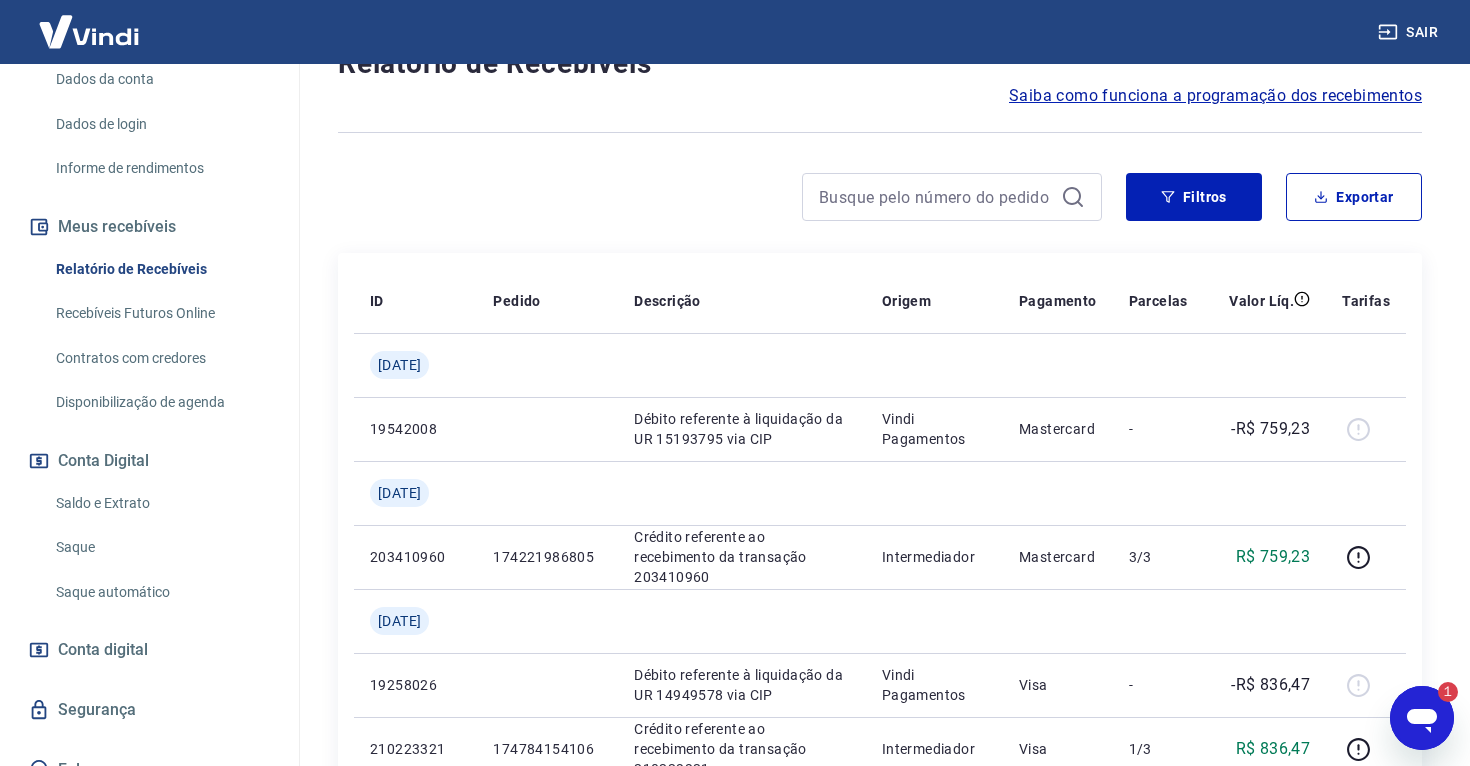 scroll, scrollTop: 0, scrollLeft: 0, axis: both 